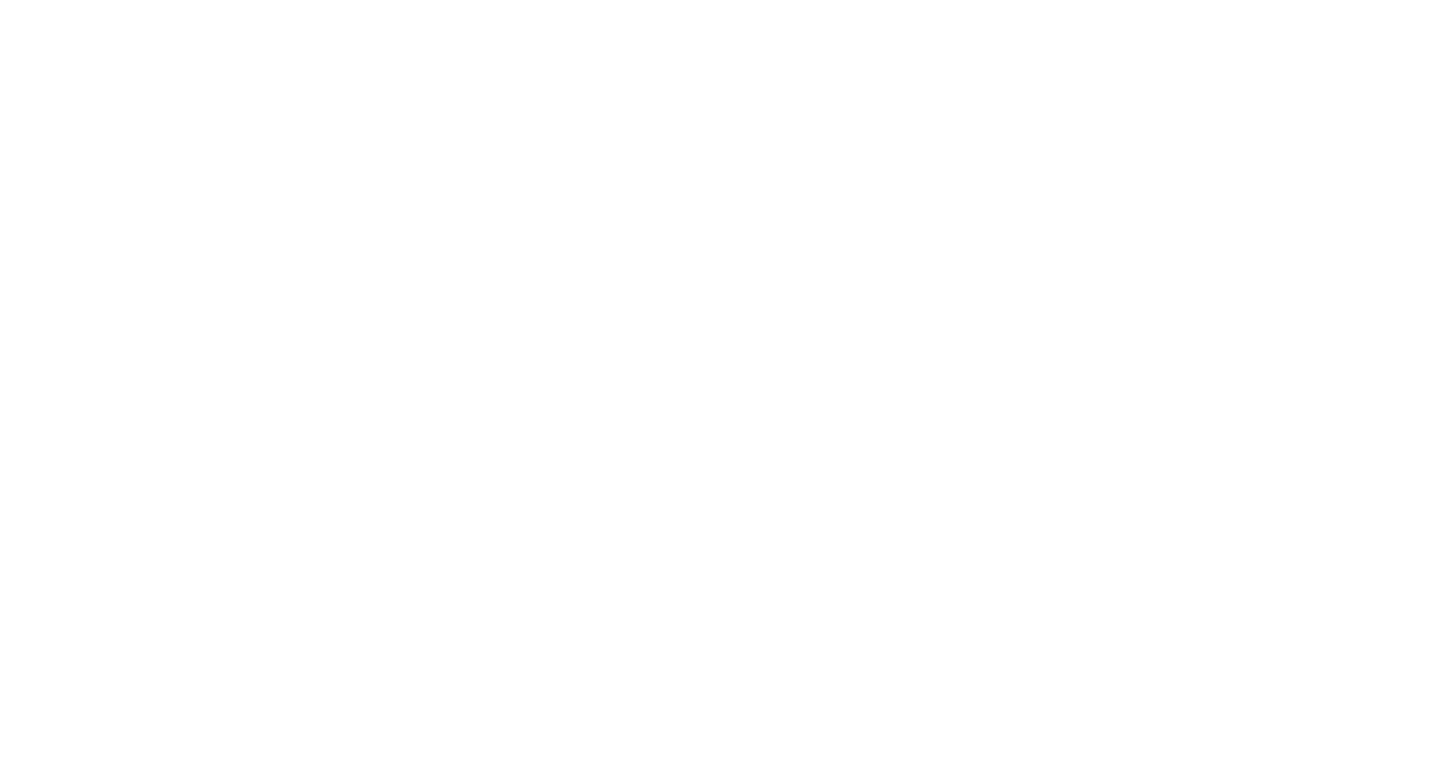 scroll, scrollTop: 0, scrollLeft: 0, axis: both 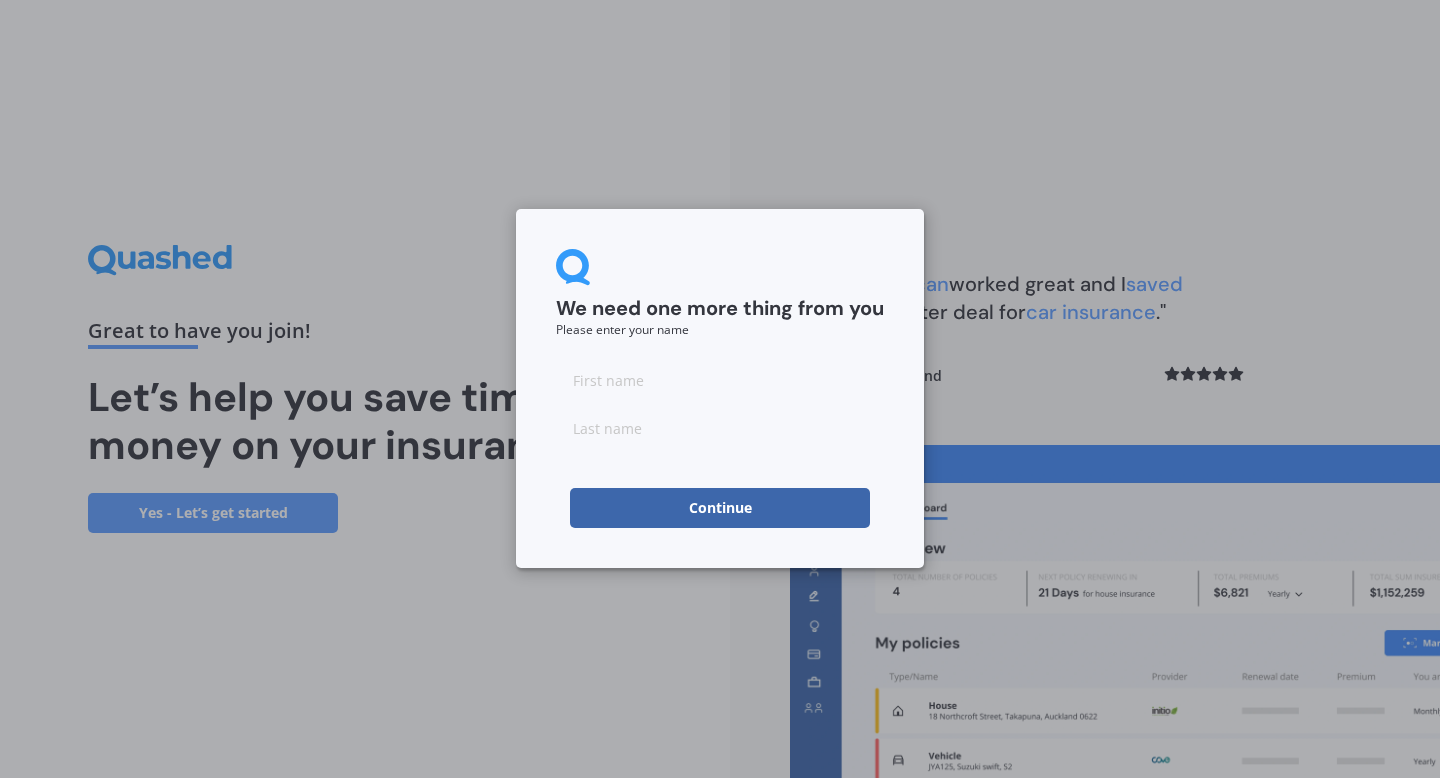 click at bounding box center [720, 380] 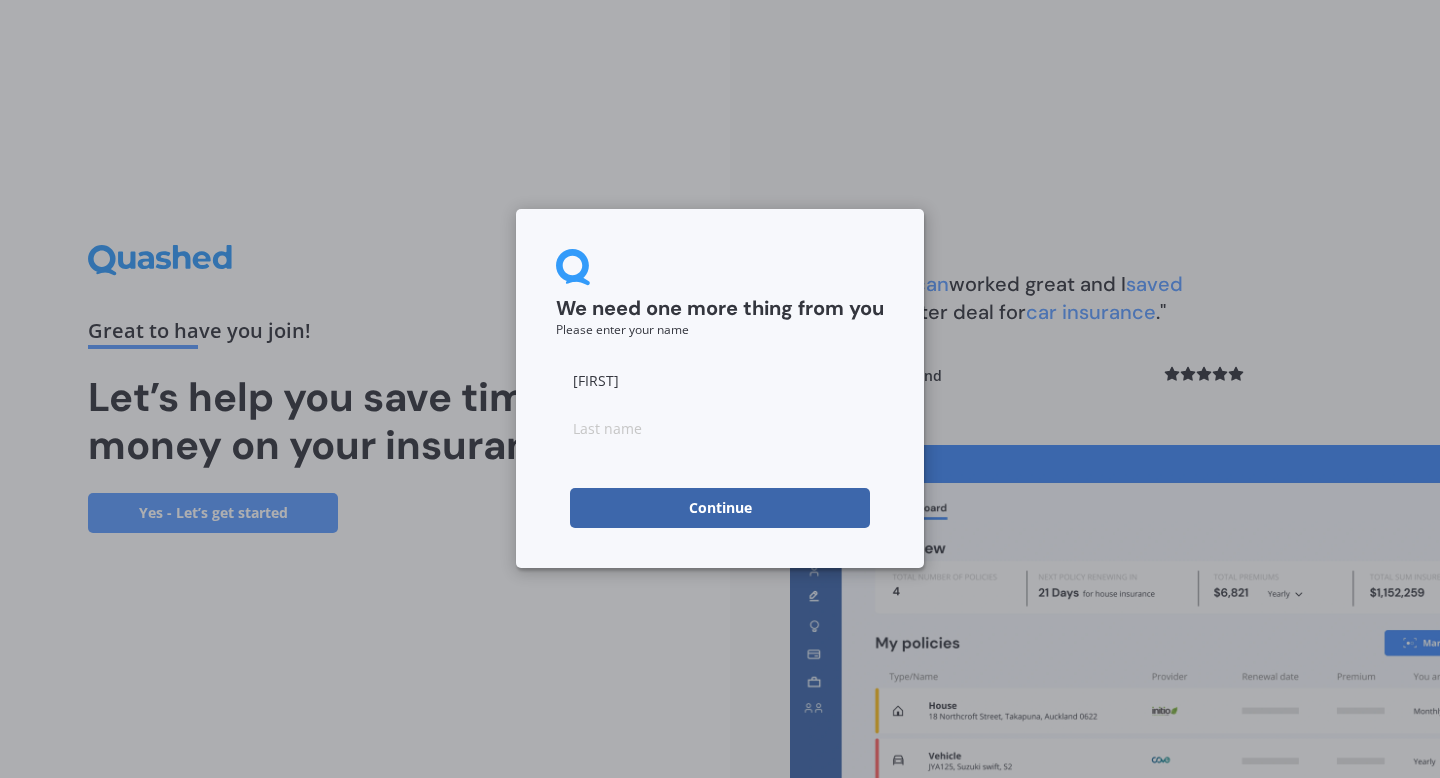 type on "[FIRST]" 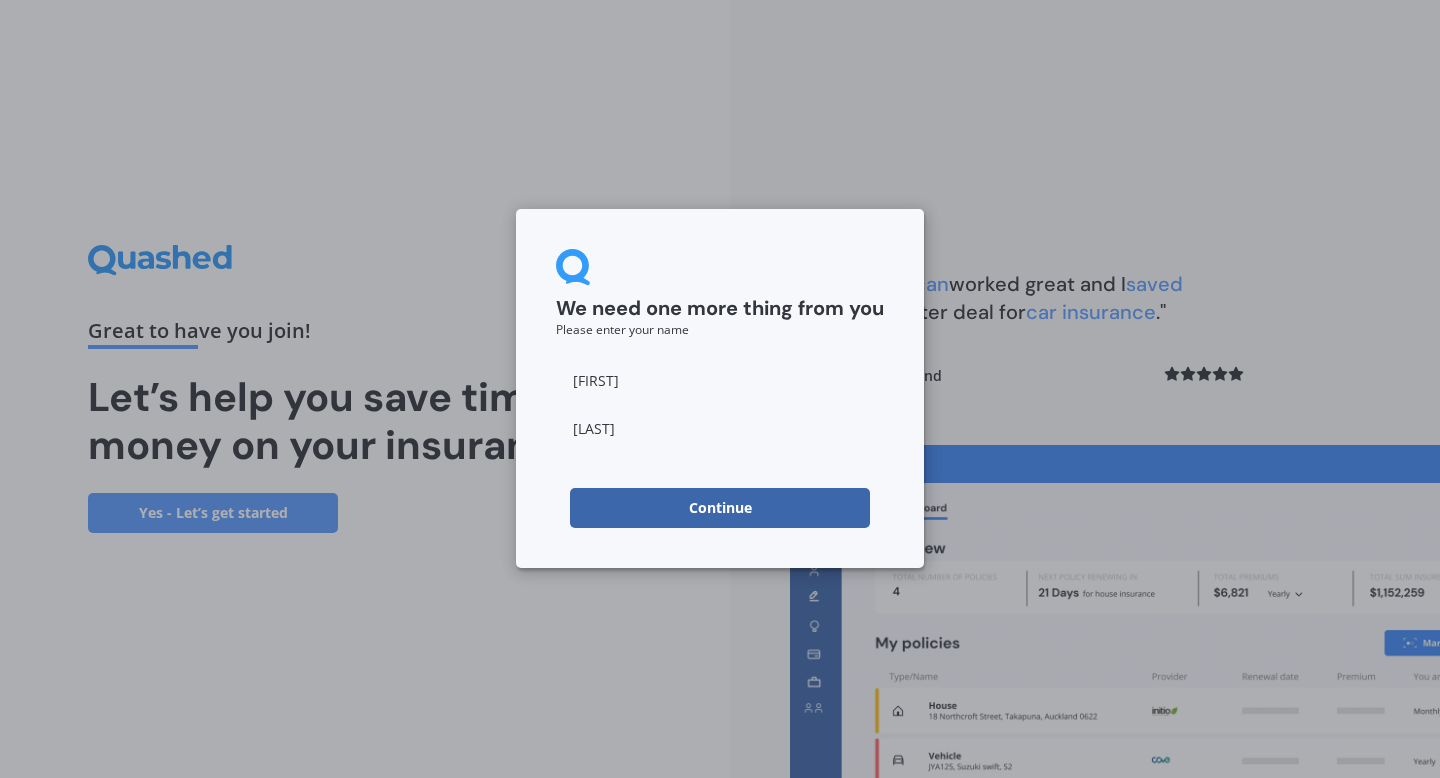 click on "Continue" at bounding box center [720, 508] 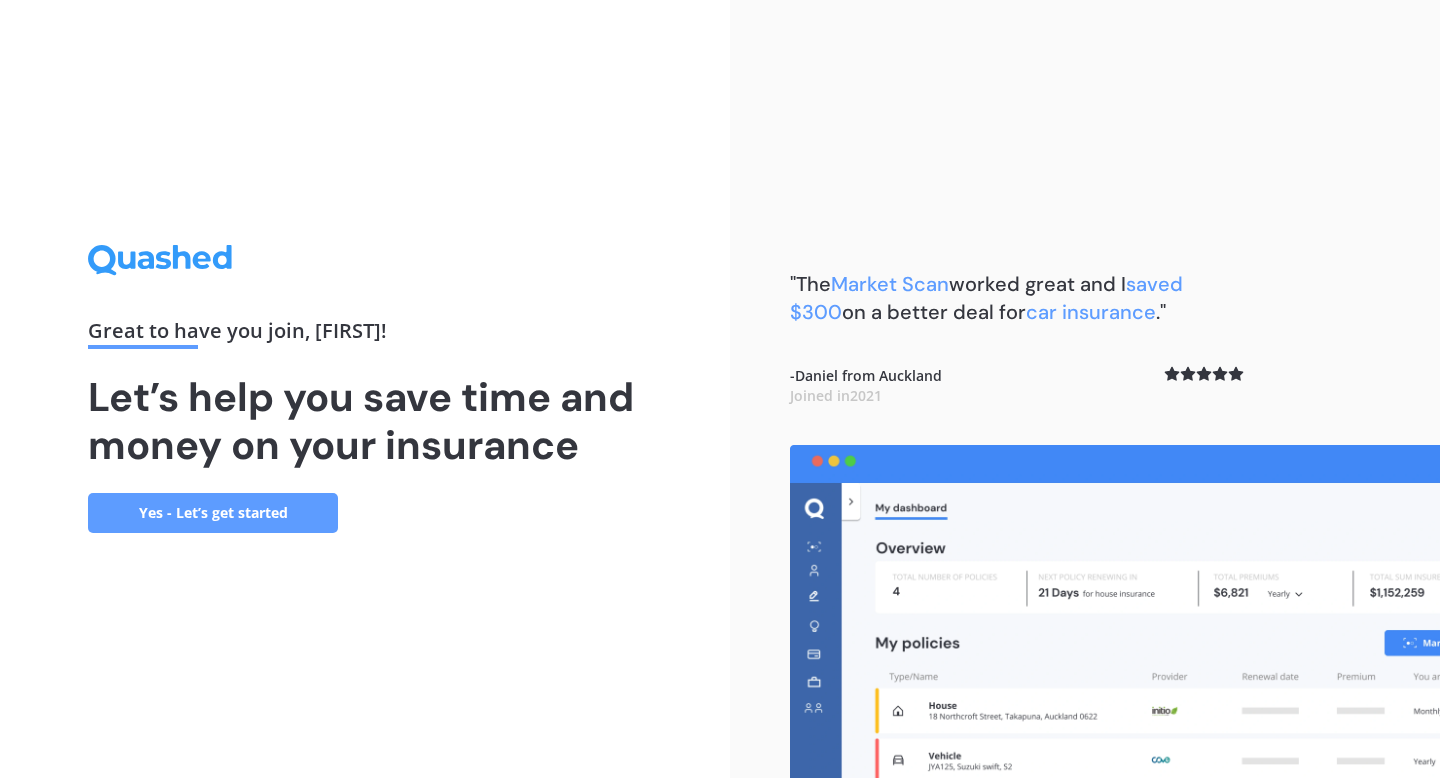 click on "Yes - Let’s get started" at bounding box center (213, 513) 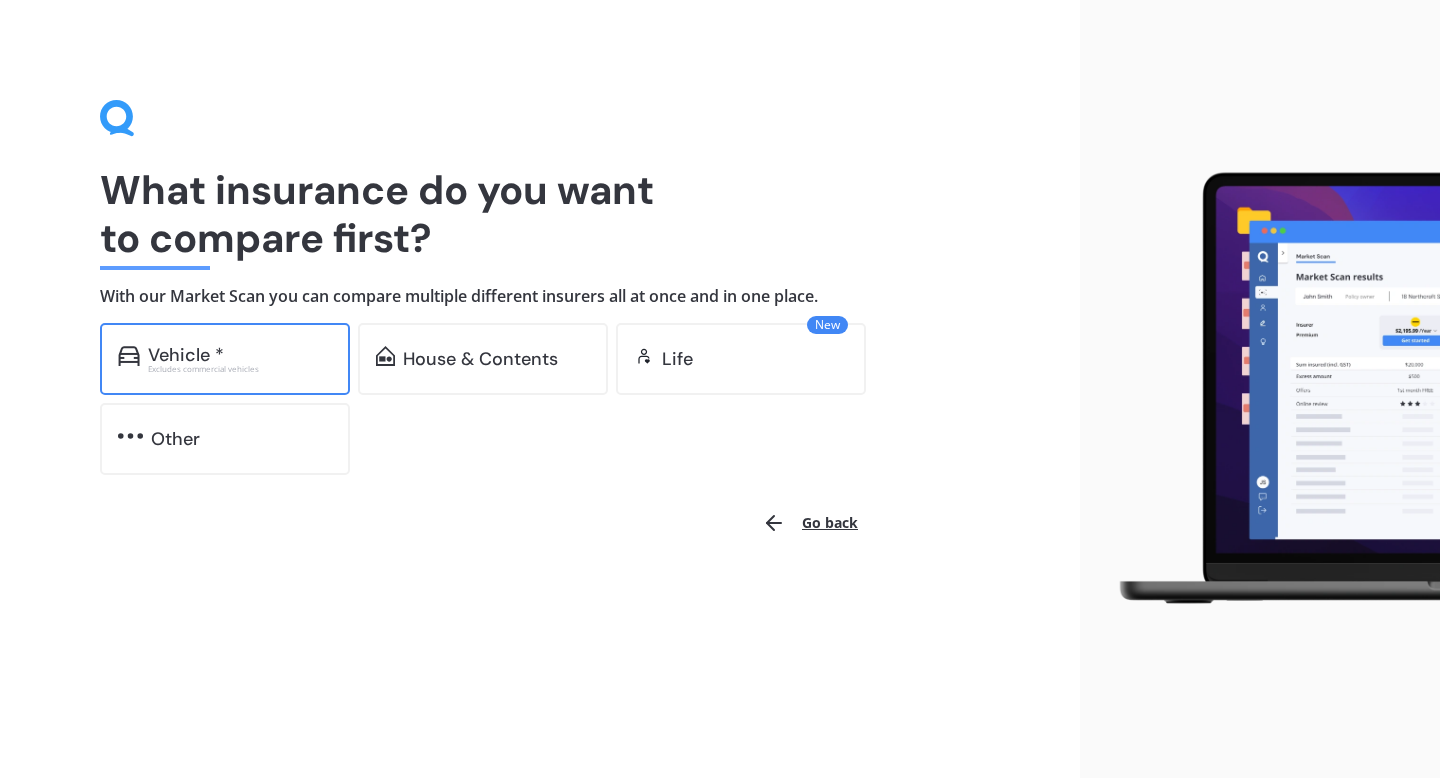 click on "Vehicle *" at bounding box center [240, 355] 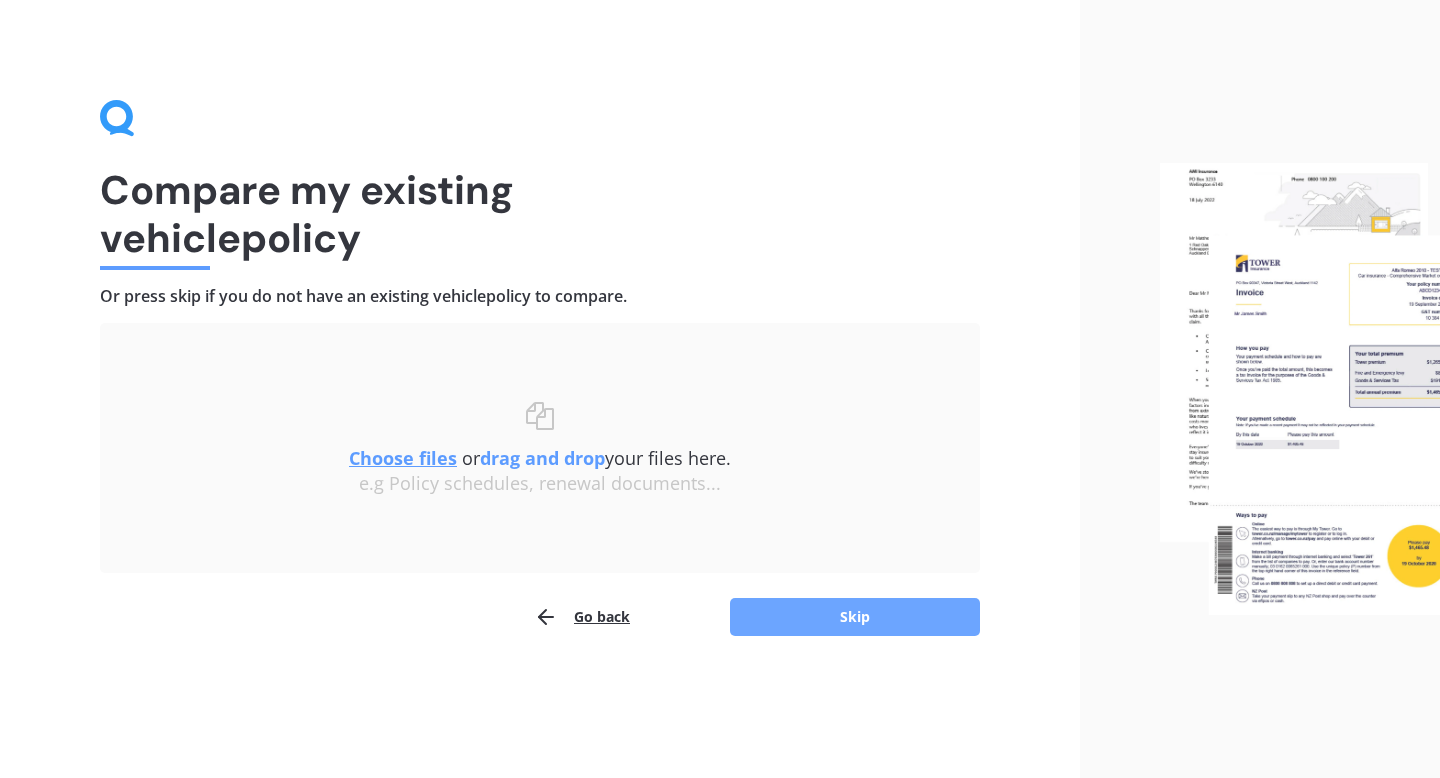 click on "Skip" at bounding box center (855, 617) 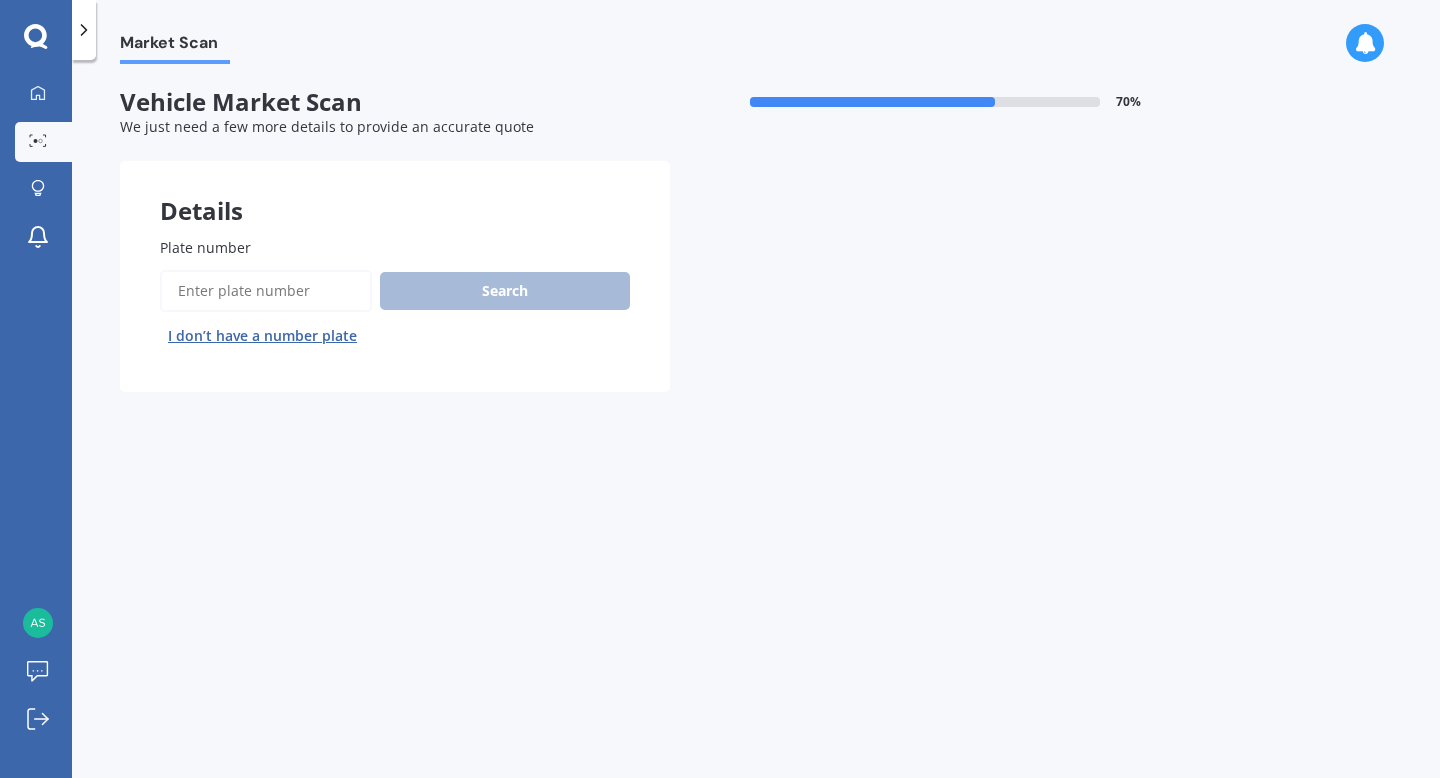 click on "Plate number" at bounding box center [266, 291] 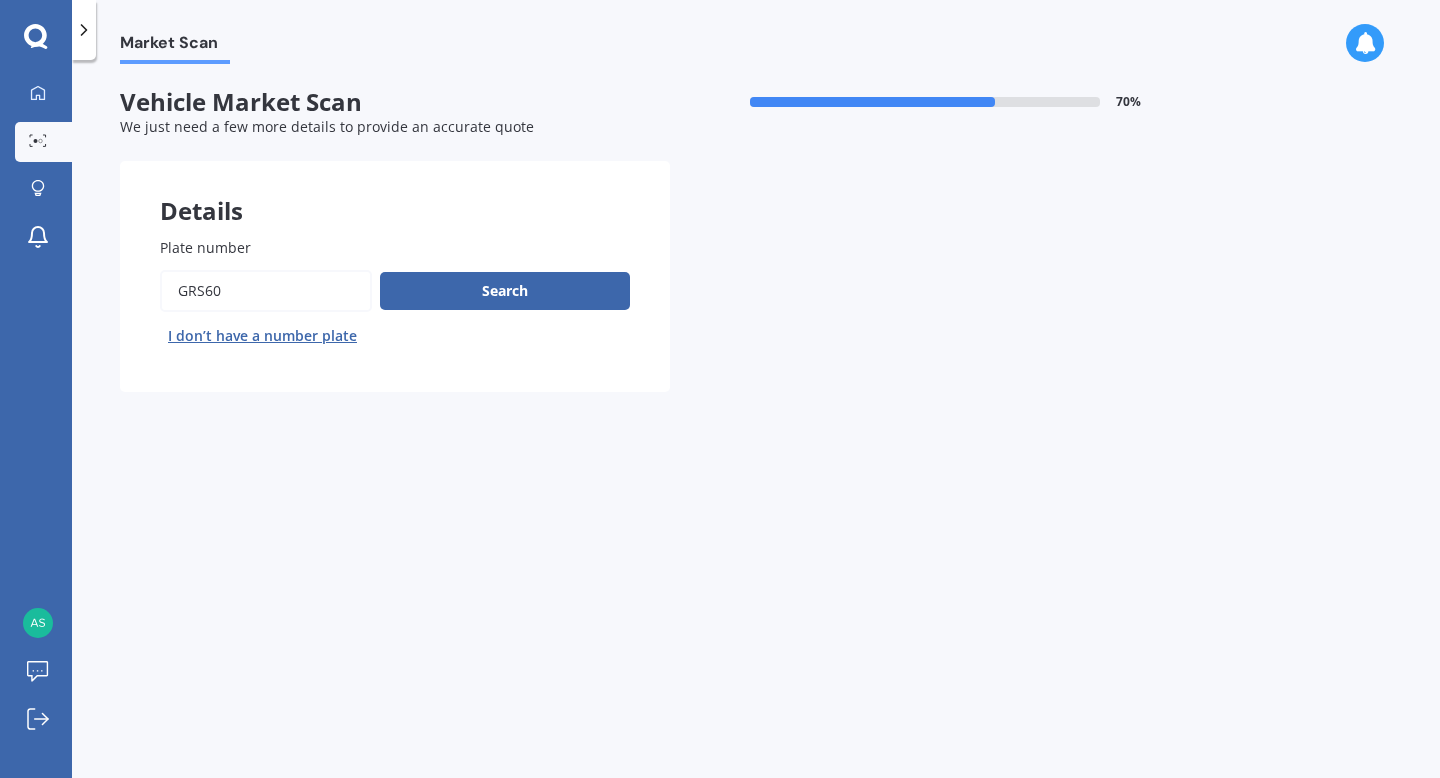 type on "grs60" 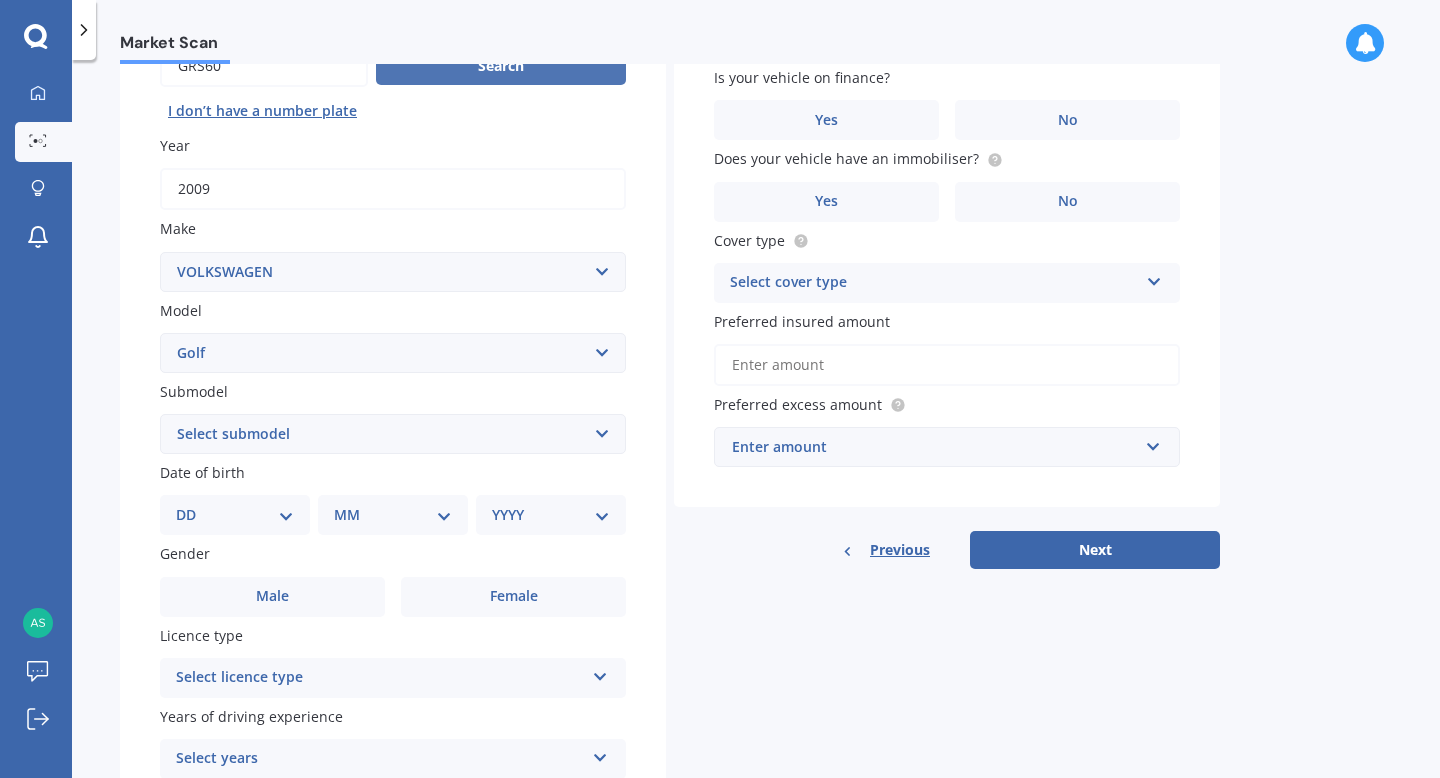 scroll, scrollTop: 228, scrollLeft: 0, axis: vertical 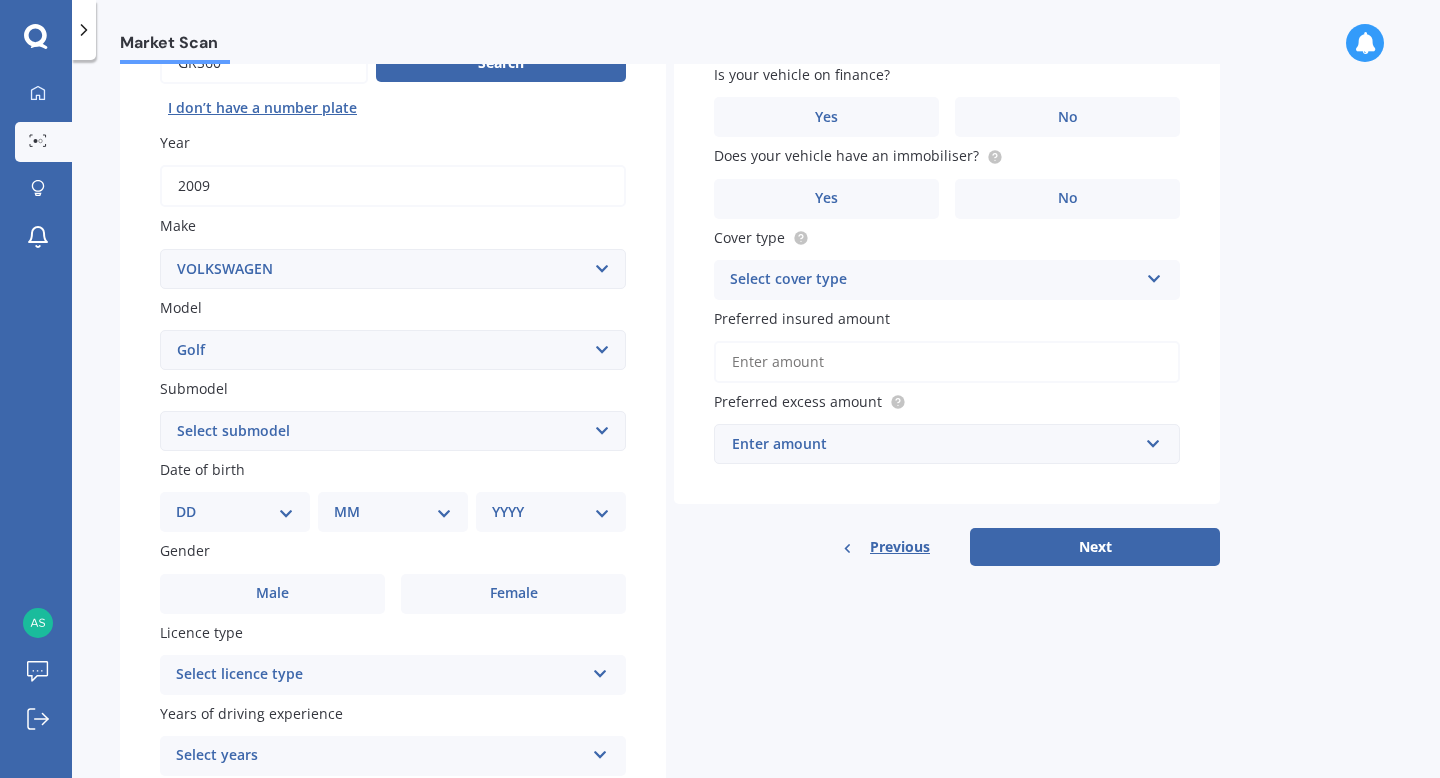 click on "Select submodel (All other) 1.4 GT TSI 1.4 TSI 1.6 1.6 FSI 1.6 TSI 1.8 1.9 TDI DSG 2.0 T GTI 2.0 TDI 4Motion 2.0 TDI 4Motion GT Sport 2.0 TDI DSG 2.0 TDI GT Sport 2.O 2.O FSI Cabriolet GT Turbo GTE Hybrid GTI Petrol Turbo 2WD GTI Turbo Hatchback 1.2T R R32 R32 turbo R36 TDI Comfortlinewagon 1.6 TSI 2.0L V5 V6 incl 4 Motion Variant 1.4 TSI" at bounding box center [393, 431] 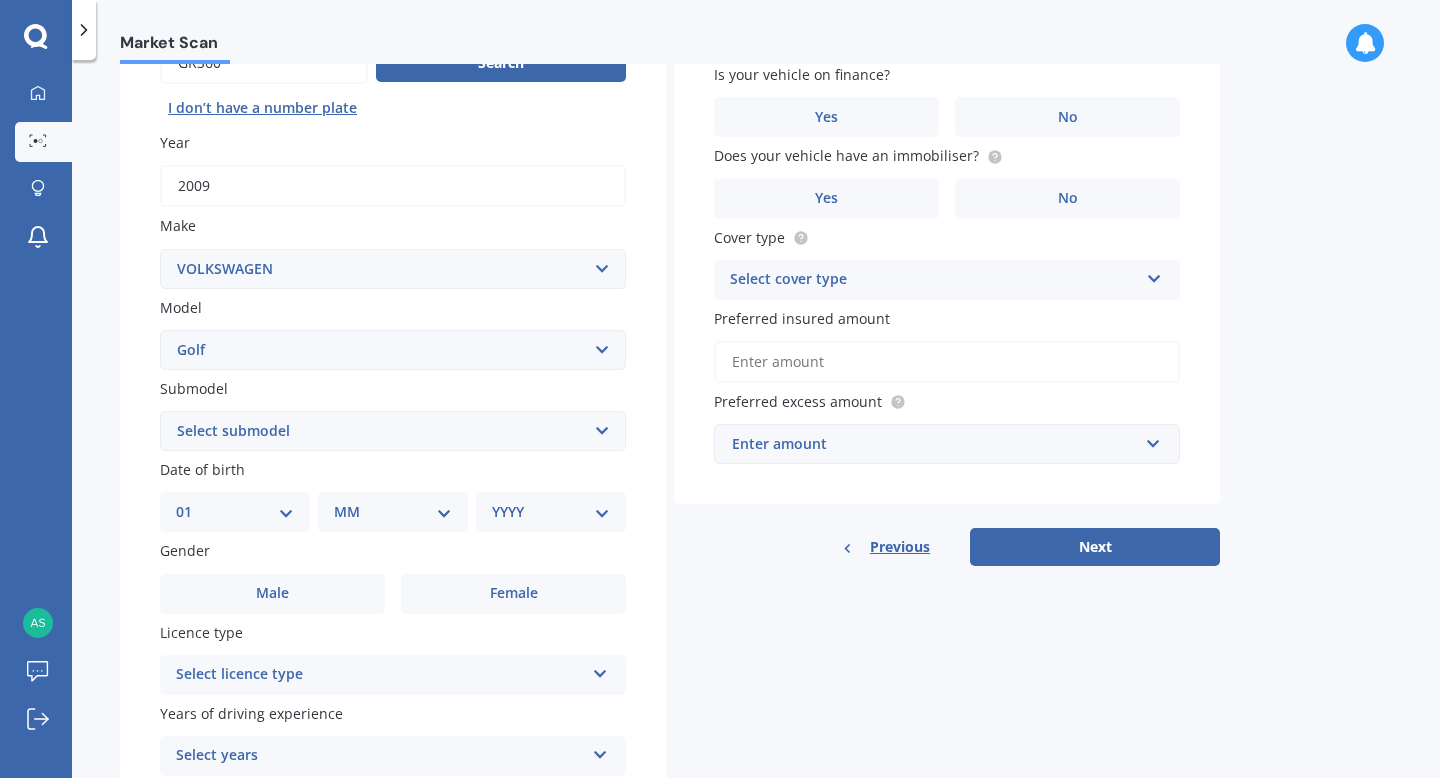 click on "MM 01 02 03 04 05 06 07 08 09 10 11 12" at bounding box center [393, 512] 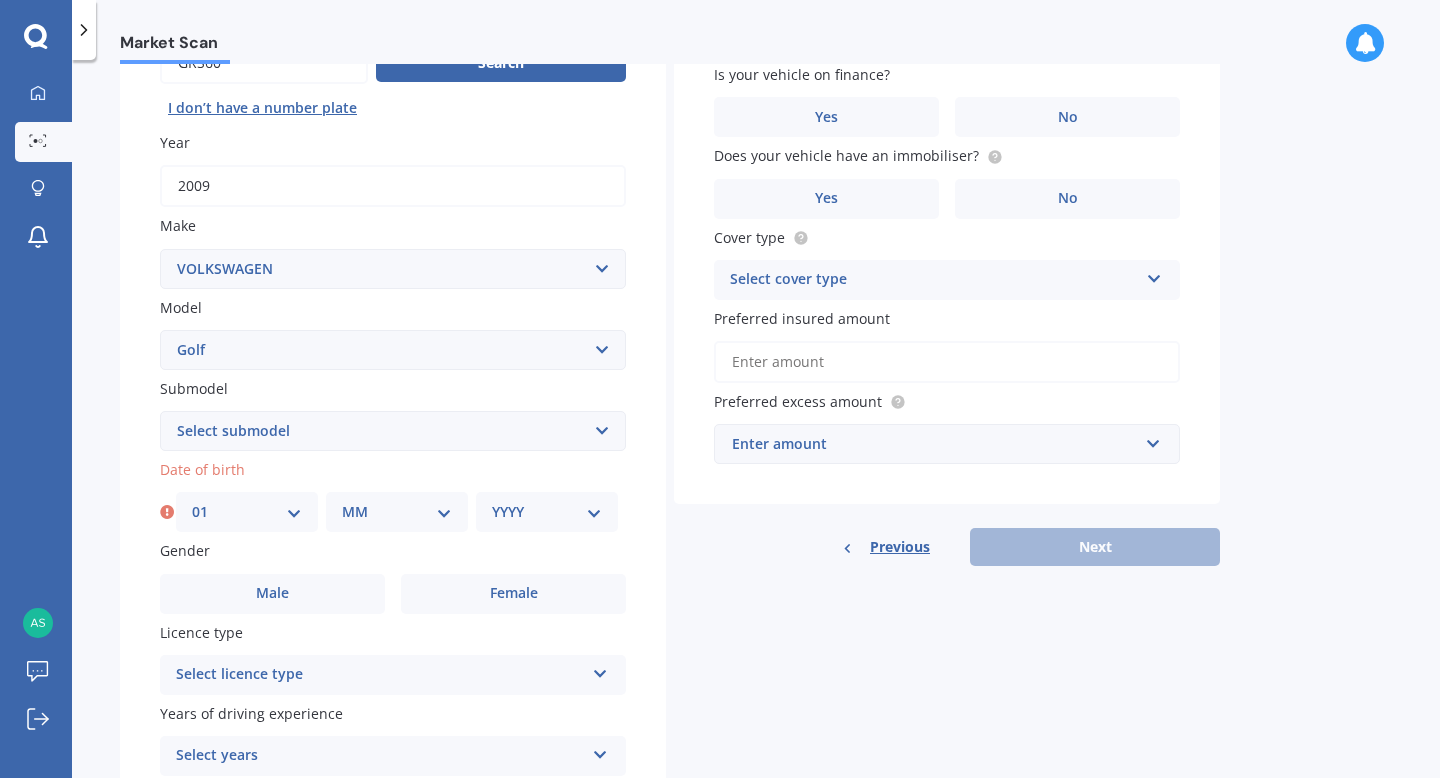 select on "08" 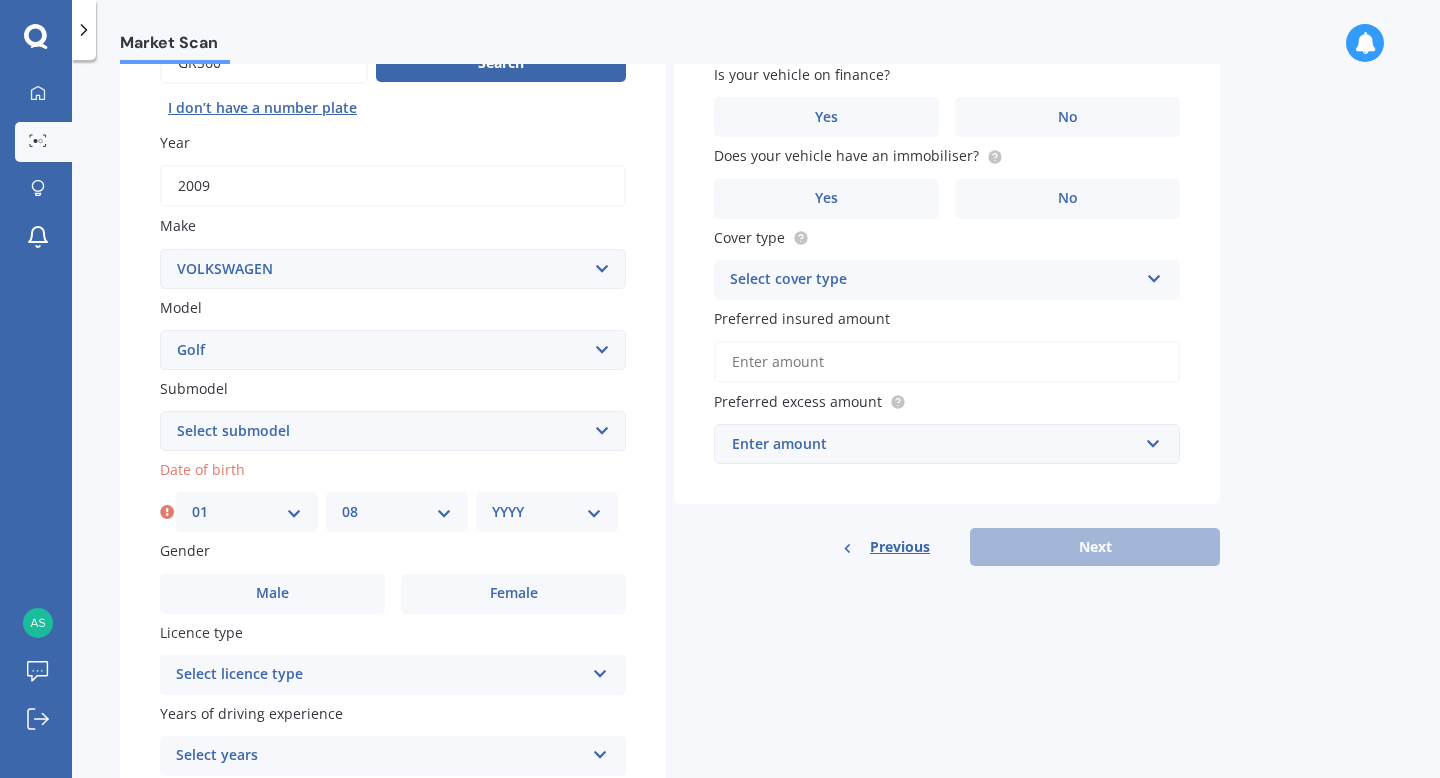 click on "YYYY 2025 2024 2023 2022 2021 2020 2019 2018 2017 2016 2015 2014 2013 2012 2011 2010 2009 2008 2007 2006 2005 2004 2003 2002 2001 2000 1999 1998 1997 1996 1995 1994 1993 1992 1991 1990 1989 1988 1987 1986 1985 1984 1983 1982 1981 1980 1979 1978 1977 1976 1975 1974 1973 1972 1971 1970 1969 1968 1967 1966 1965 1964 1963 1962 1961 1960 1959 1958 1957 1956 1955 1954 1953 1952 1951 1950 1949 1948 1947 1946 1945 1944 1943 1942 1941 1940 1939 1938 1937 1936 1935 1934 1933 1932 1931 1930 1929 1928 1927 1926" at bounding box center [547, 512] 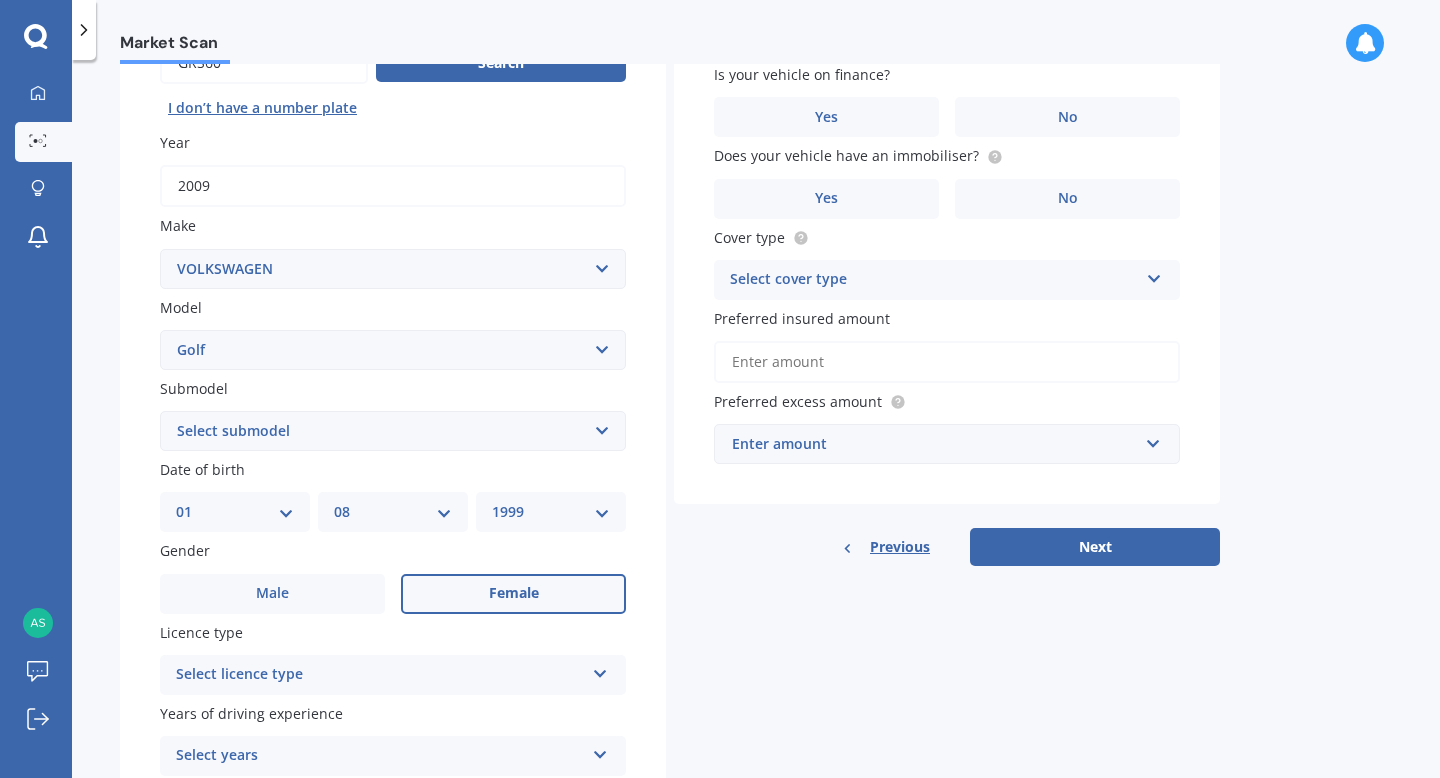 click on "Female" at bounding box center (513, 594) 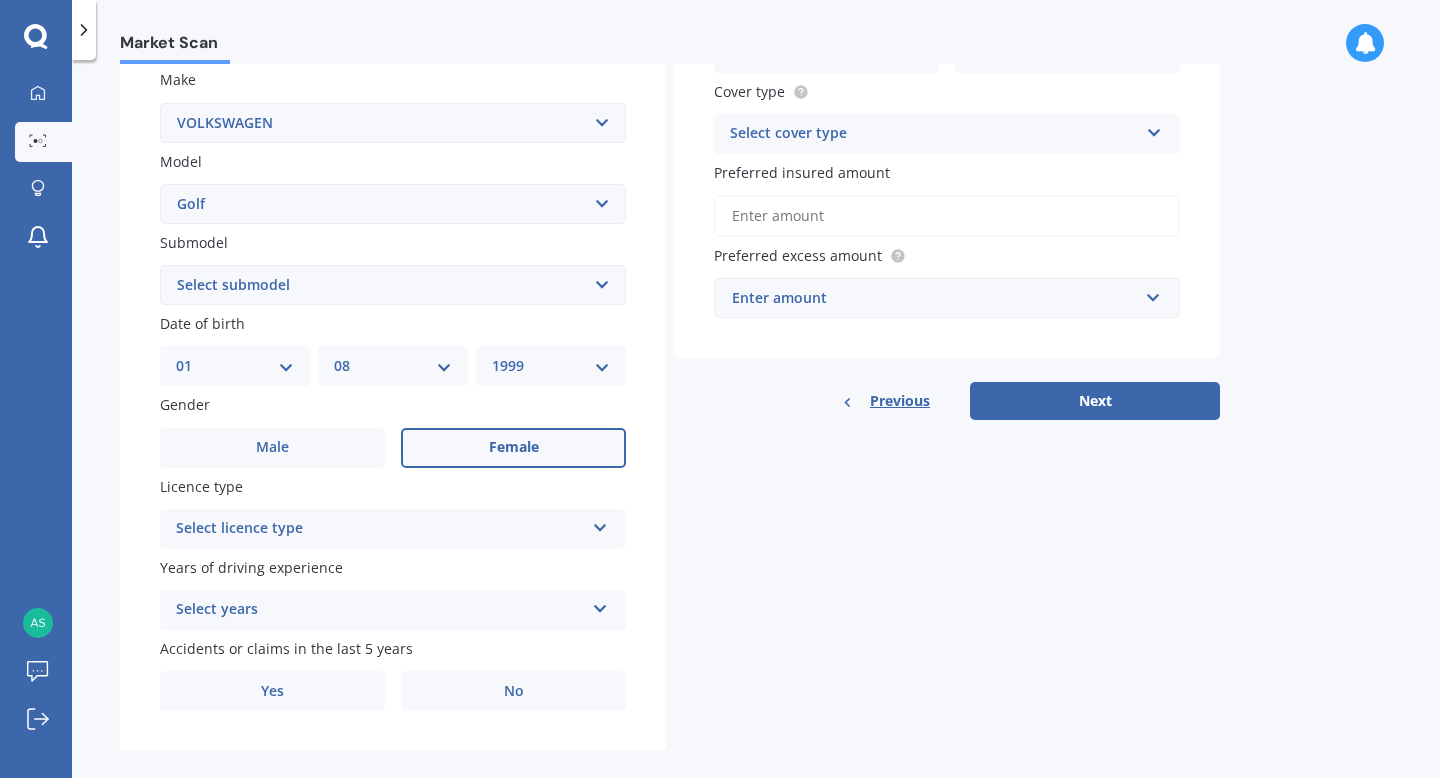 scroll, scrollTop: 379, scrollLeft: 0, axis: vertical 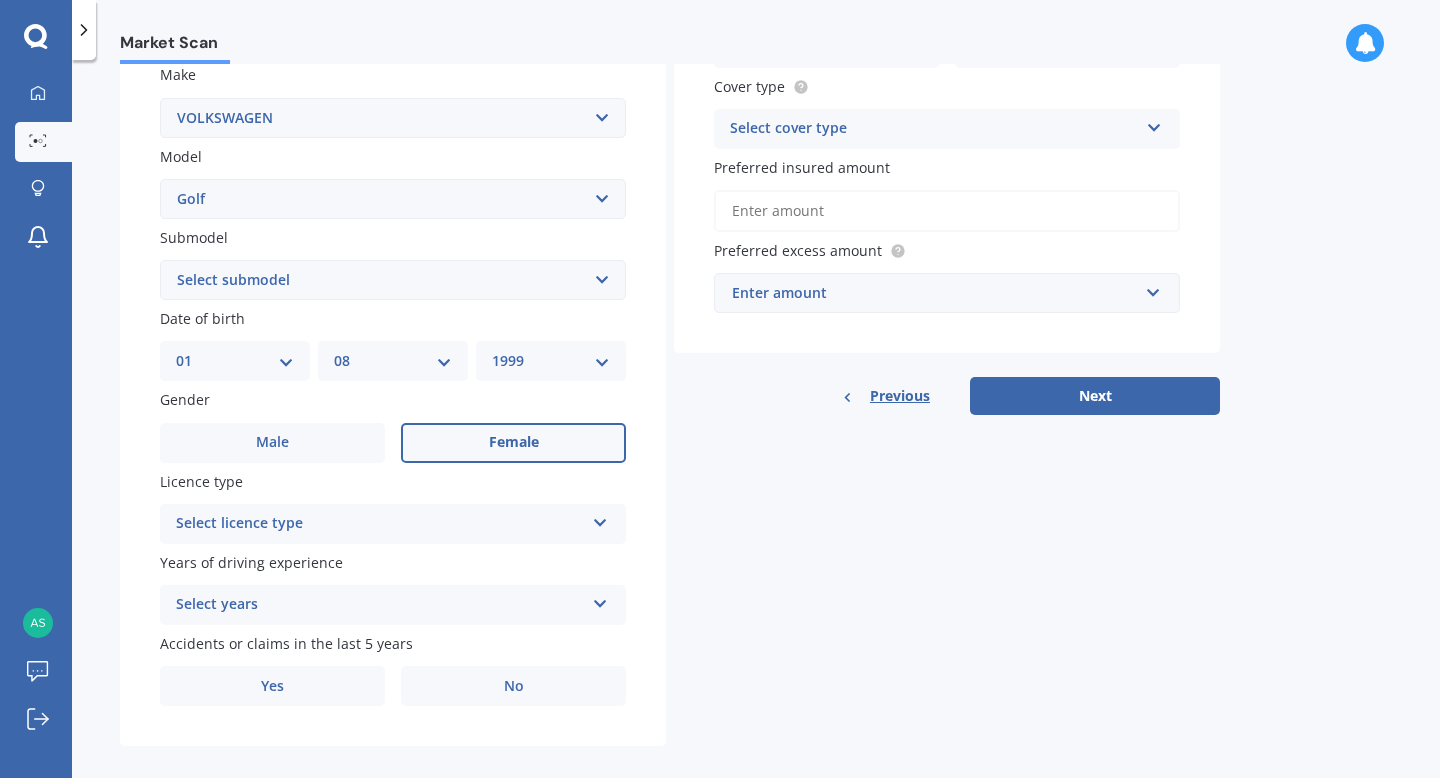 click on "Select licence type" at bounding box center (380, 524) 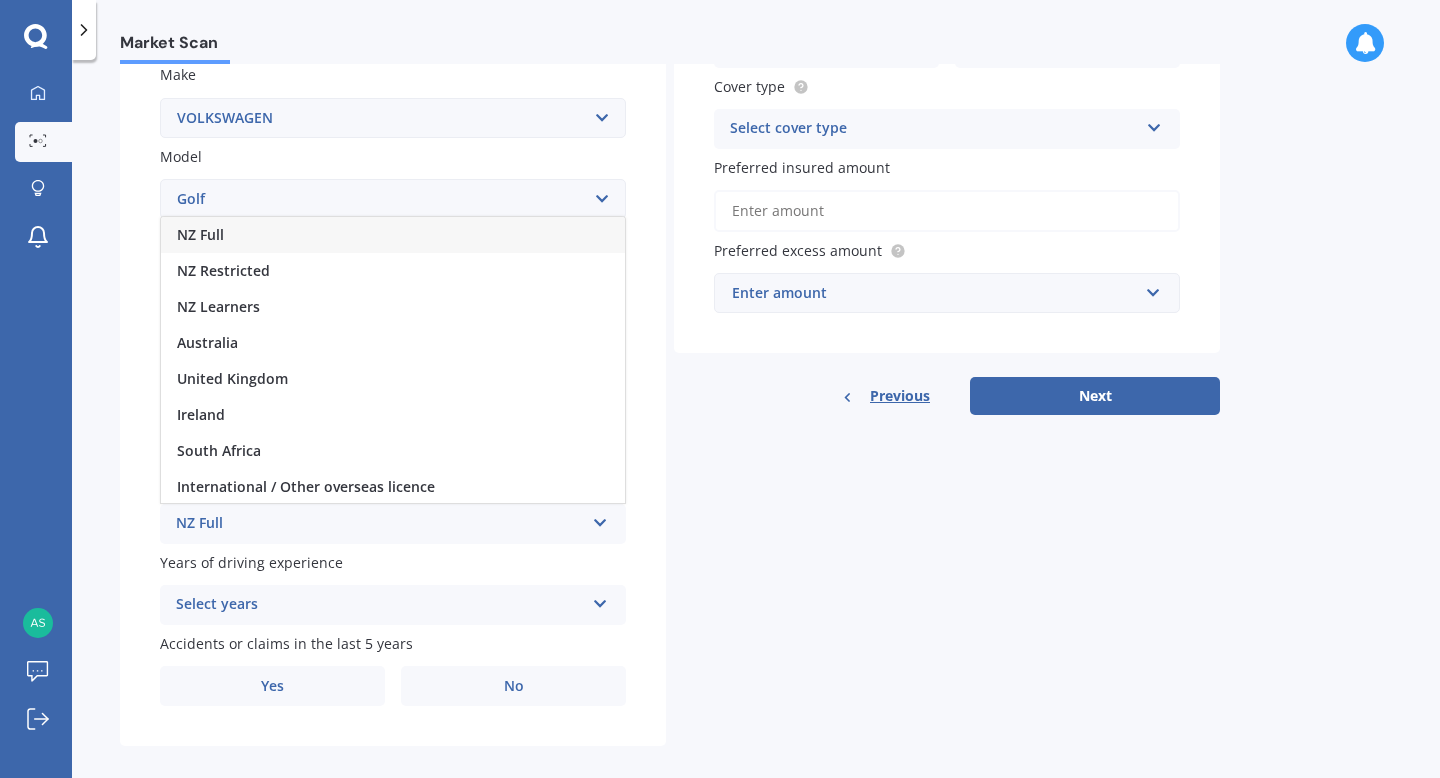 click on "NZ Full" at bounding box center (393, 235) 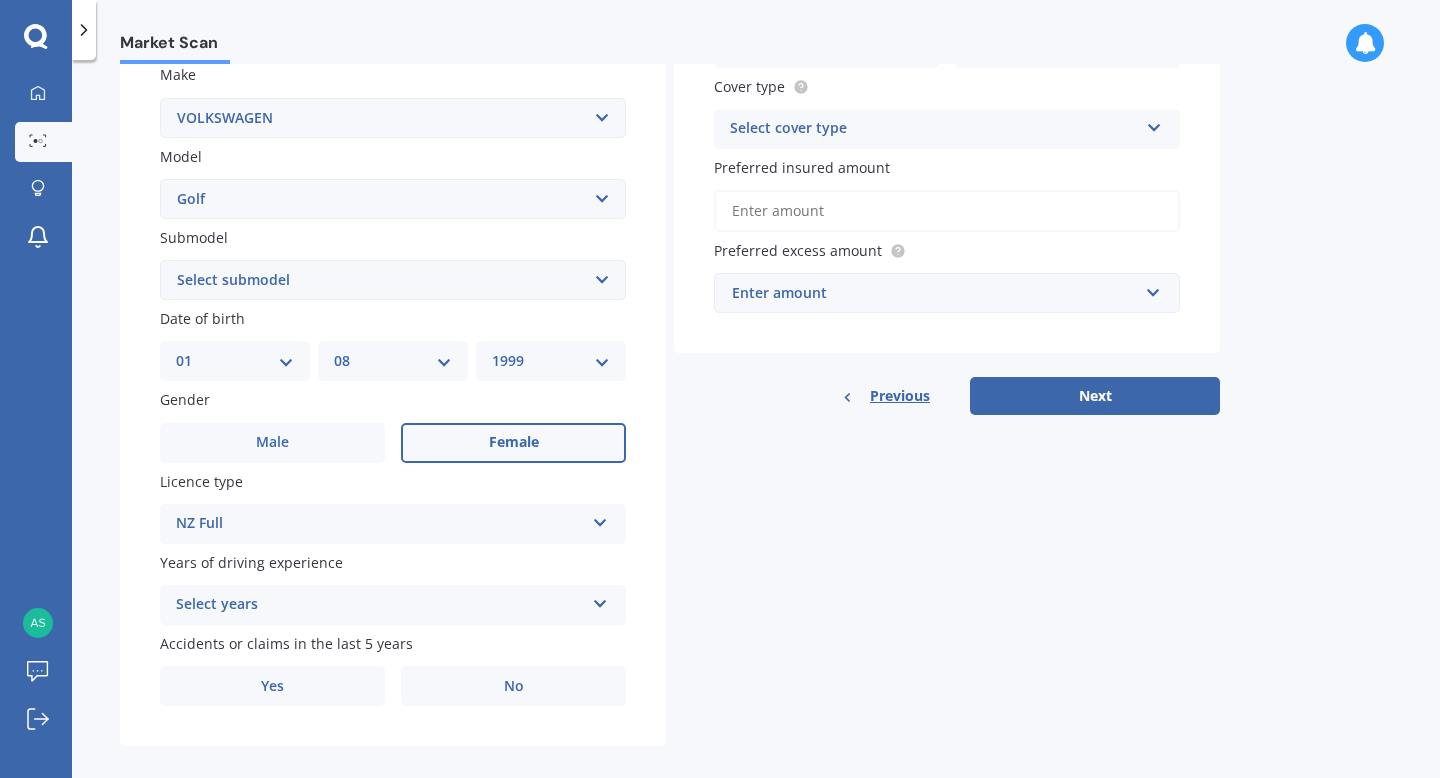 click on "Select years" at bounding box center (380, 605) 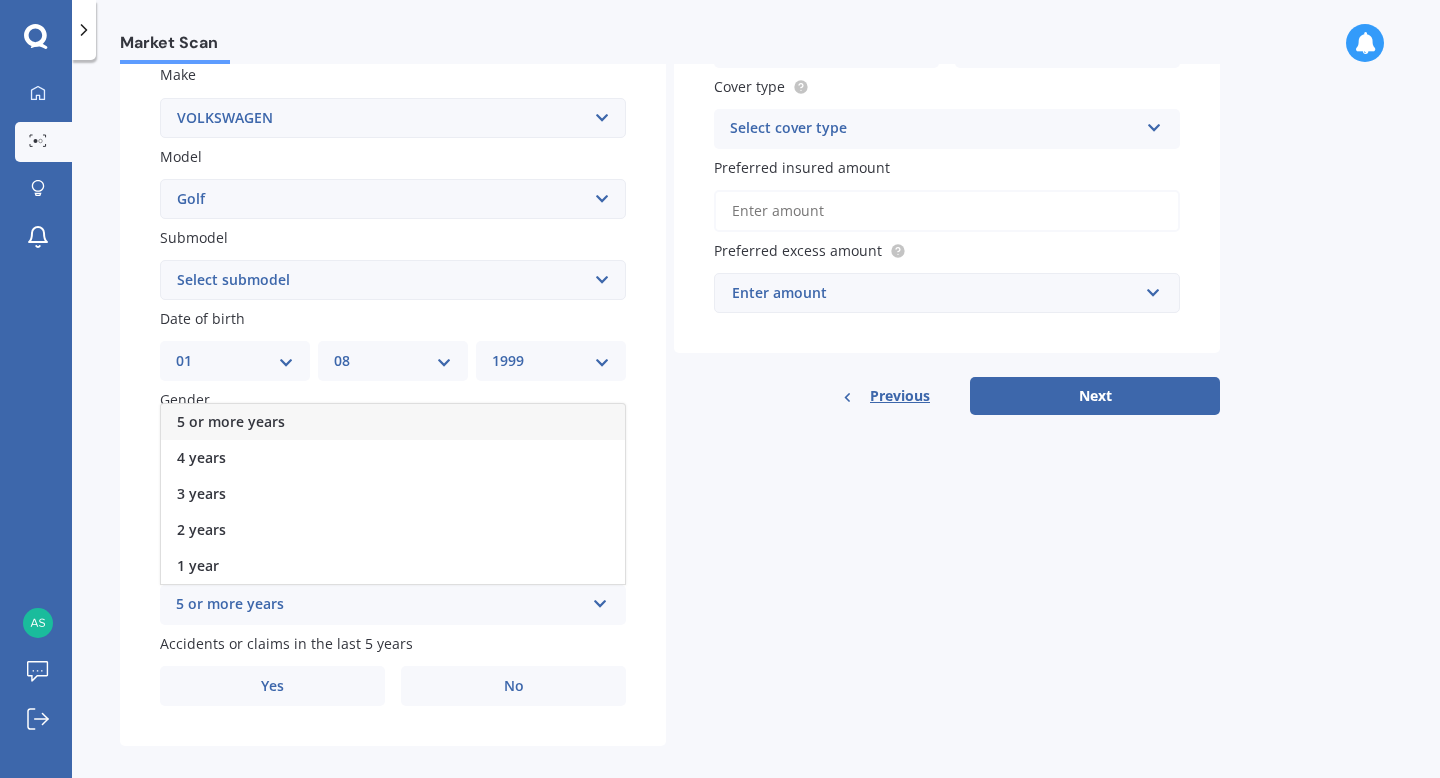 click on "5 or more years" at bounding box center (393, 422) 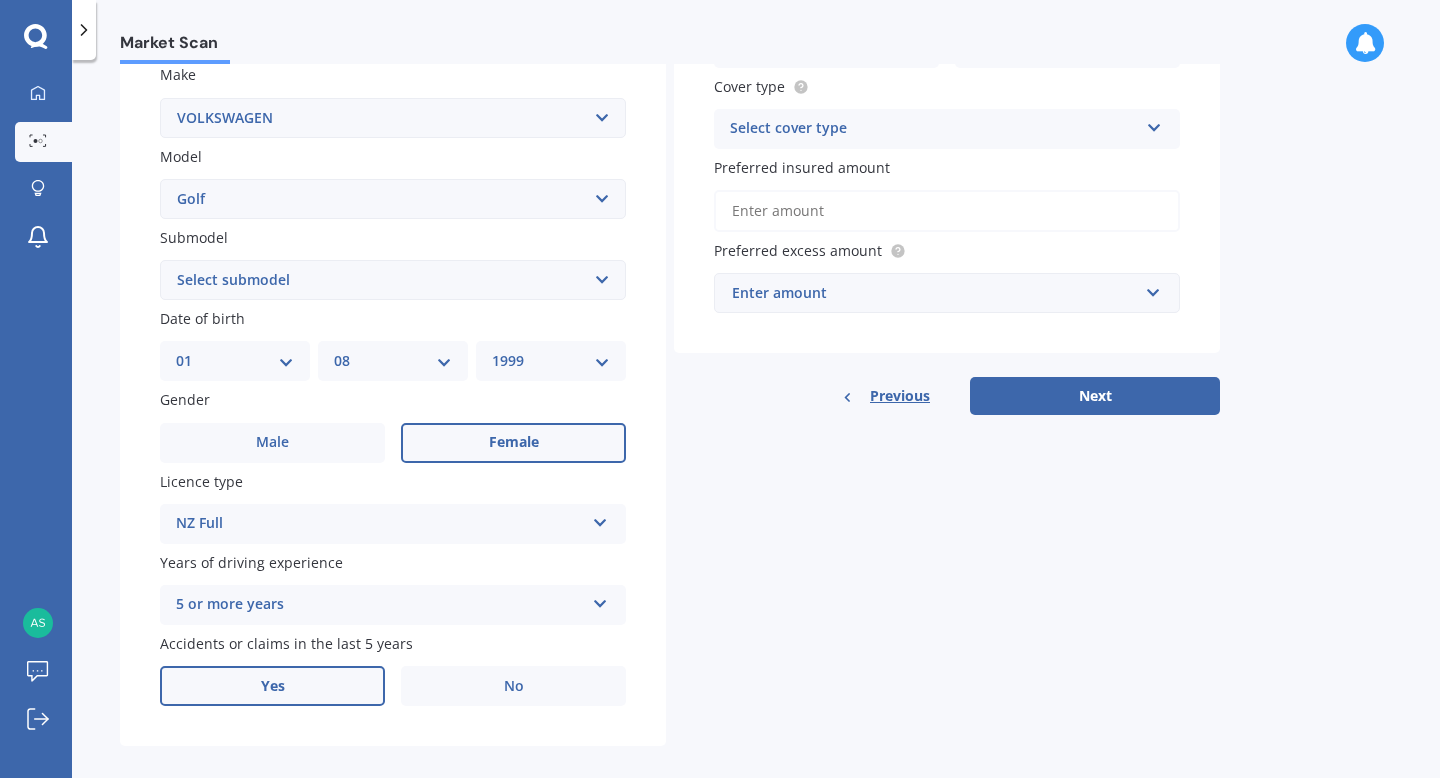 click on "Yes" at bounding box center [272, 443] 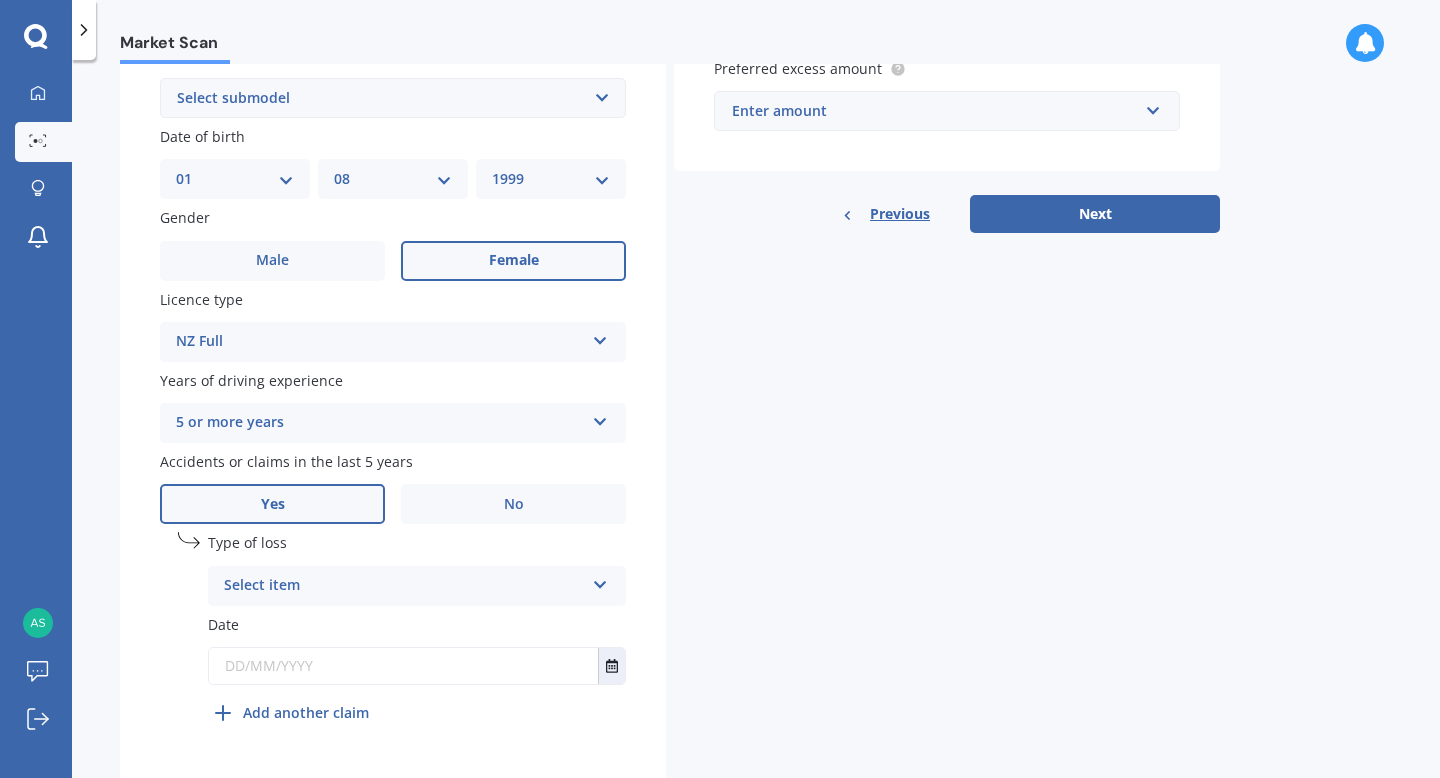 scroll, scrollTop: 562, scrollLeft: 0, axis: vertical 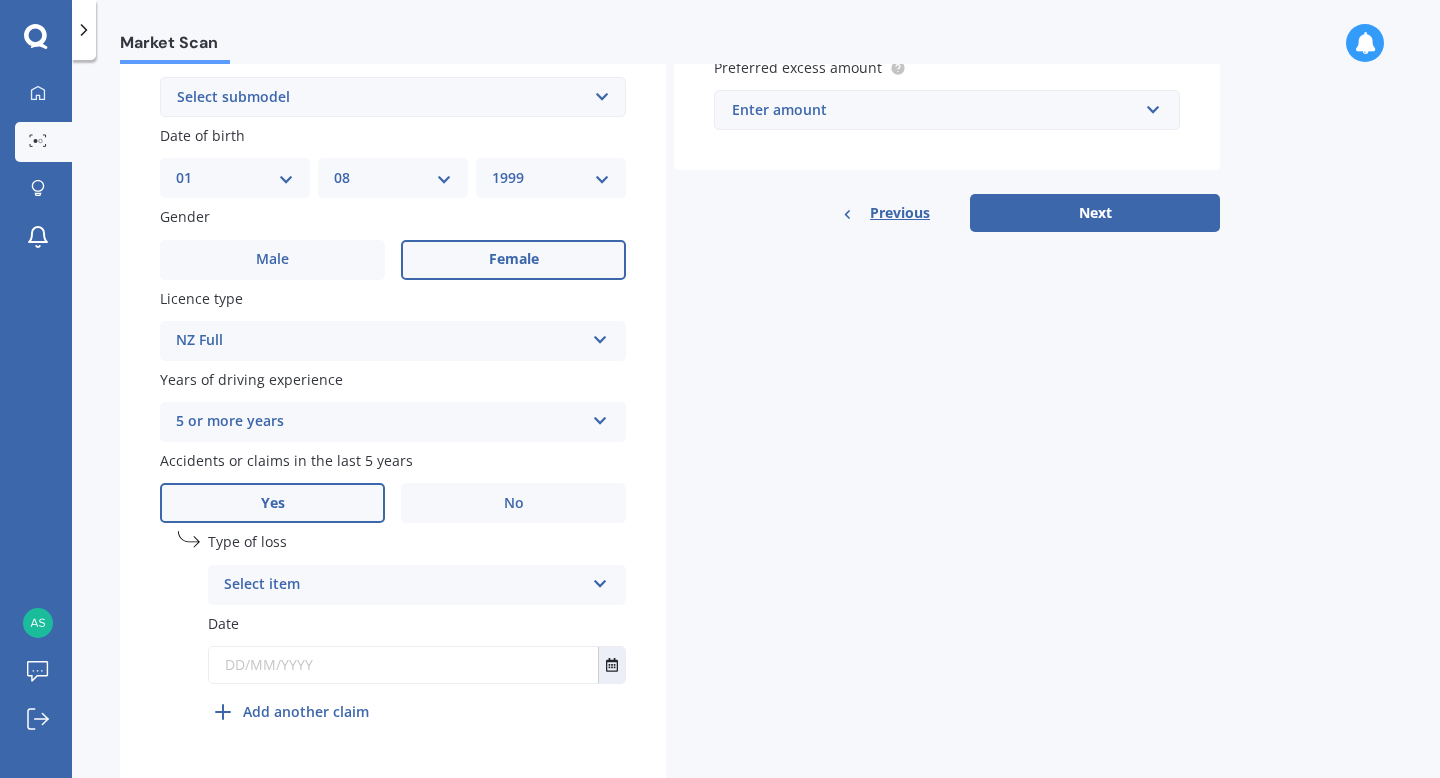 click on "Select item At fault accident Not at fault accident" at bounding box center (417, 585) 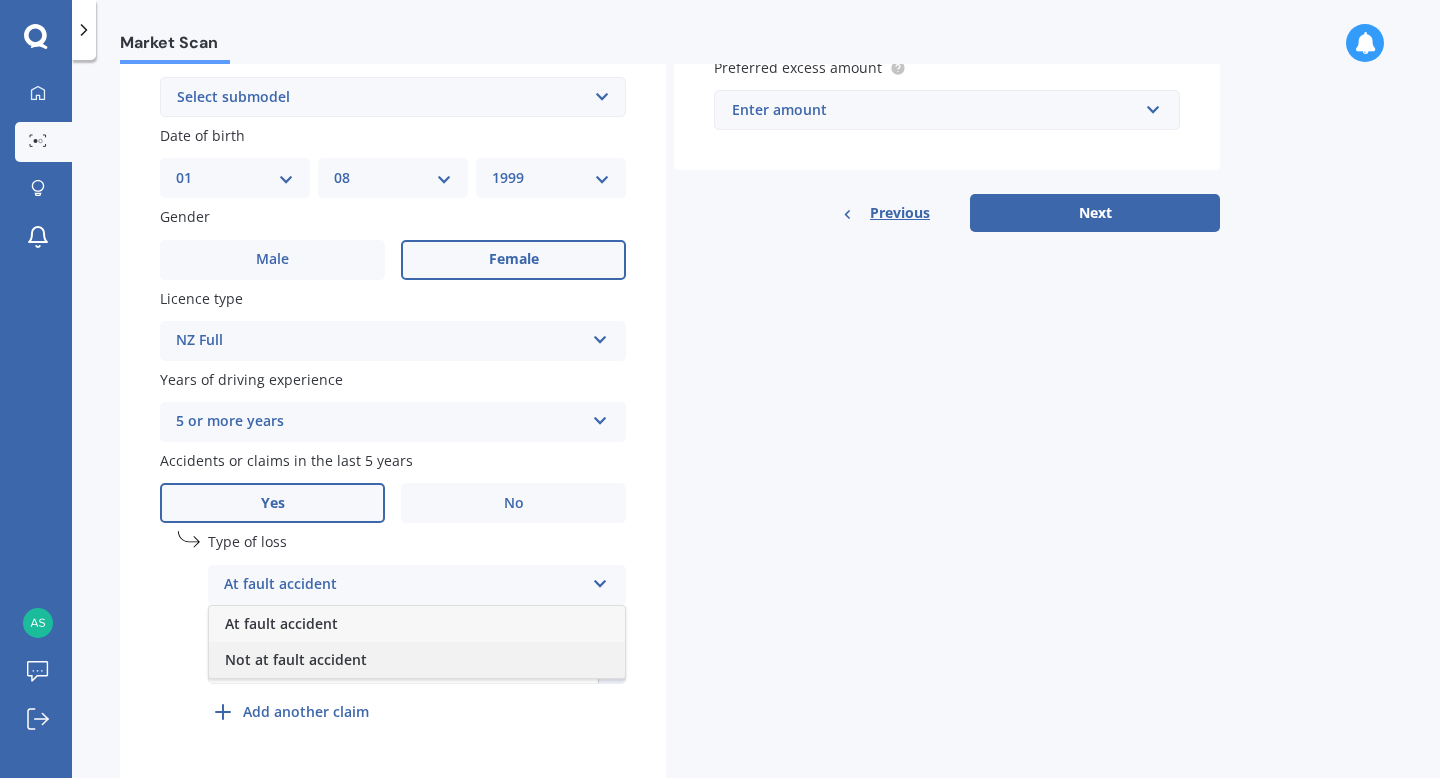 click on "Not at fault accident" at bounding box center [281, 623] 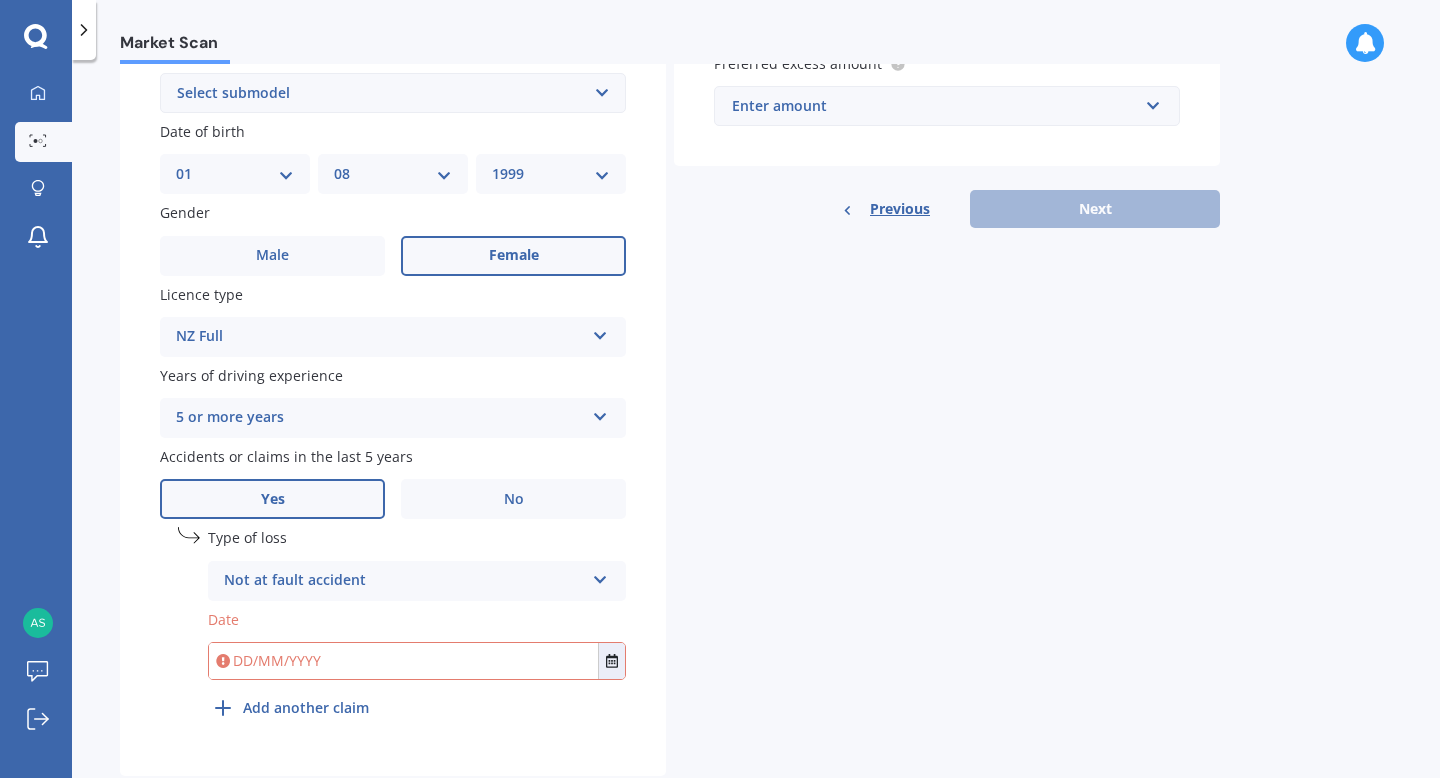 scroll, scrollTop: 574, scrollLeft: 0, axis: vertical 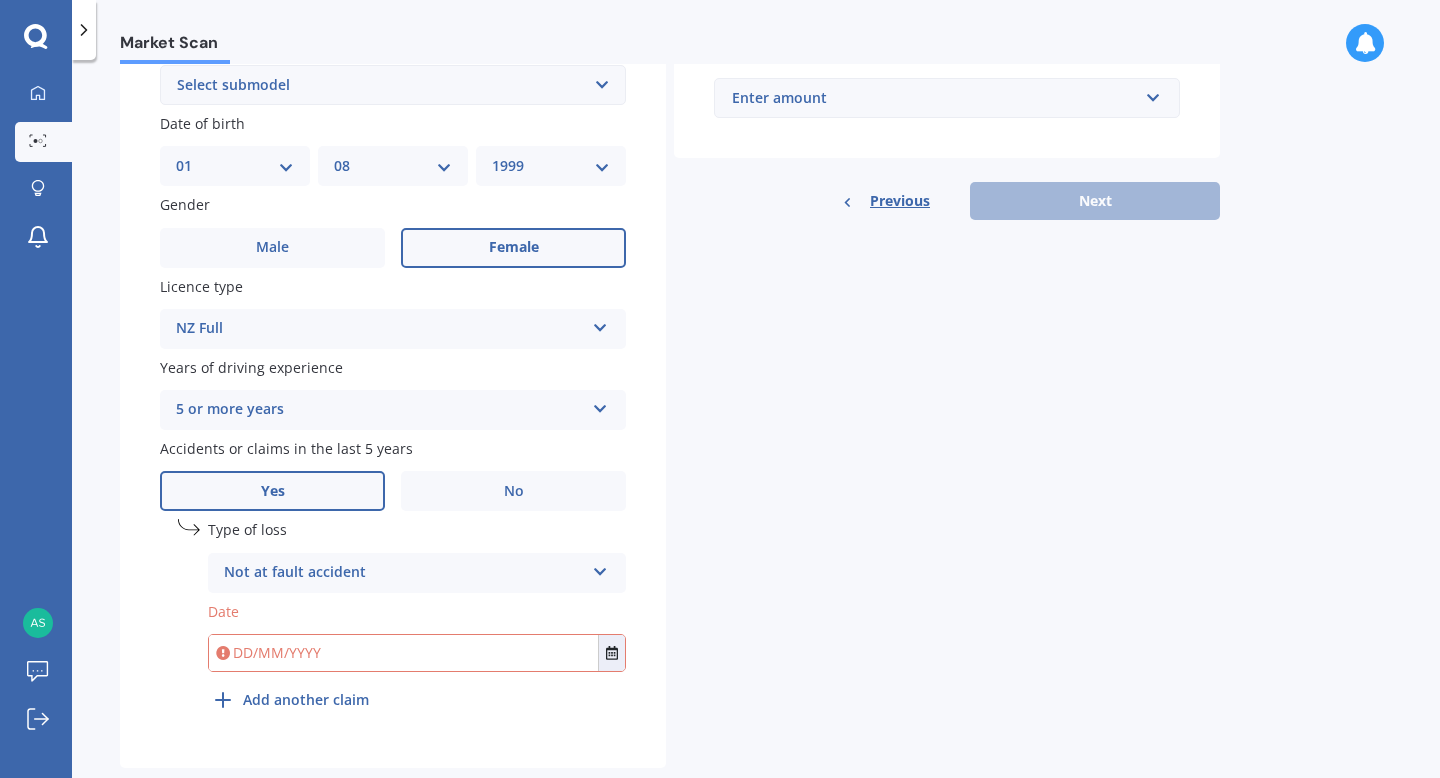 click at bounding box center [403, 653] 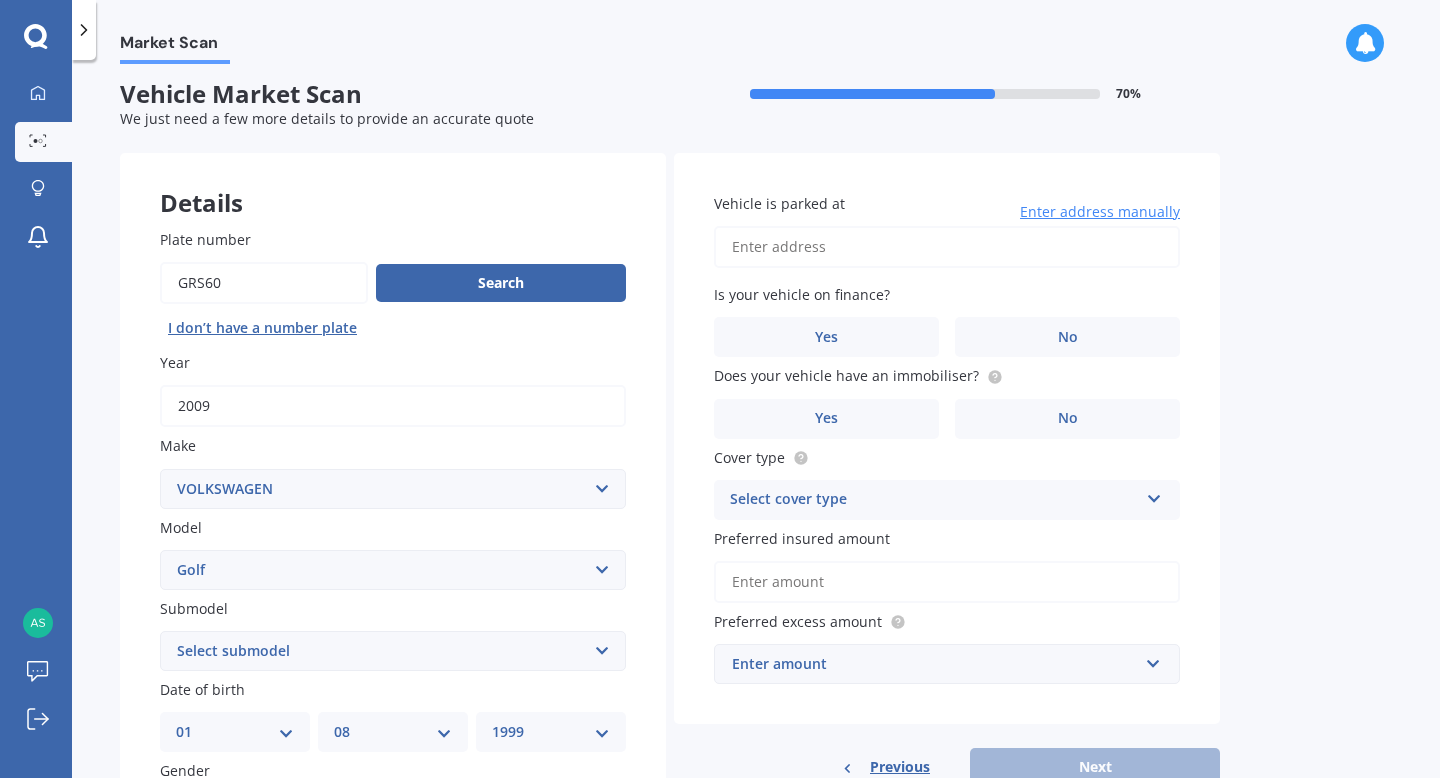 scroll, scrollTop: 0, scrollLeft: 0, axis: both 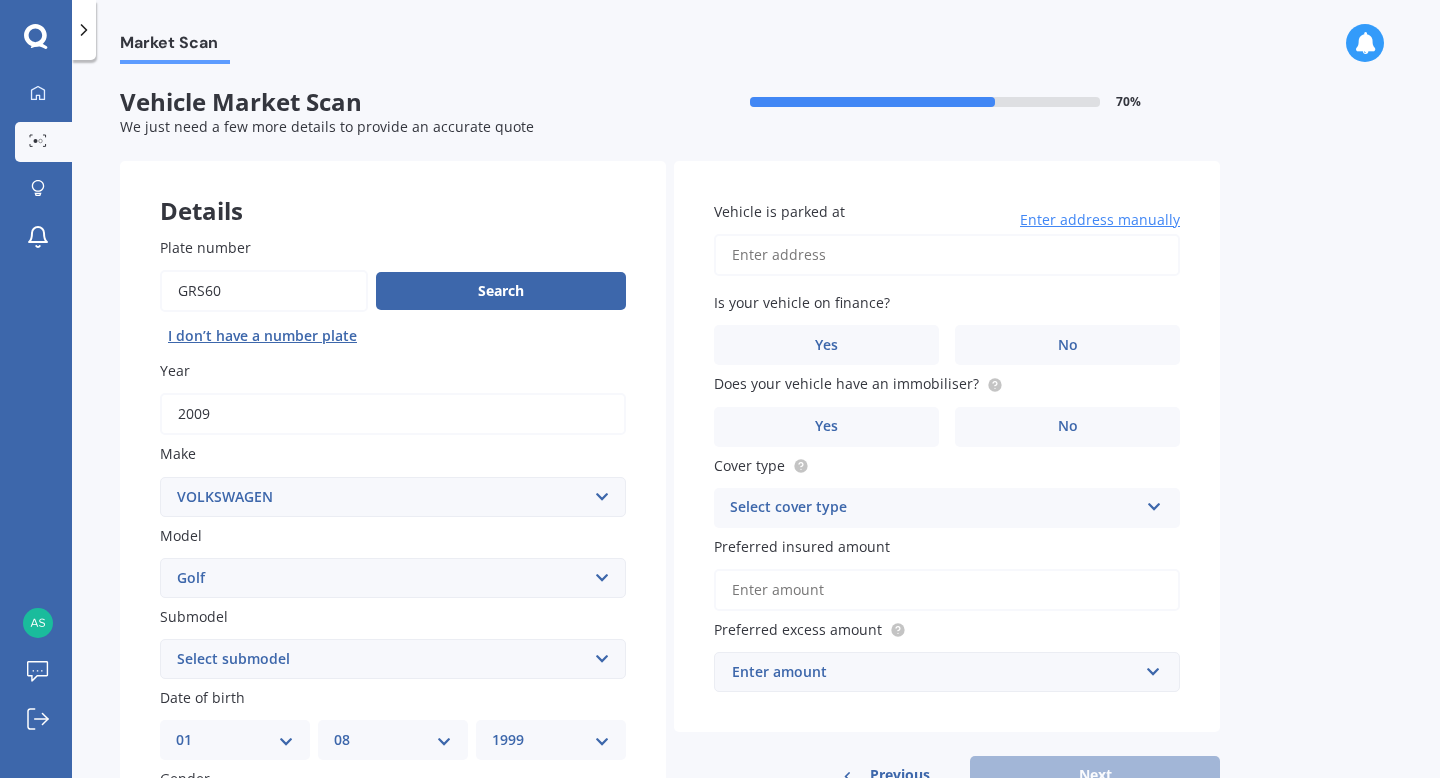 type on "[DATE]" 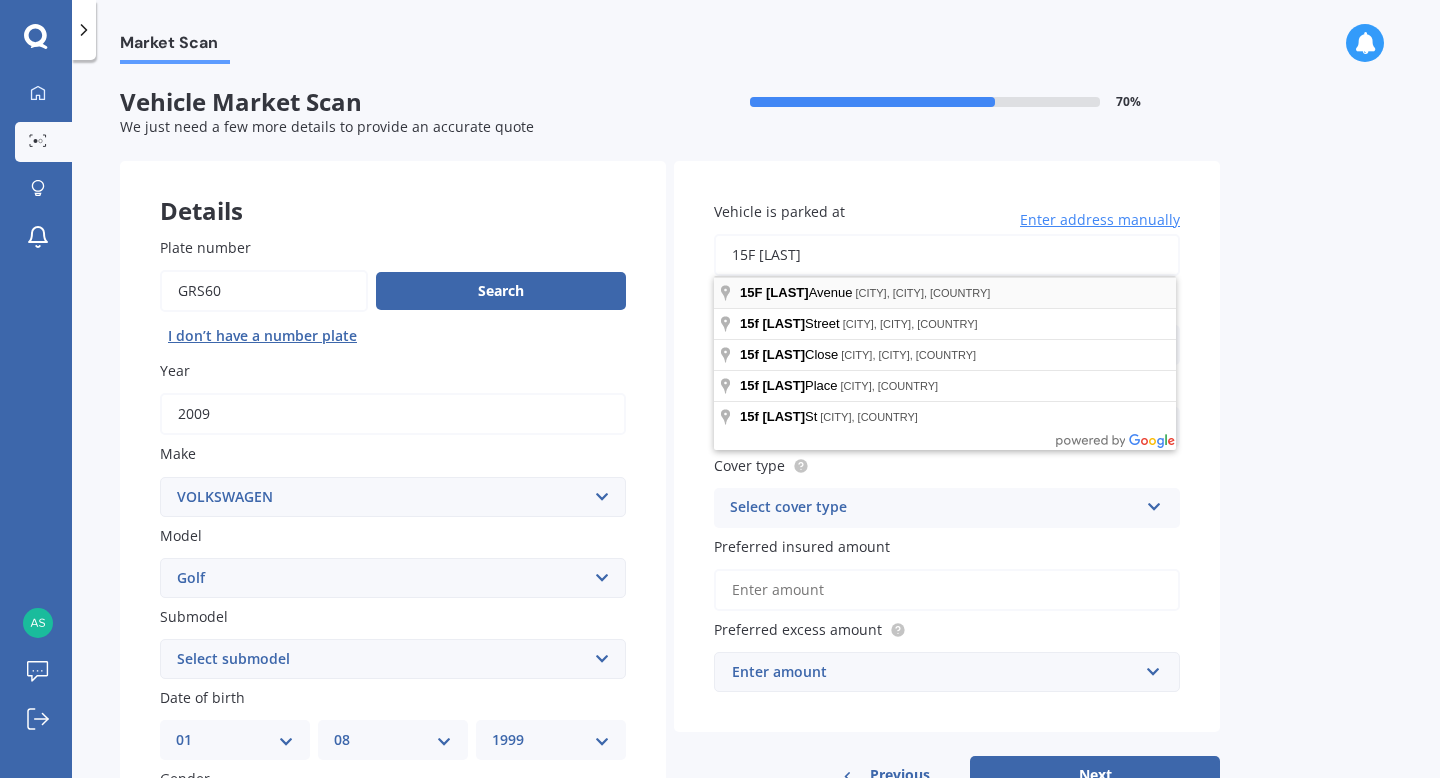 type on "15F [LAST]" 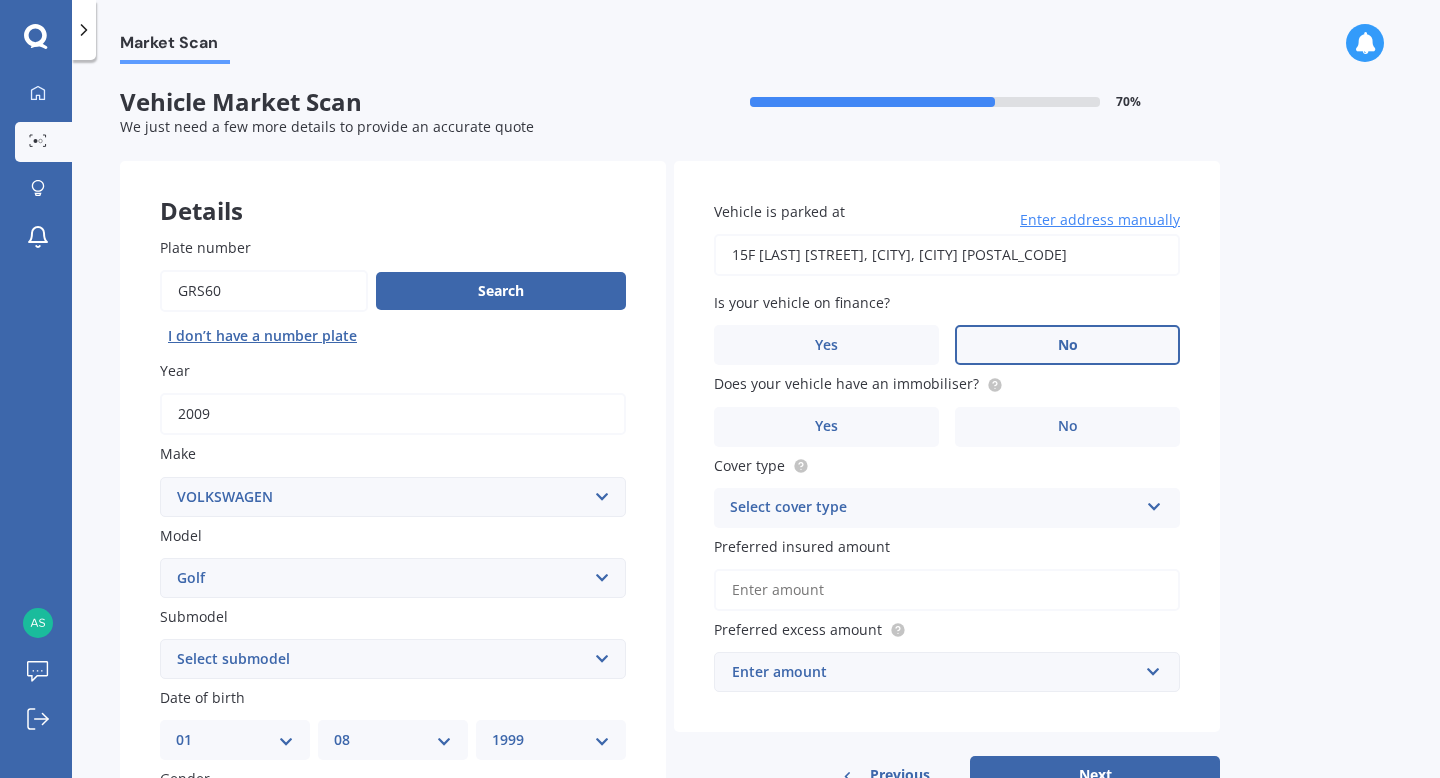 click on "No" at bounding box center [513, 822] 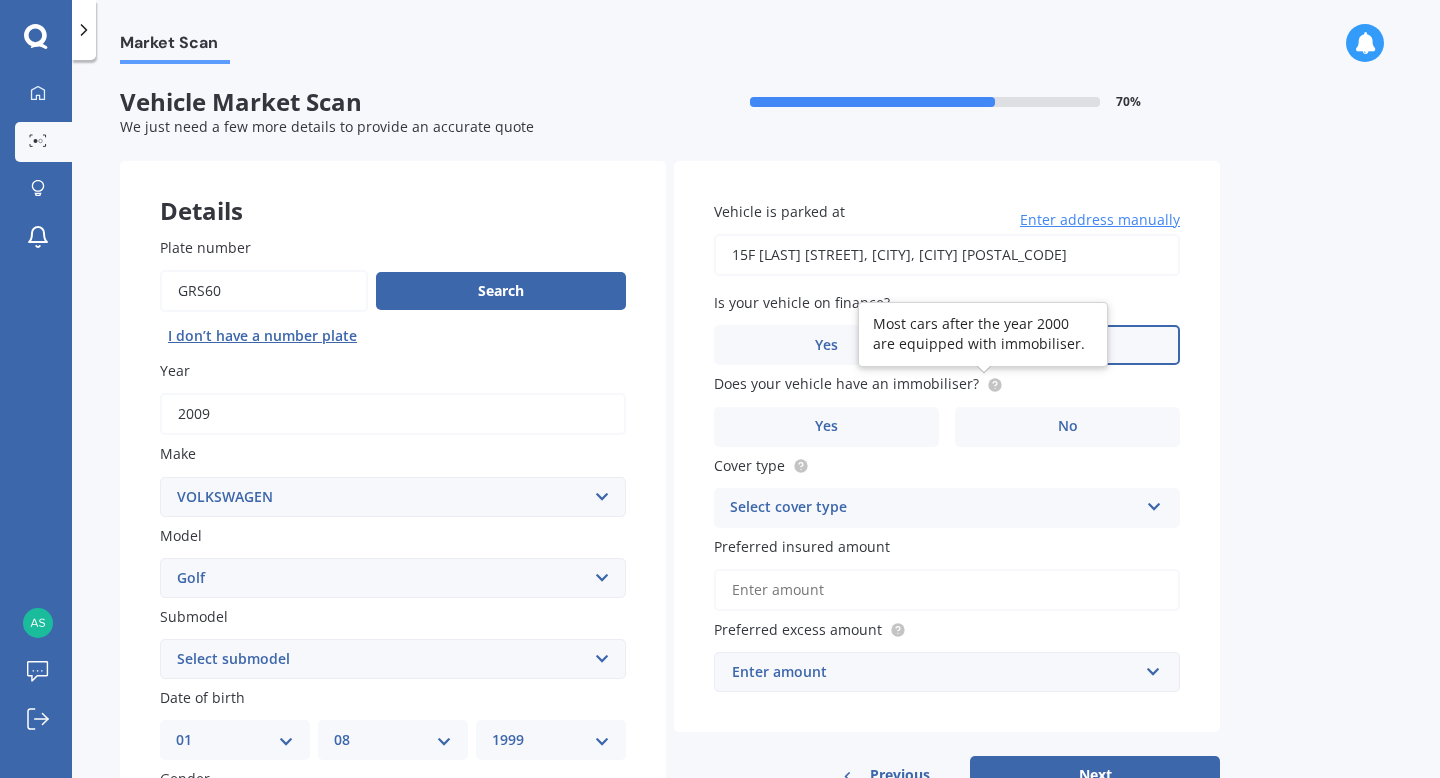 click at bounding box center (994, 384) 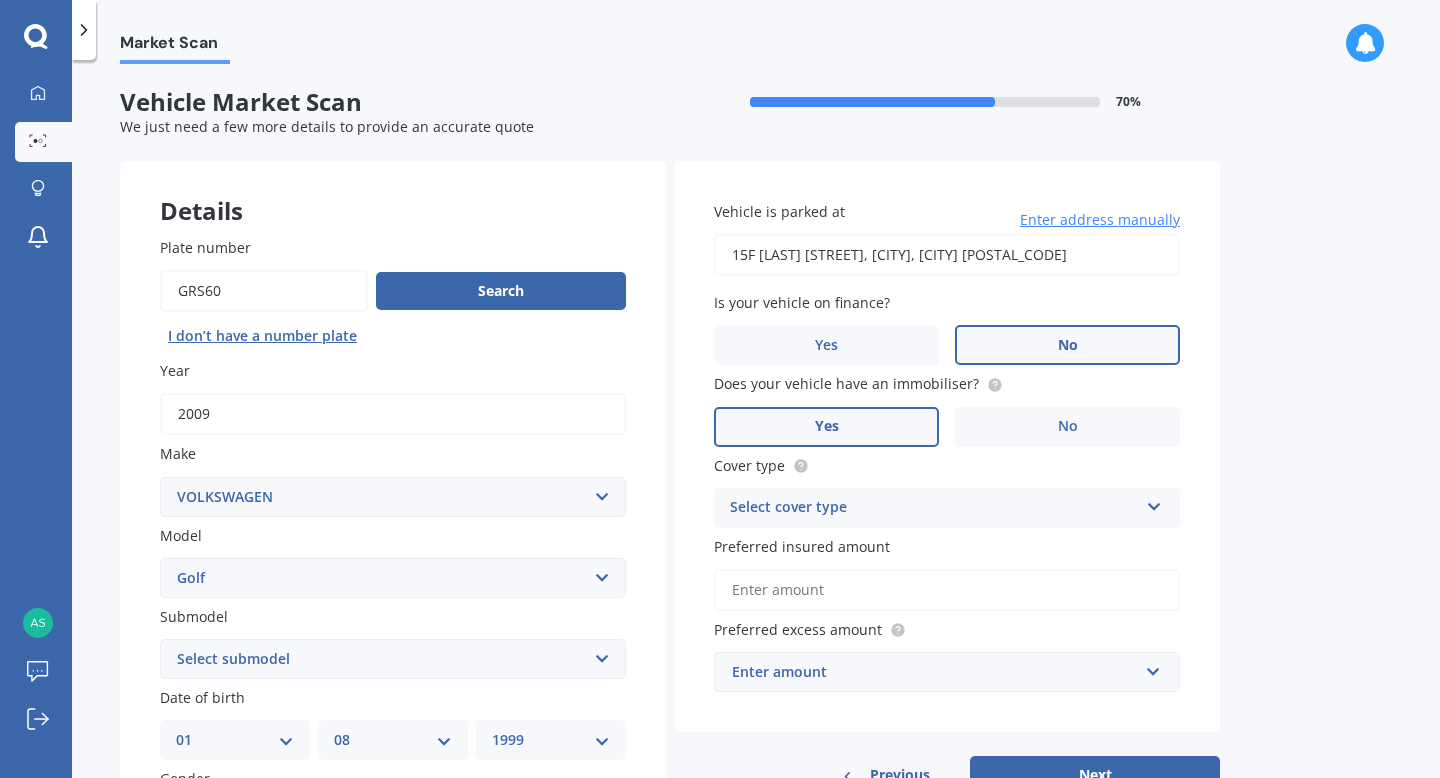 click on "Yes" at bounding box center [272, 822] 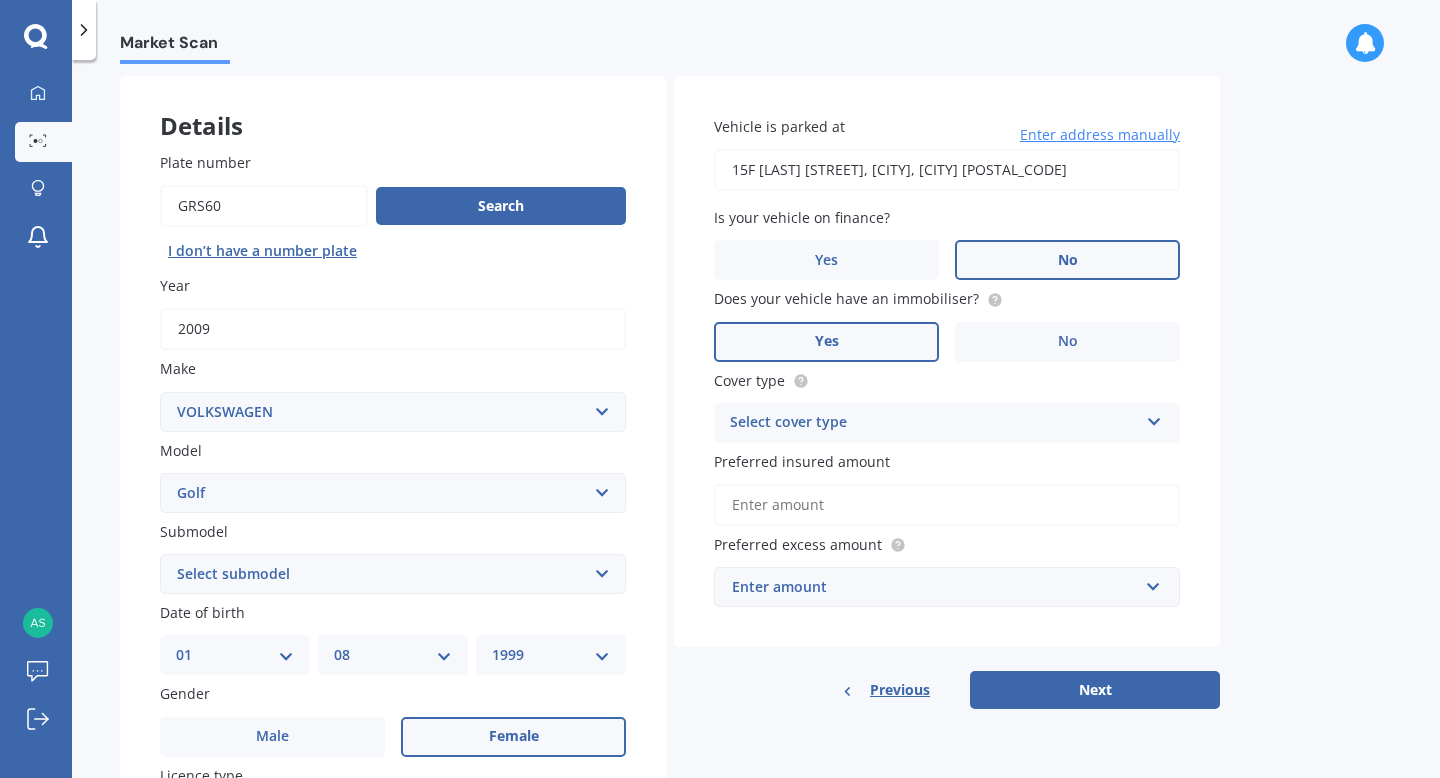 scroll, scrollTop: 100, scrollLeft: 0, axis: vertical 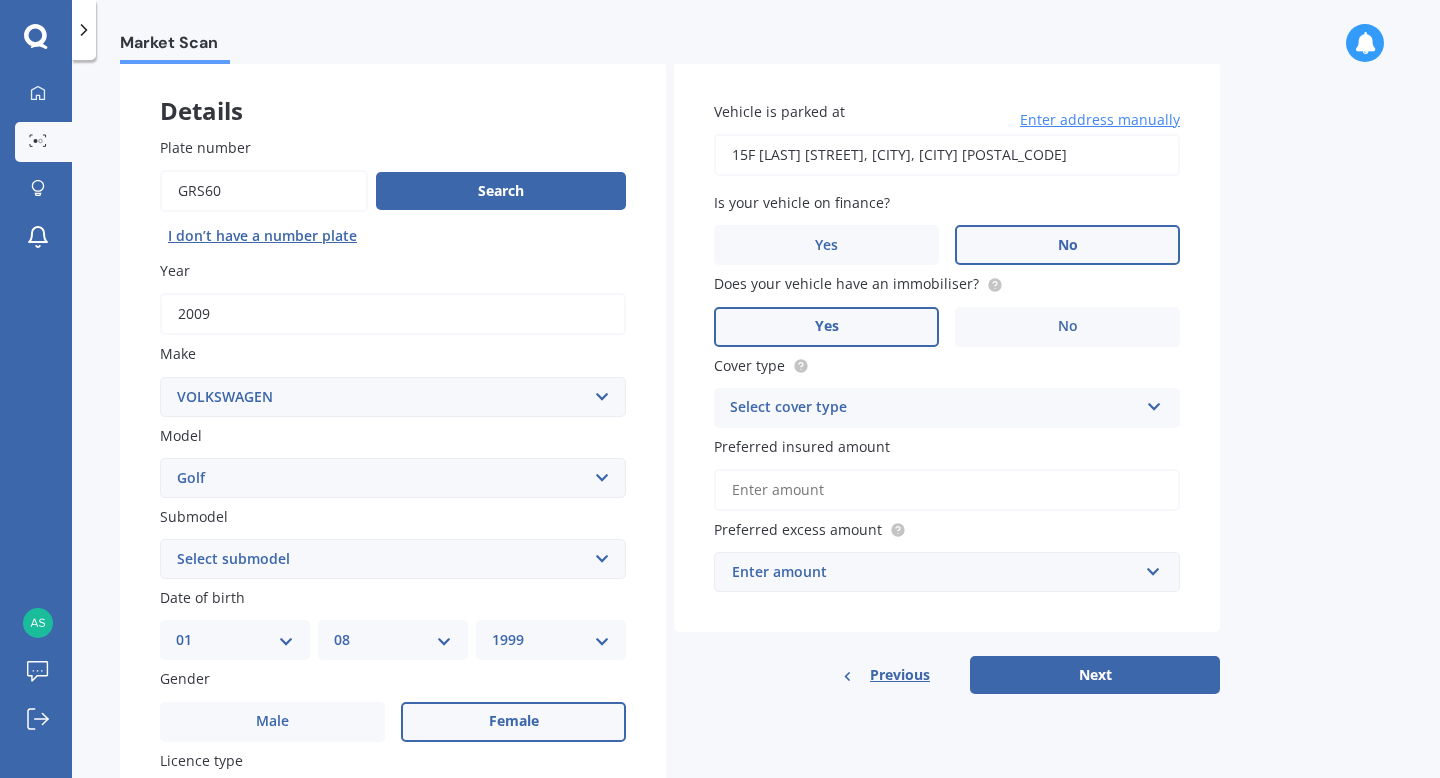 click on "Select cover type" at bounding box center [934, 408] 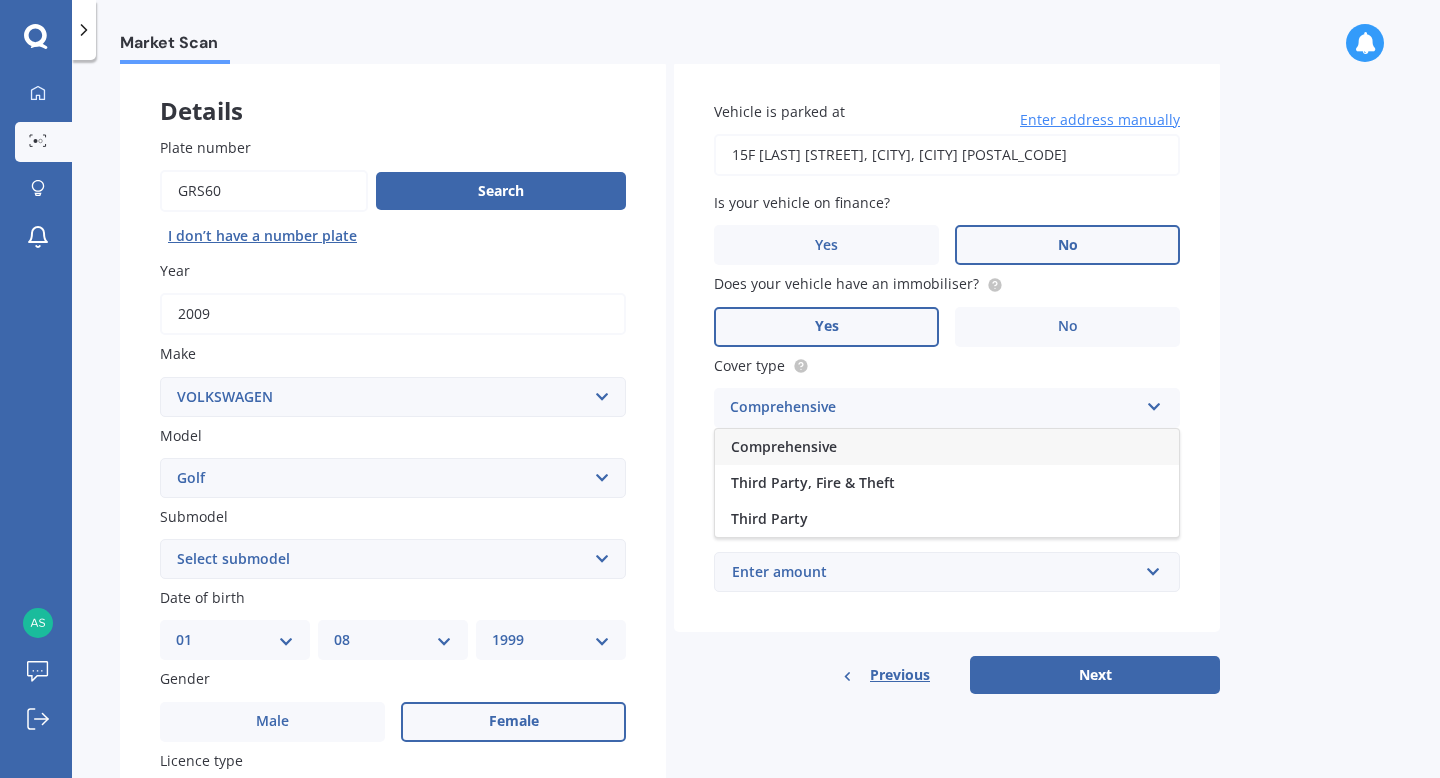 click on "Comprehensive" at bounding box center (947, 447) 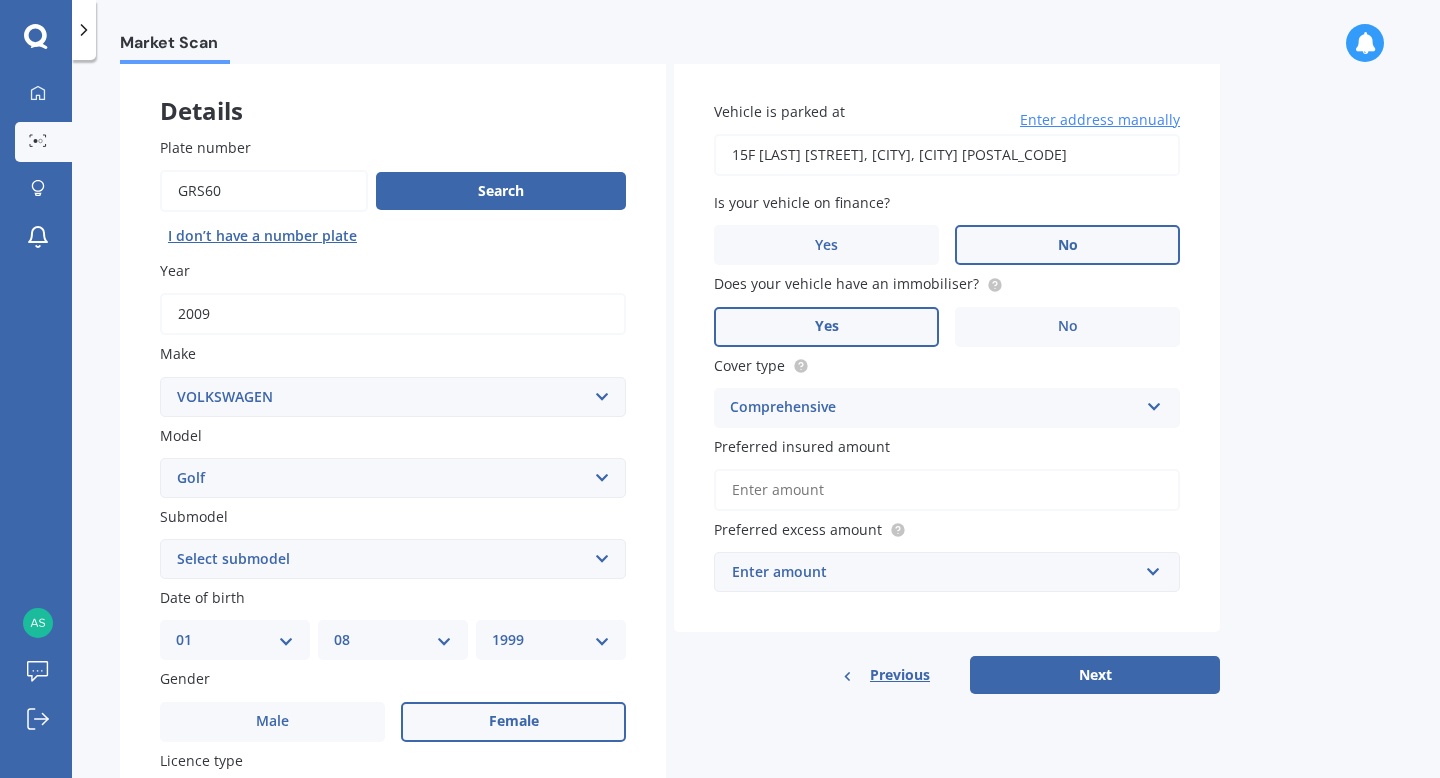 click on "Preferred insured amount" at bounding box center (947, 490) 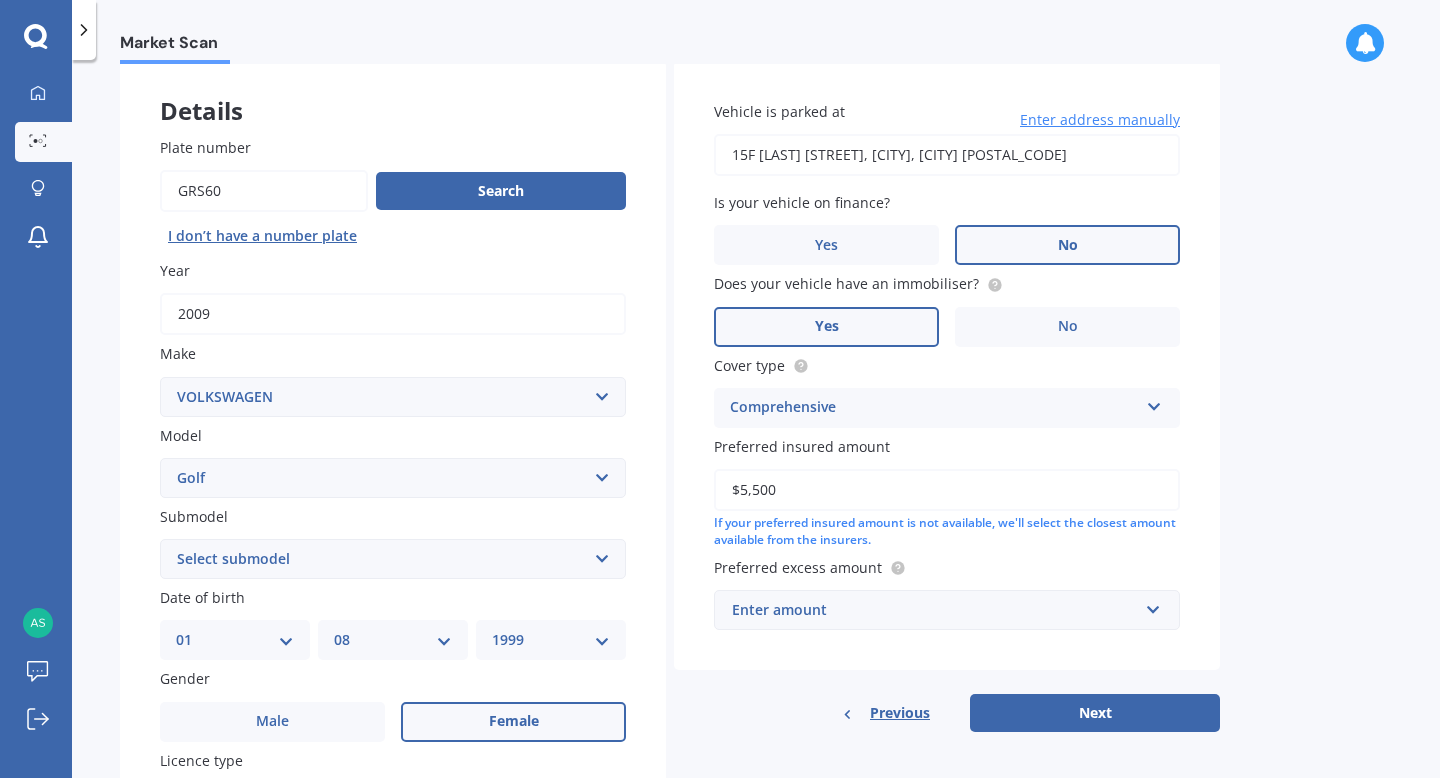 type on "$5,500" 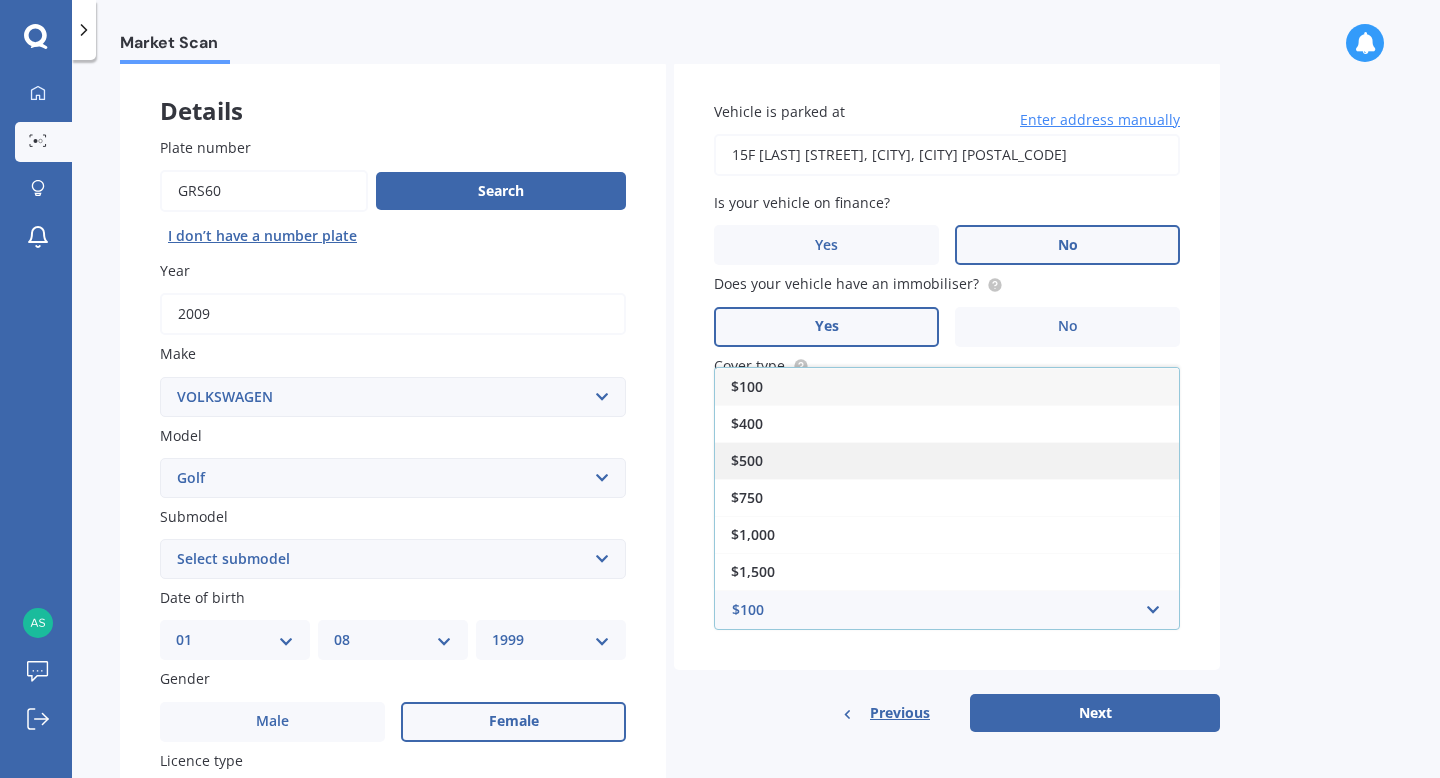 click on "$500" at bounding box center [947, 460] 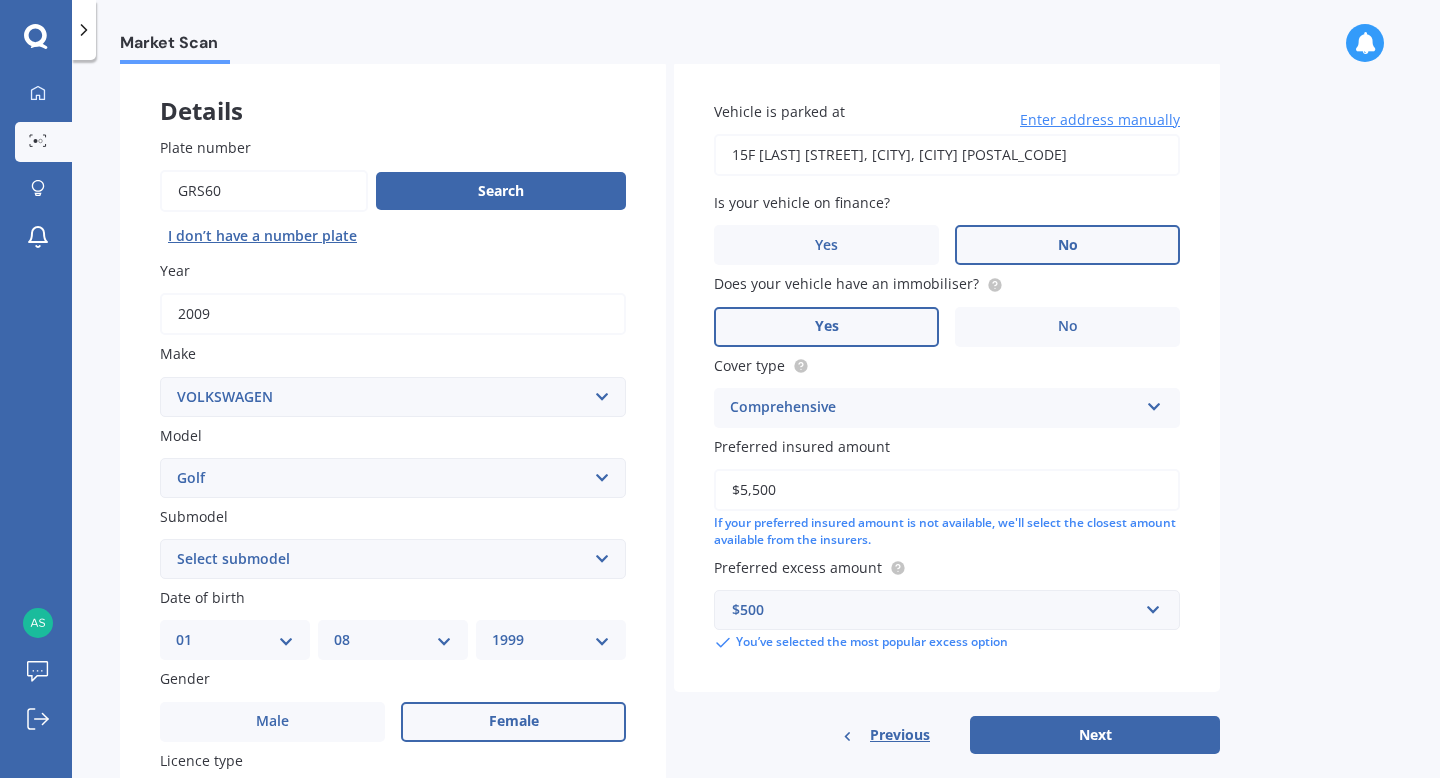 scroll, scrollTop: 219, scrollLeft: 0, axis: vertical 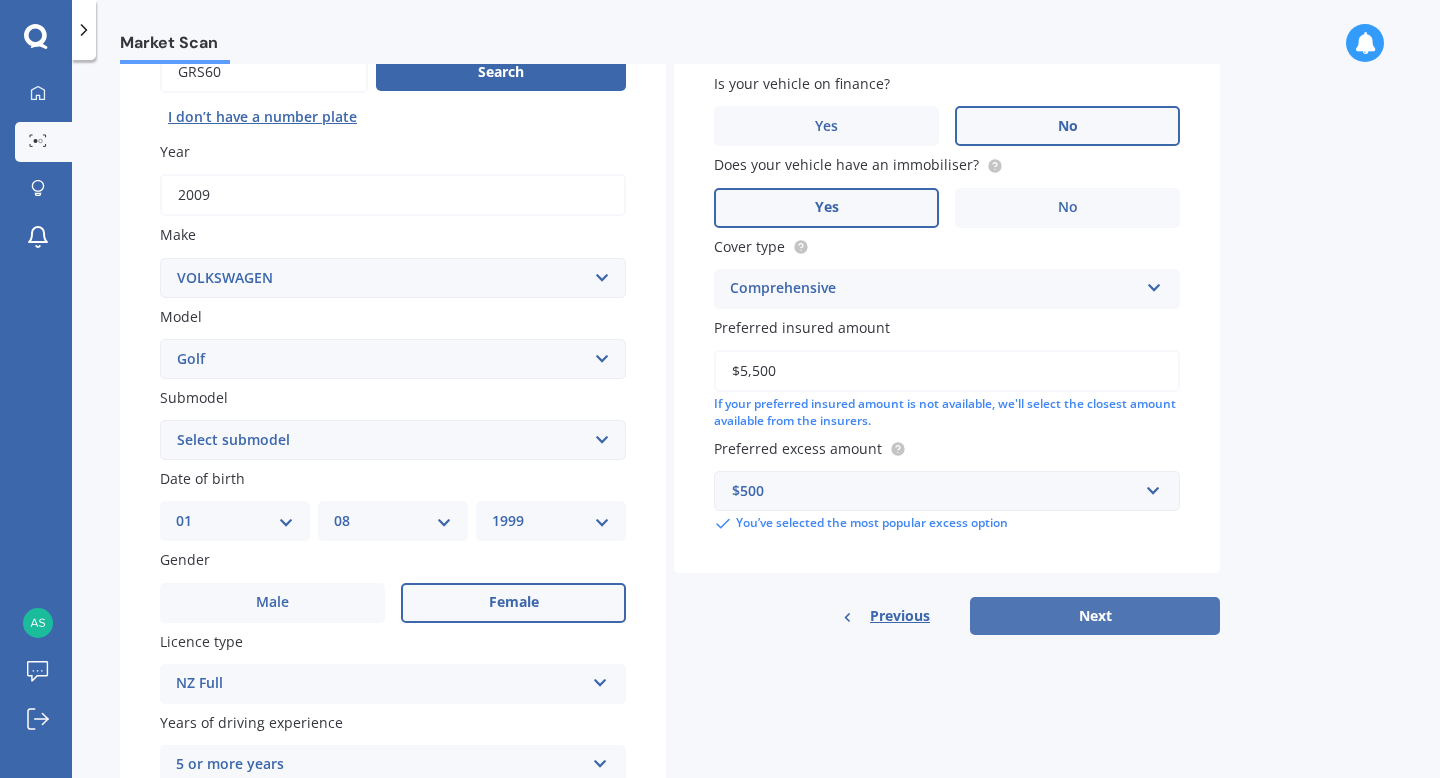 click on "Next" at bounding box center (1095, 616) 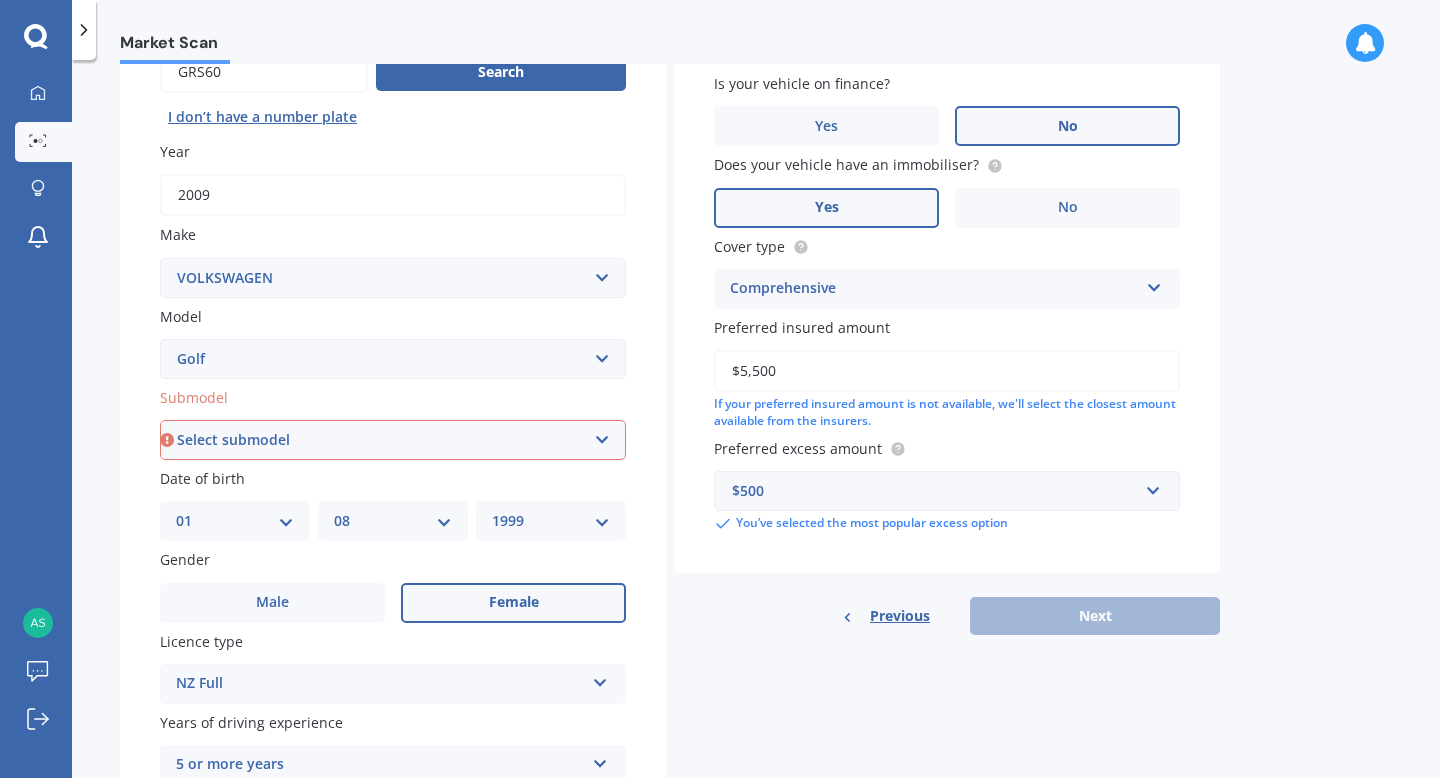 click on "Select submodel (All other) 1.4 GT TSI 1.4 TSI 1.6 1.6 FSI 1.6 TSI 1.8 1.9 TDI DSG 2.0 T GTI 2.0 TDI 4Motion 2.0 TDI 4Motion GT Sport 2.0 TDI DSG 2.0 TDI GT Sport 2.O 2.O FSI Cabriolet GT Turbo GTE Hybrid GTI Petrol Turbo 2WD GTI Turbo Hatchback 1.2T R R32 R32 turbo R36 TDI Comfortlinewagon 1.6 TSI 2.0L V5 V6 incl 4 Motion Variant 1.4 TSI" at bounding box center (393, 440) 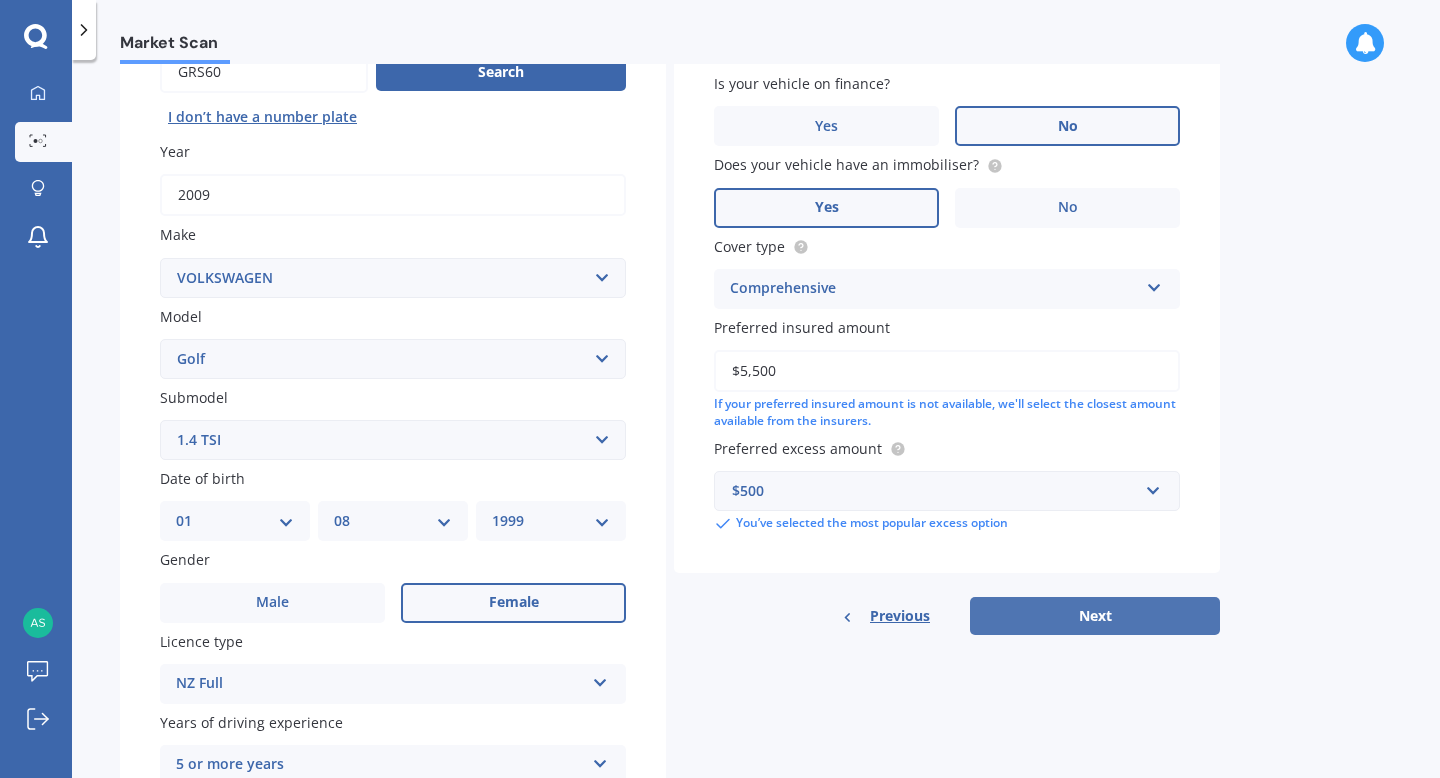 click on "Next" at bounding box center (1095, 616) 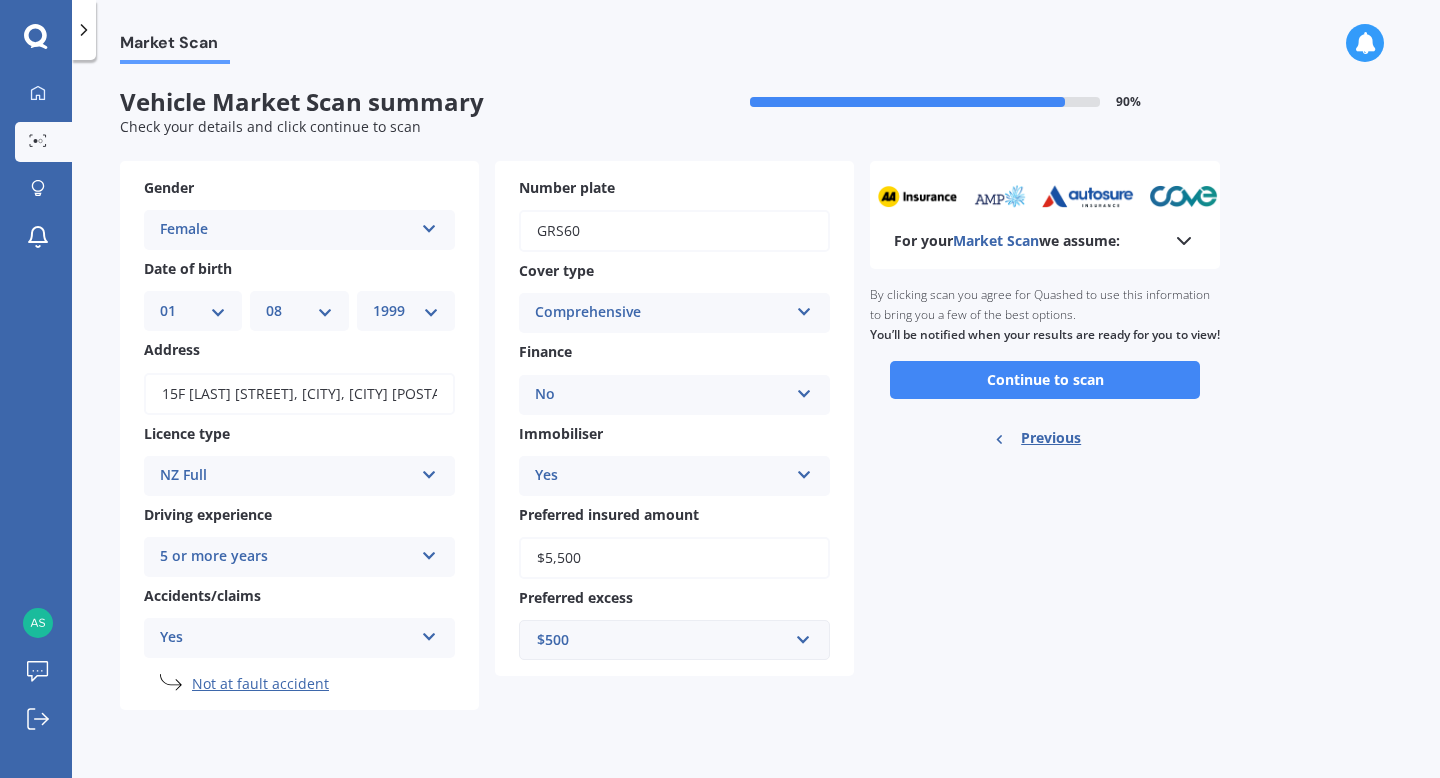 scroll, scrollTop: 0, scrollLeft: 0, axis: both 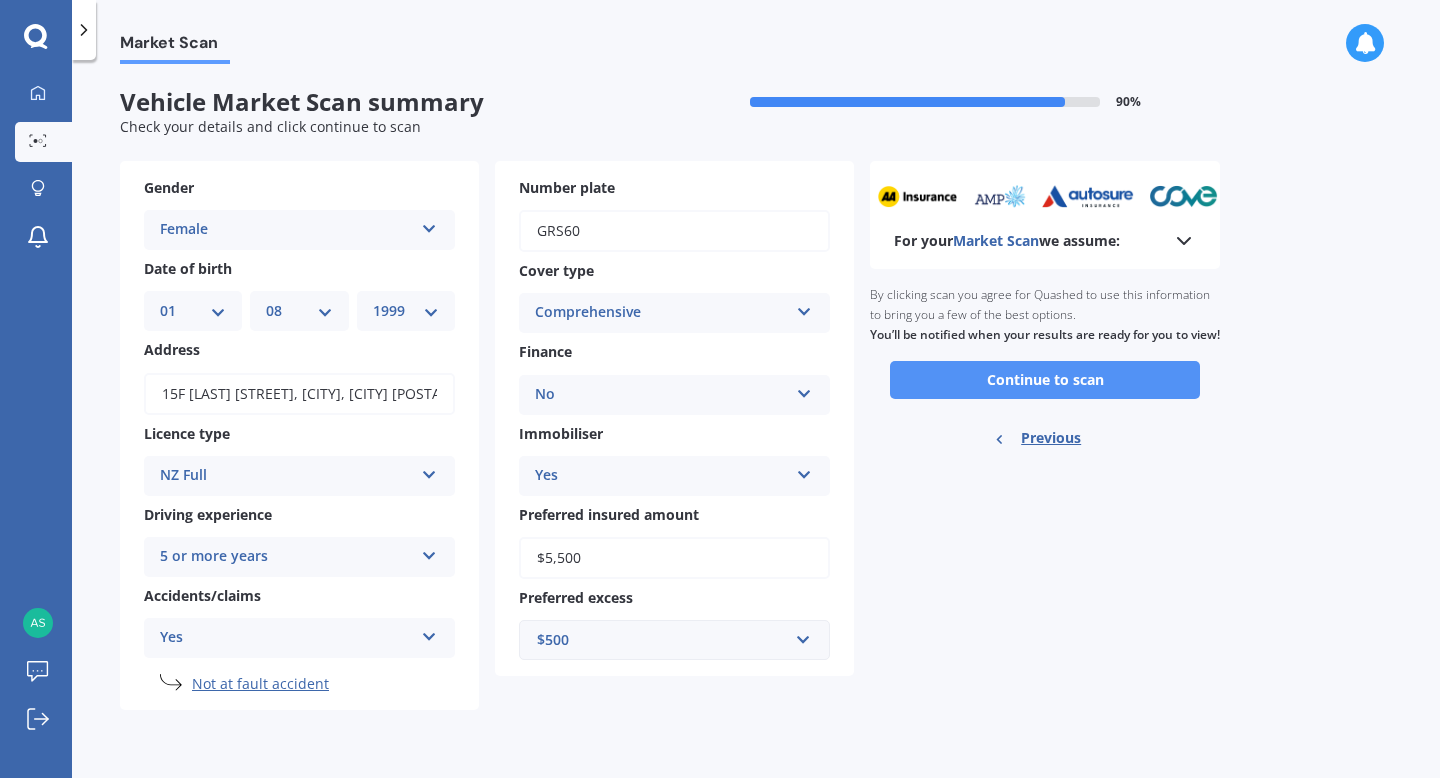 click on "Continue to scan" at bounding box center [1045, 380] 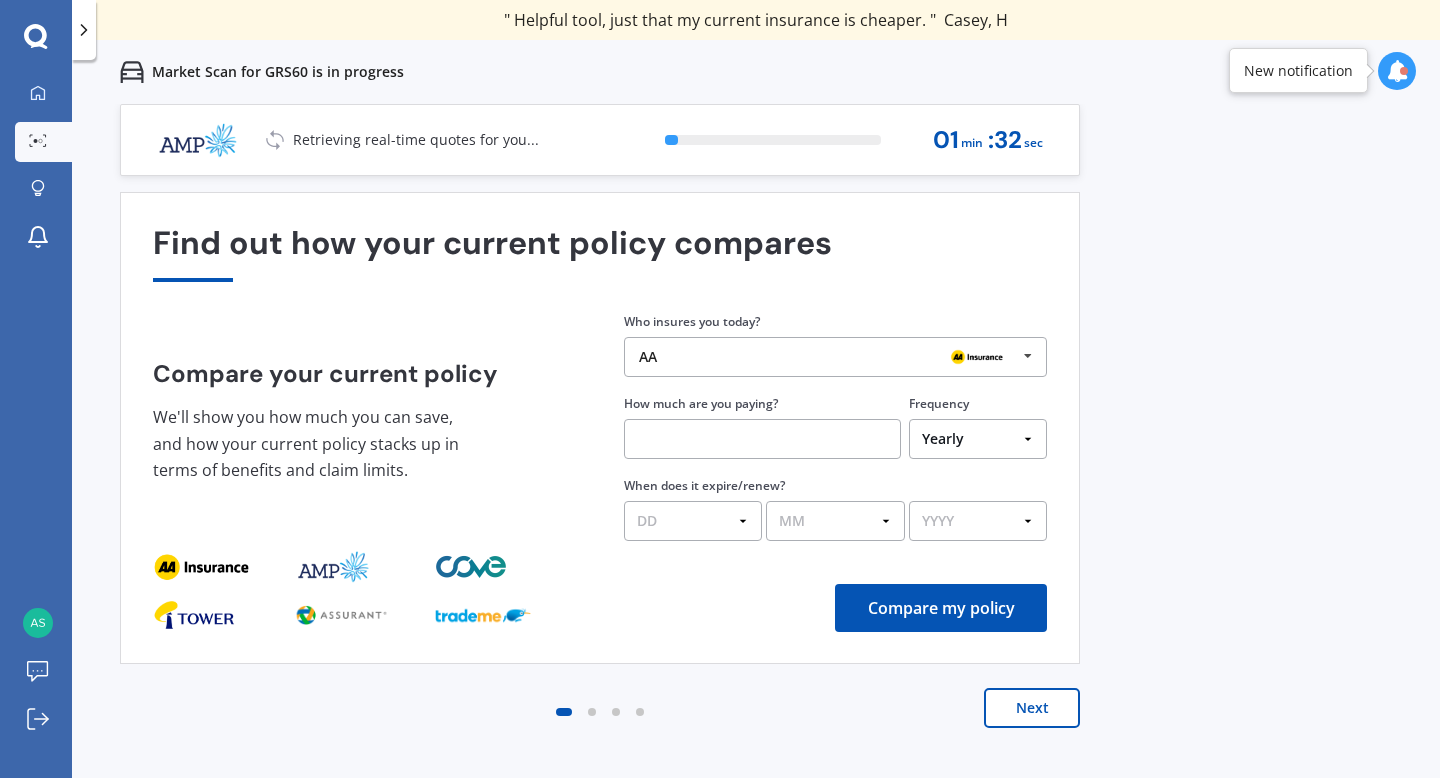 click on "Next" at bounding box center (1032, 708) 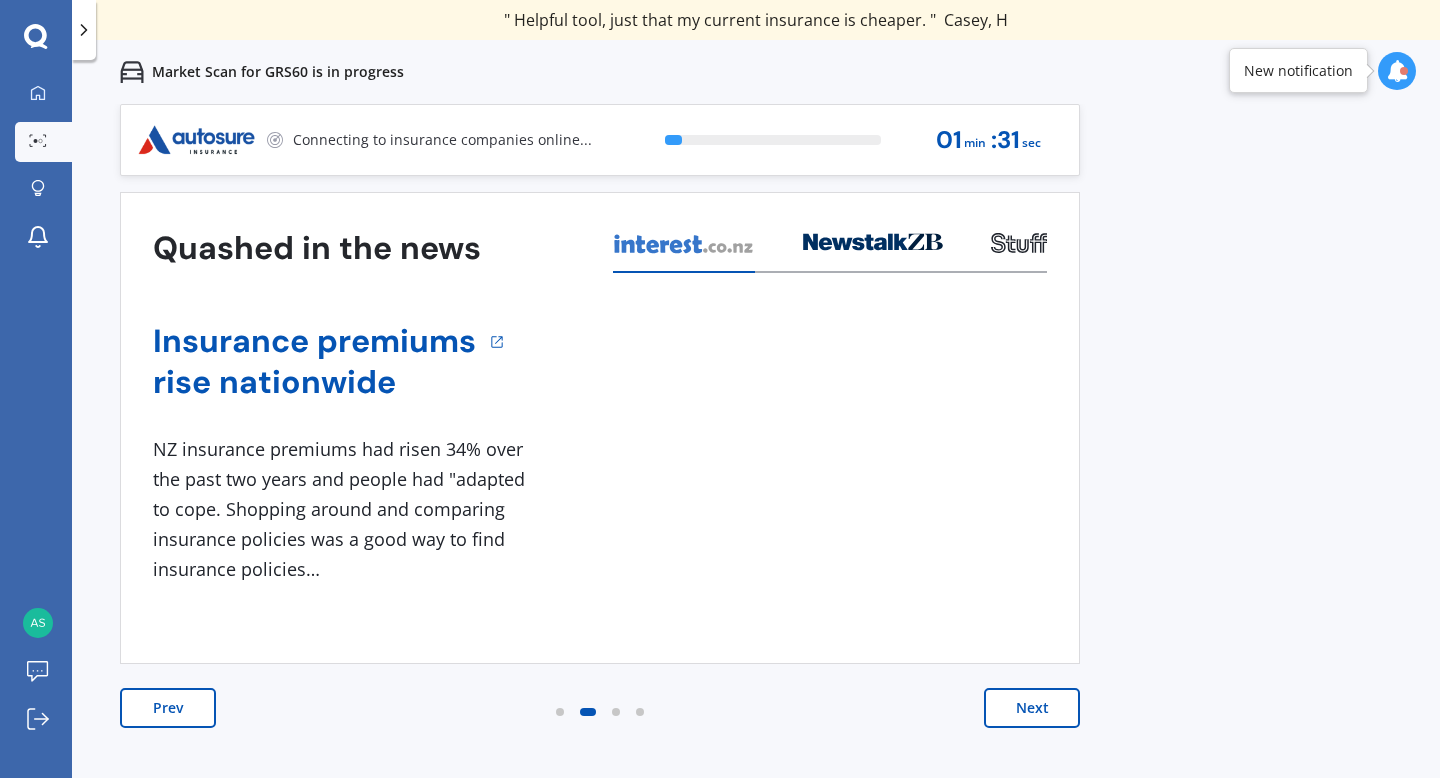 click on "Next" at bounding box center (1032, 708) 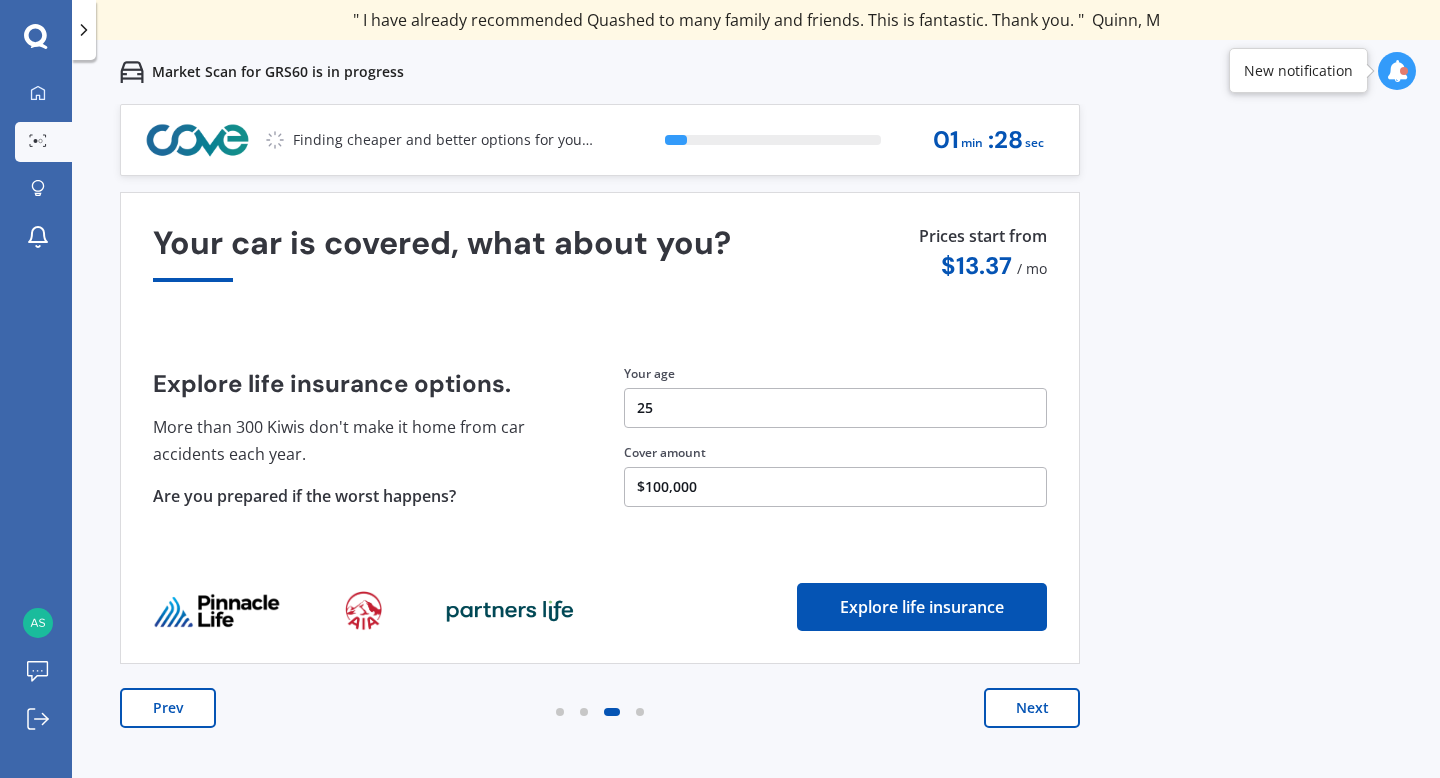 click on "Next" at bounding box center [1032, 708] 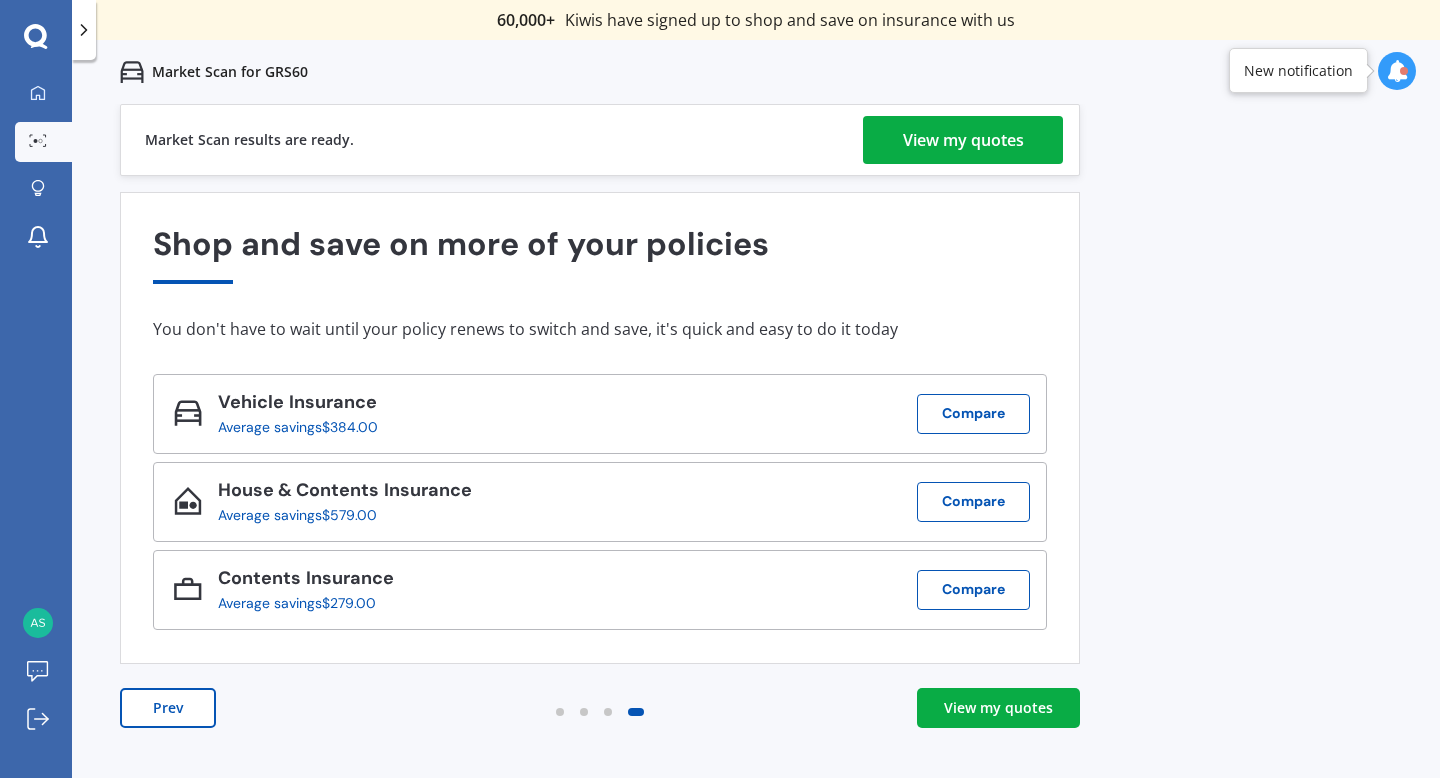 click on "View my quotes" at bounding box center [963, 140] 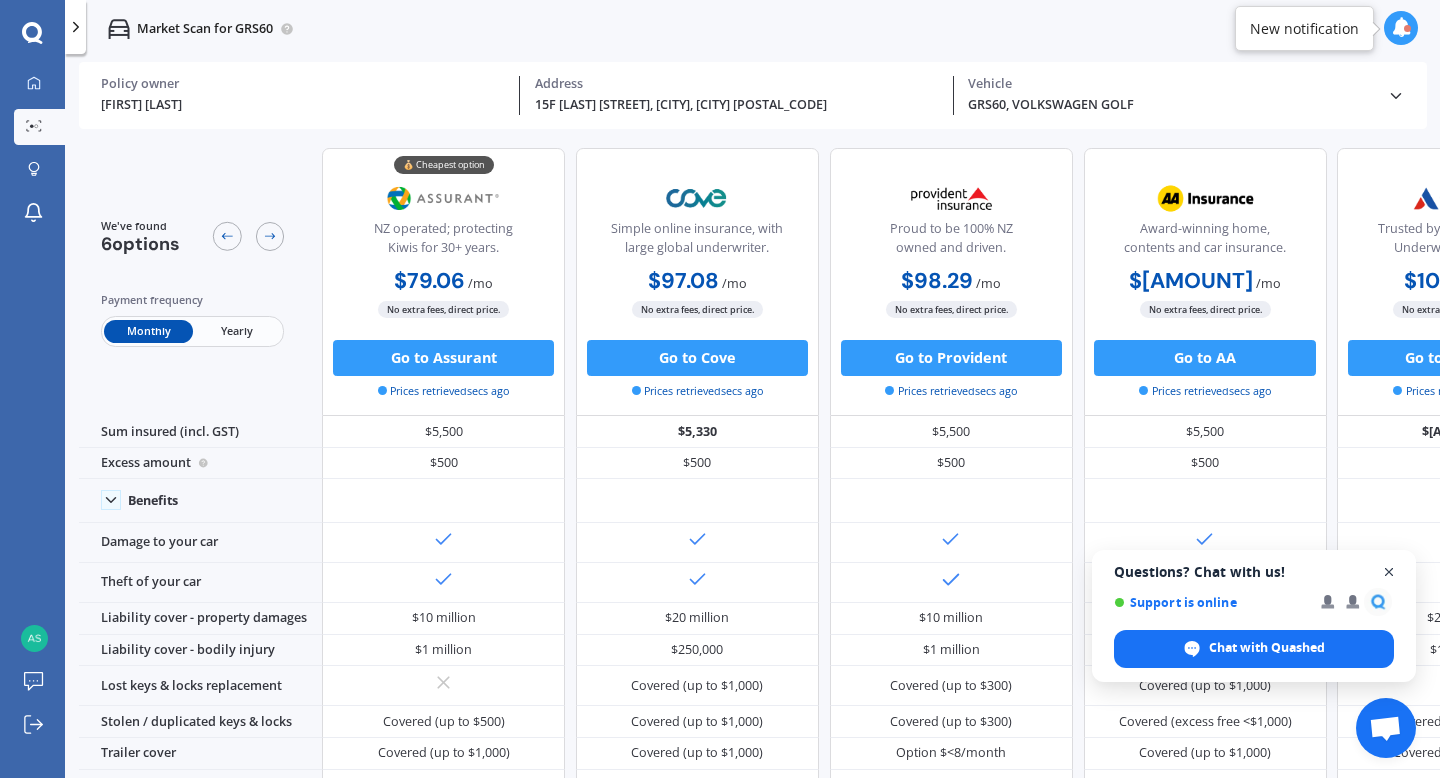 click at bounding box center [1389, 572] 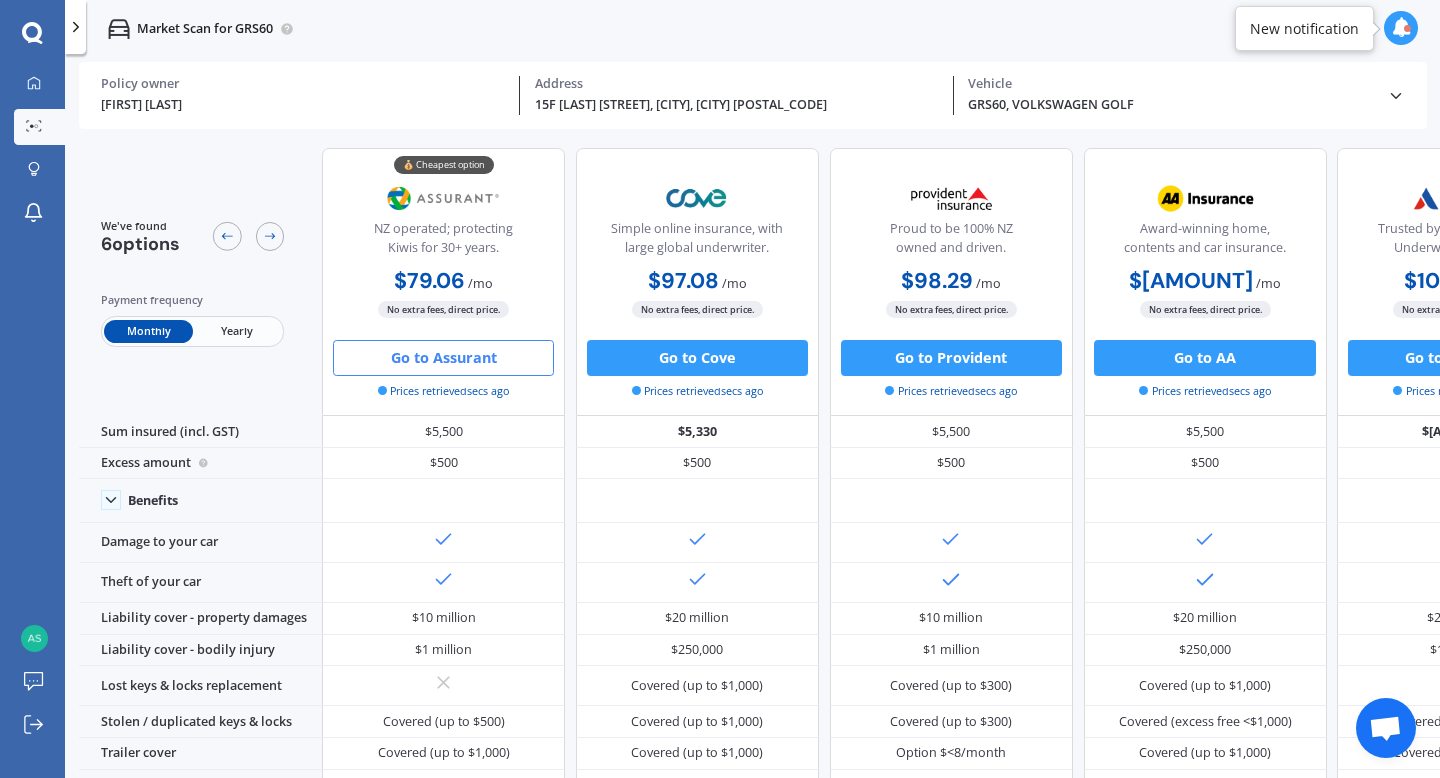click on "Go to Assurant" at bounding box center (443, 358) 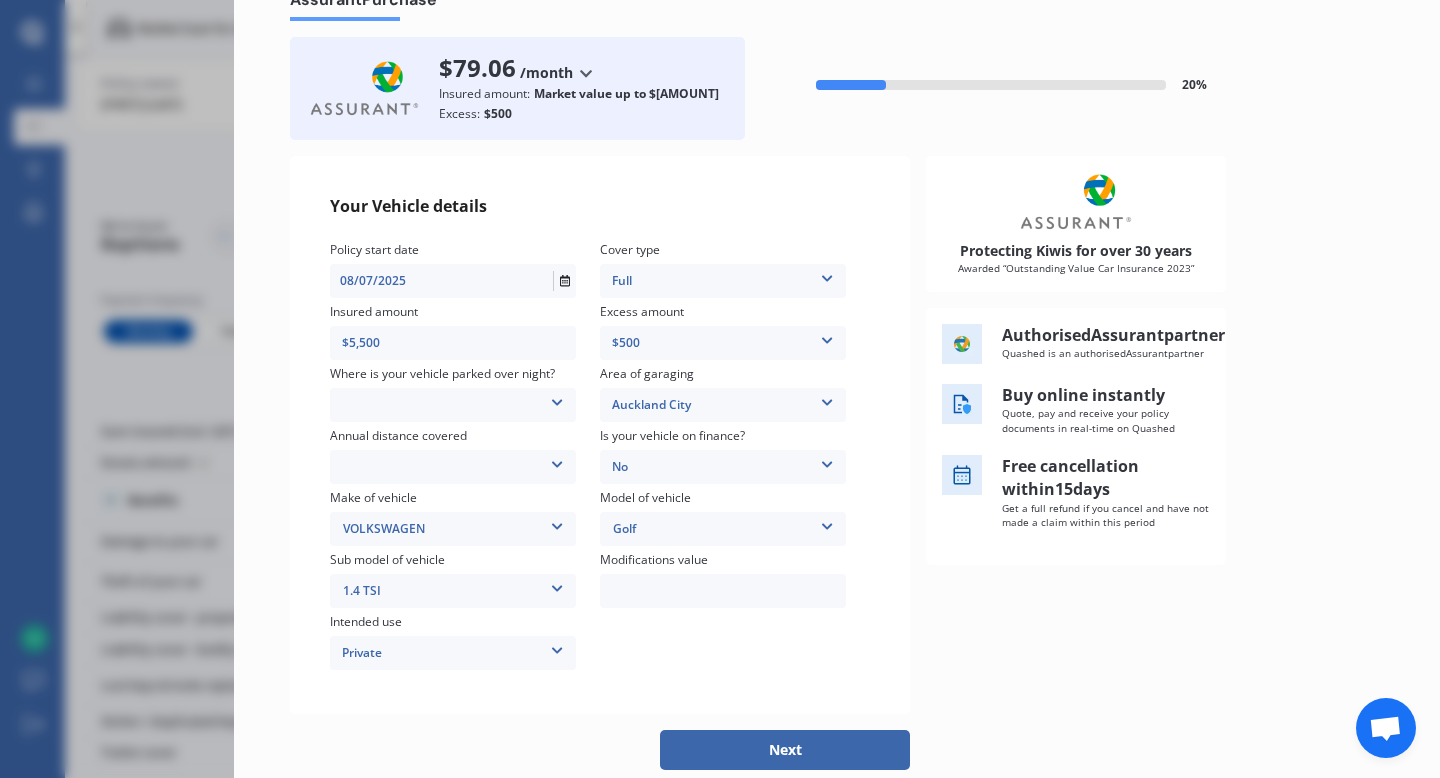scroll, scrollTop: 102, scrollLeft: 0, axis: vertical 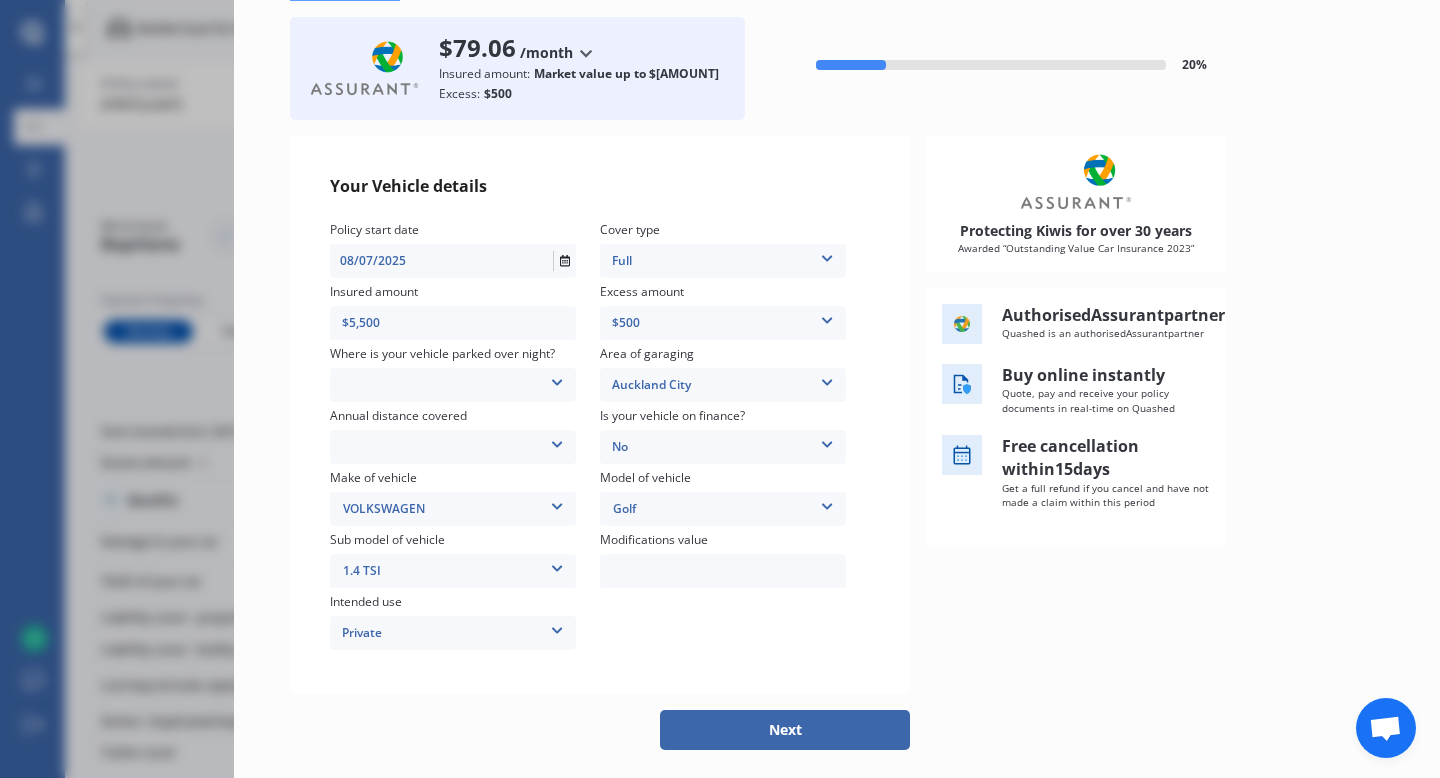 click on "In a garage On own property On street or road" at bounding box center [723, 261] 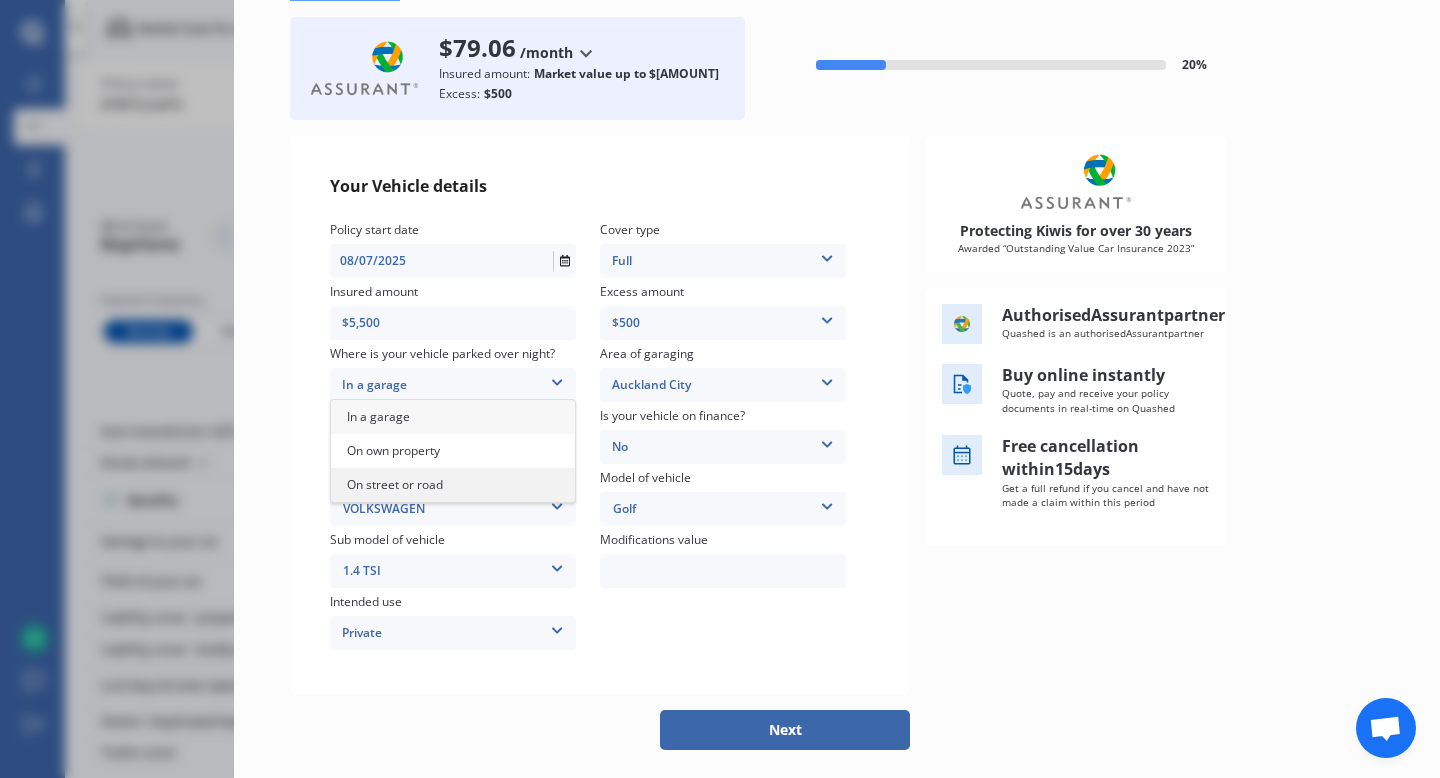 click on "On street or road" at bounding box center (453, 485) 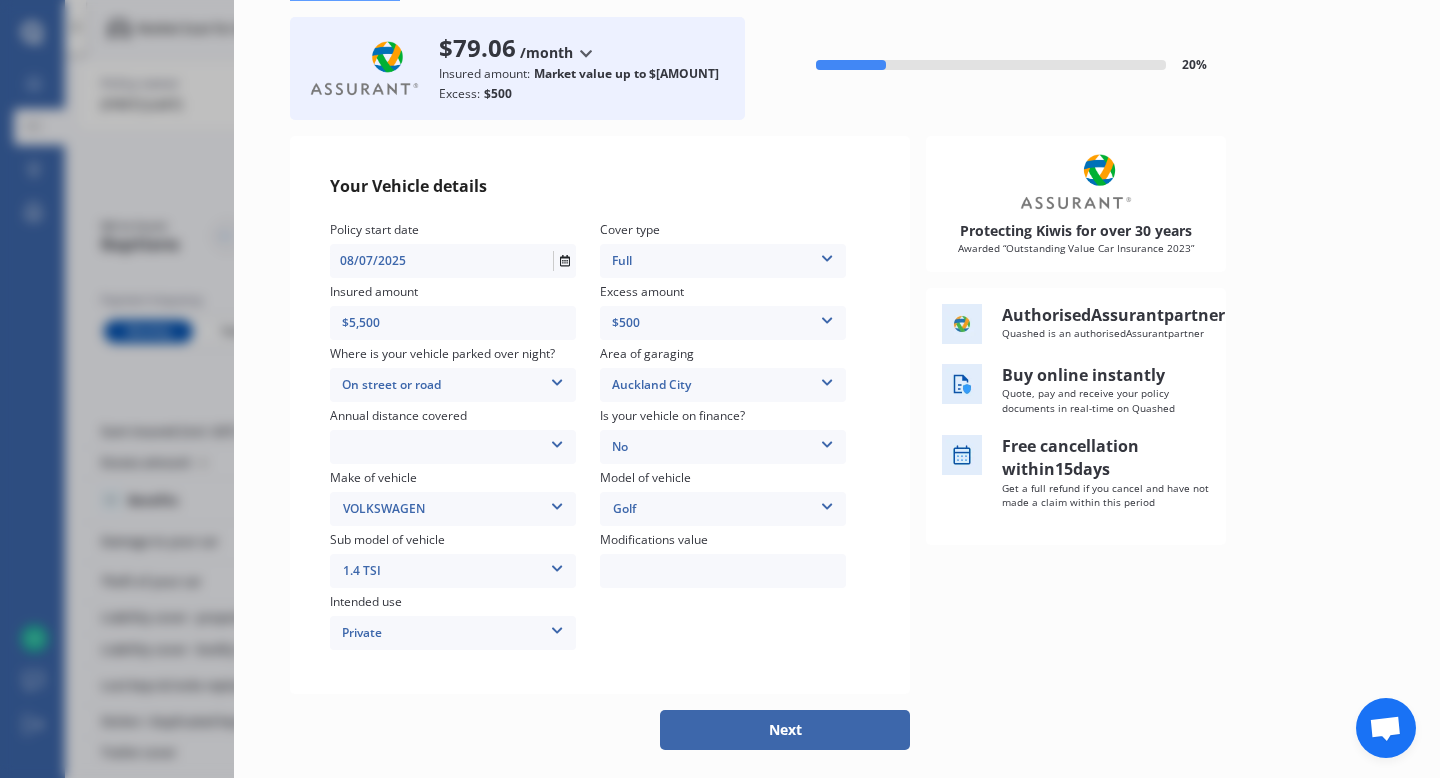 click on "Low (less than 15,000km per year) Average (15,000-30,000km per year) High (30,000+km per year)" at bounding box center (723, 261) 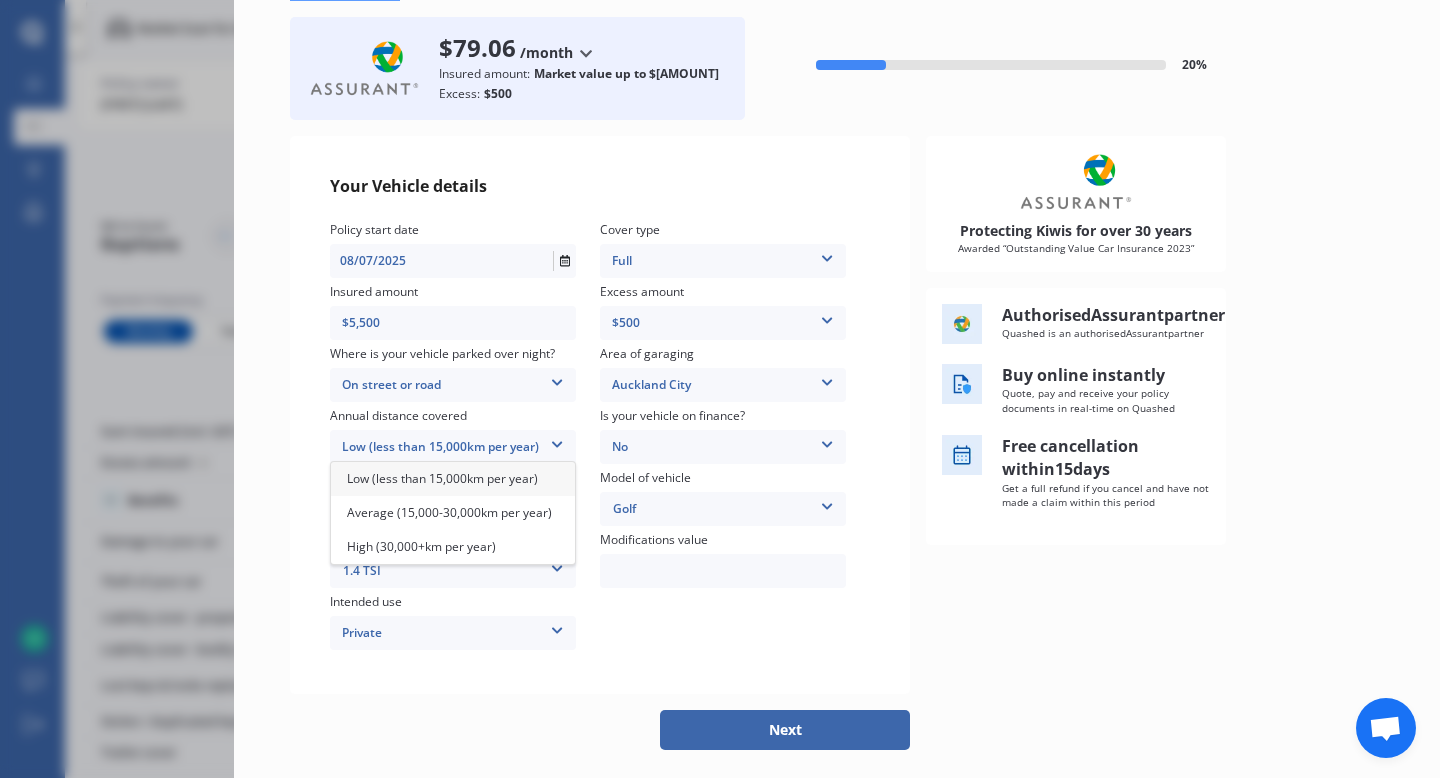 click on "Low (less than 15,000km per year)" at bounding box center (442, 478) 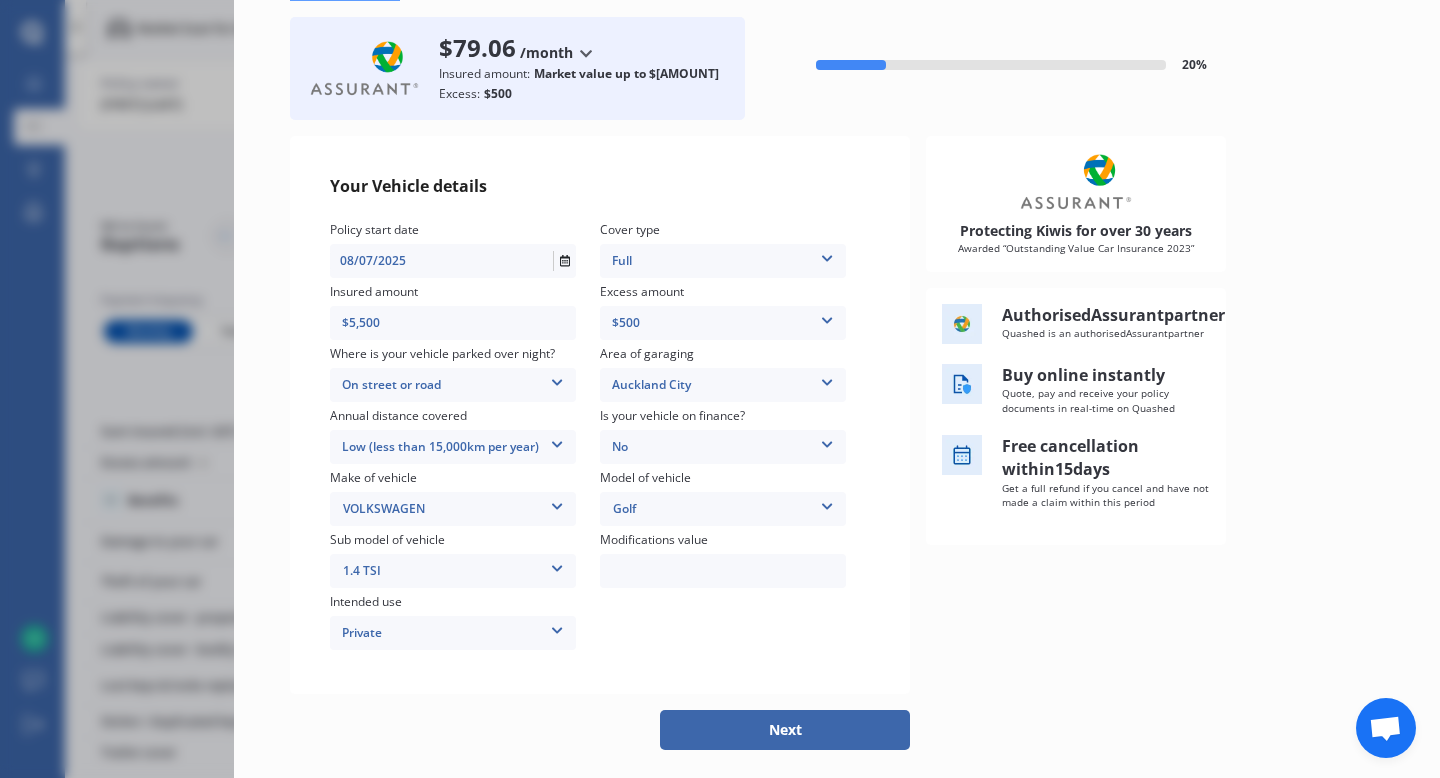click on "Auckland City" at bounding box center (723, 261) 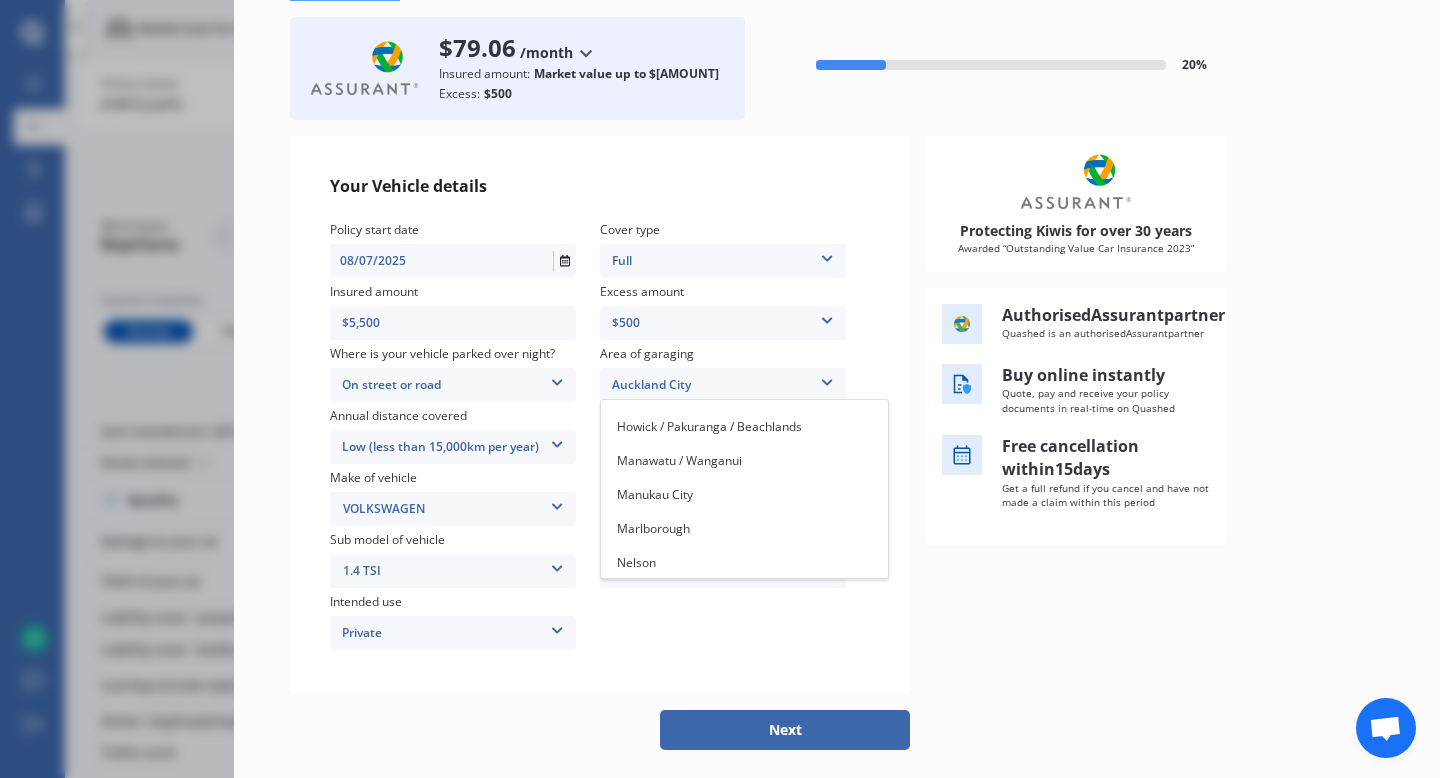scroll, scrollTop: 292, scrollLeft: 0, axis: vertical 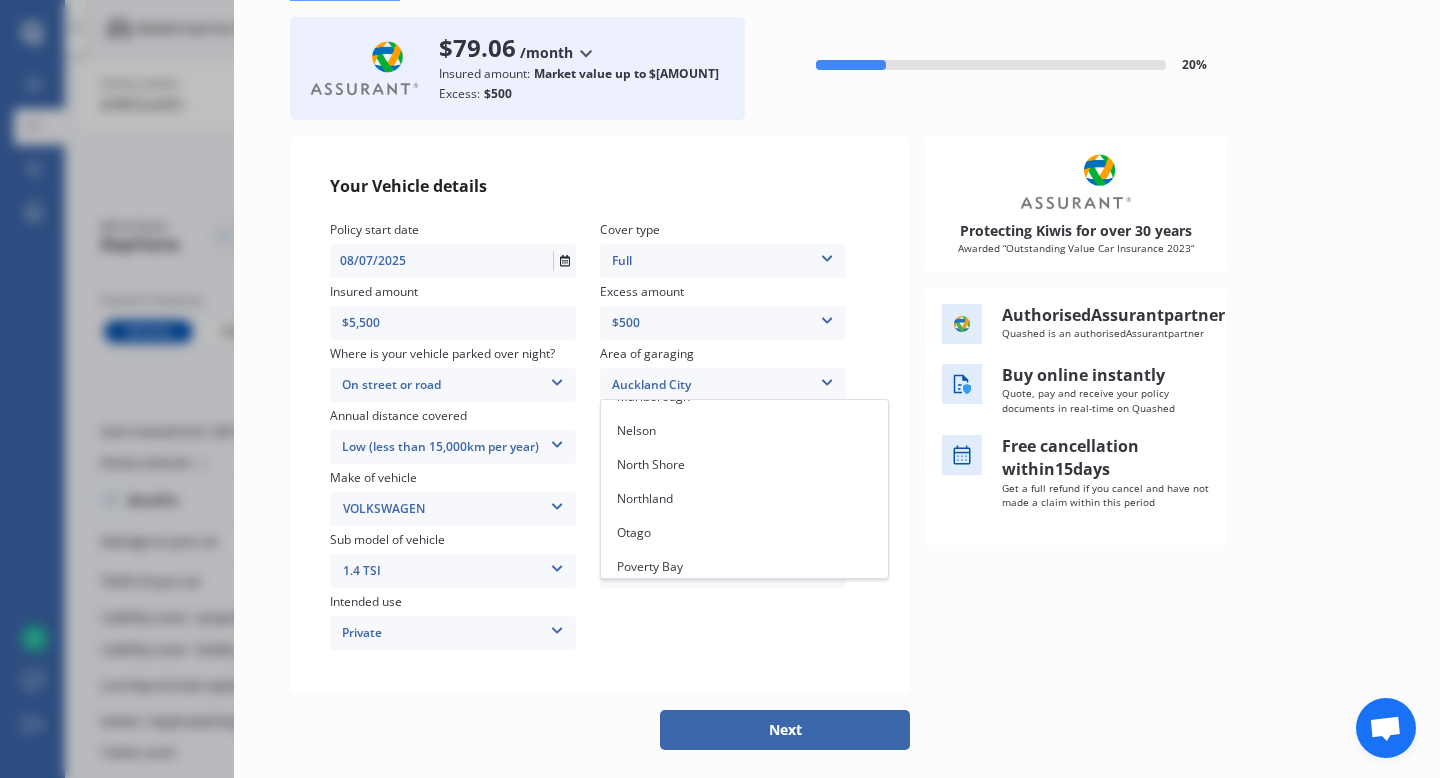 click on "Excess amount $[AMOUNT] $[AMOUNT] $[AMOUNT] $[AMOUNT]" at bounding box center [465, 251] 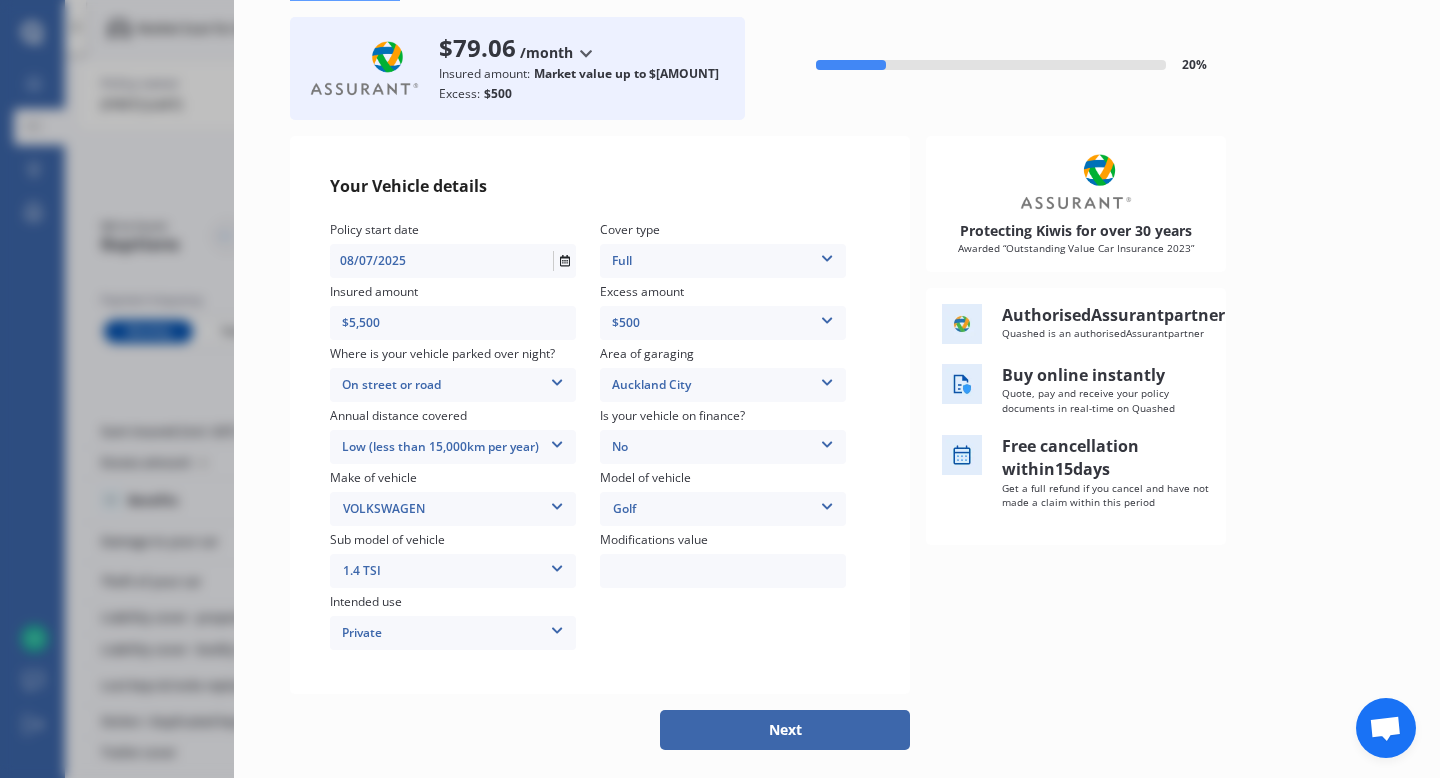 click on "Auckland City" at bounding box center [723, 261] 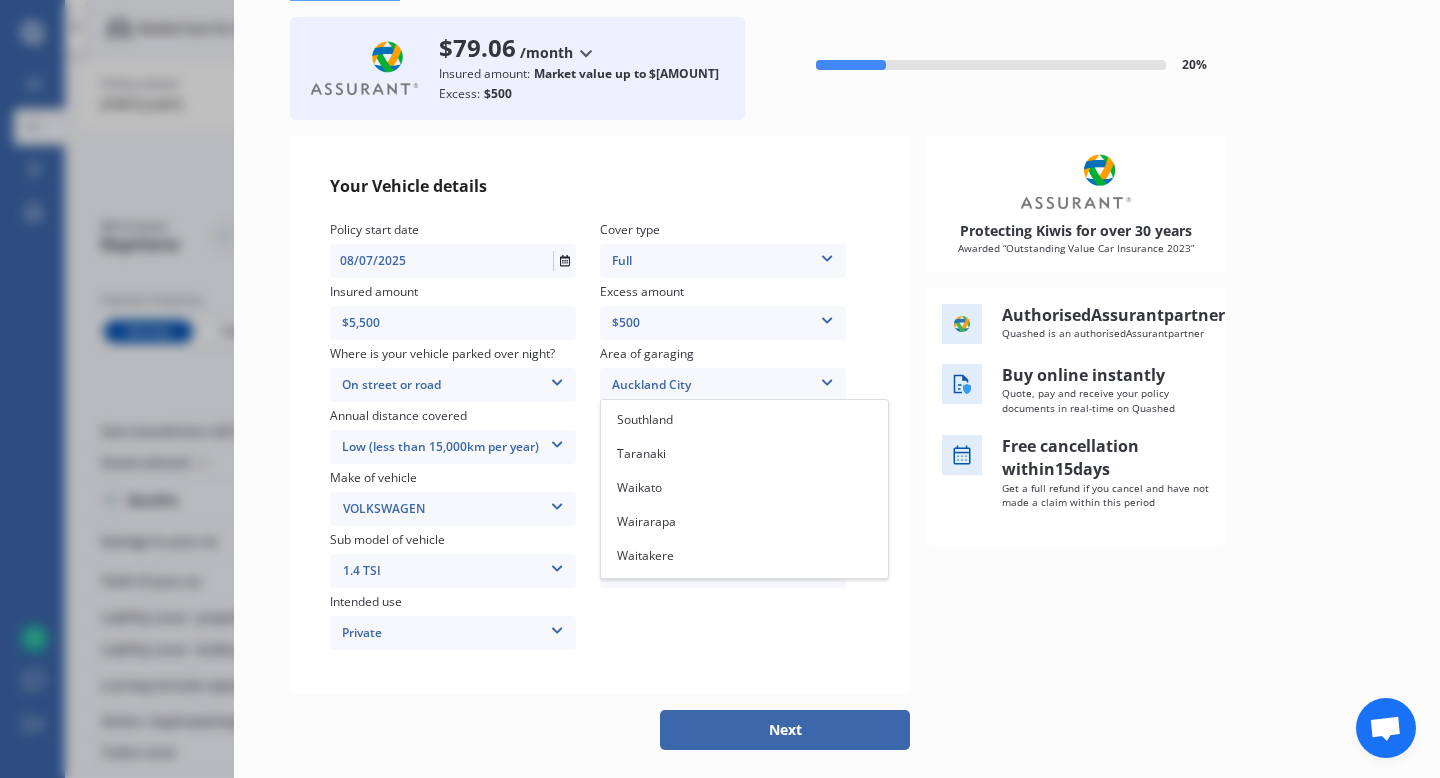 scroll, scrollTop: 570, scrollLeft: 0, axis: vertical 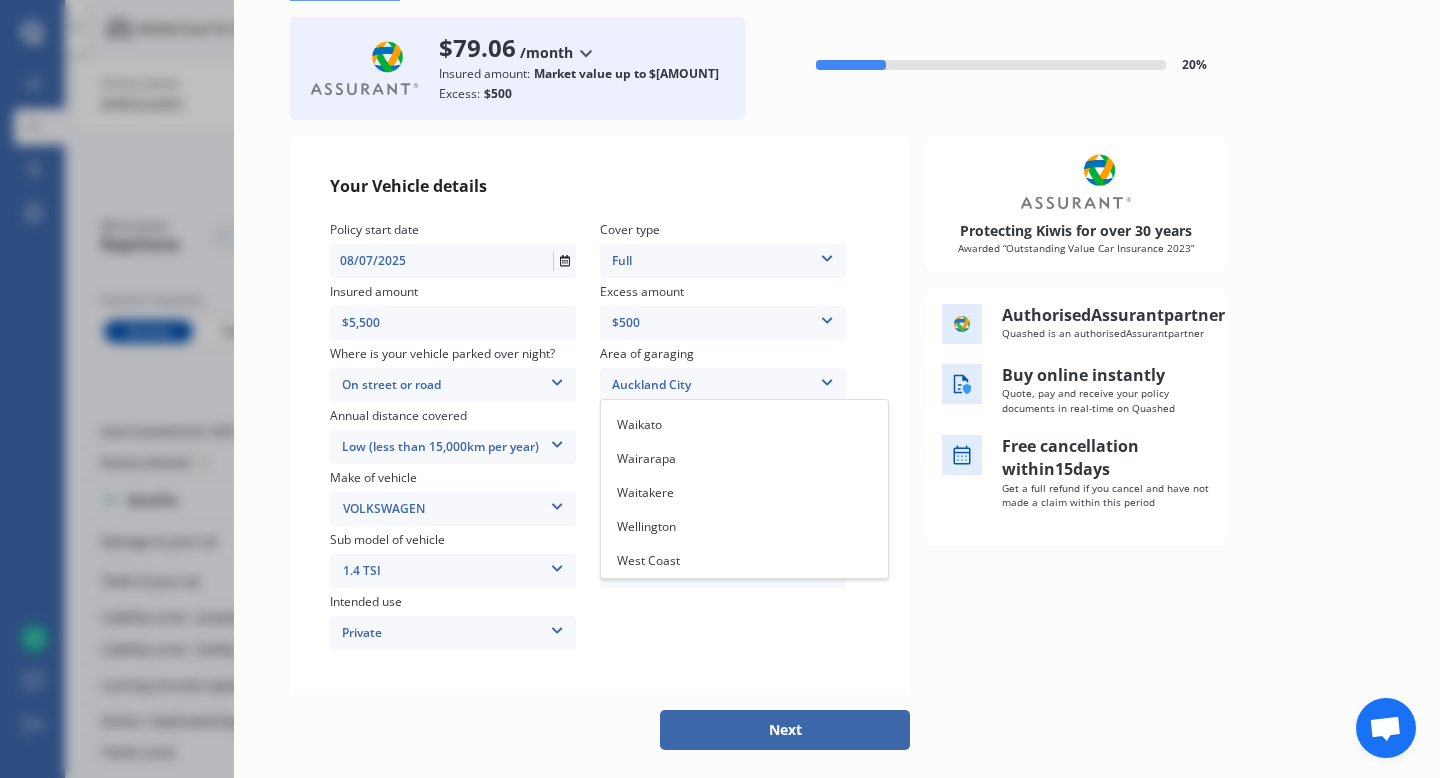 click on "Excess amount $[AMOUNT] $[AMOUNT] $[AMOUNT] $[AMOUNT]" at bounding box center (465, 251) 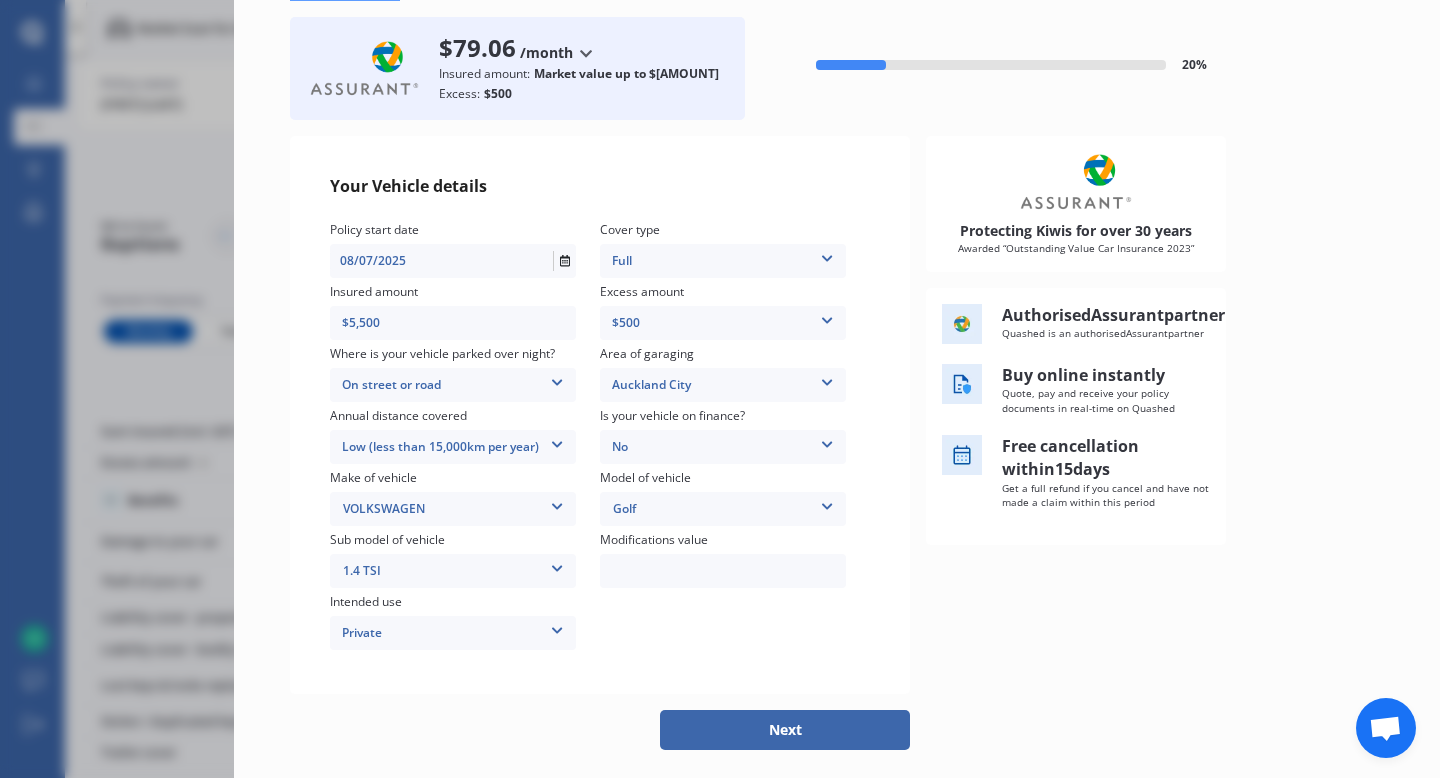 click on "Next" at bounding box center (785, 730) 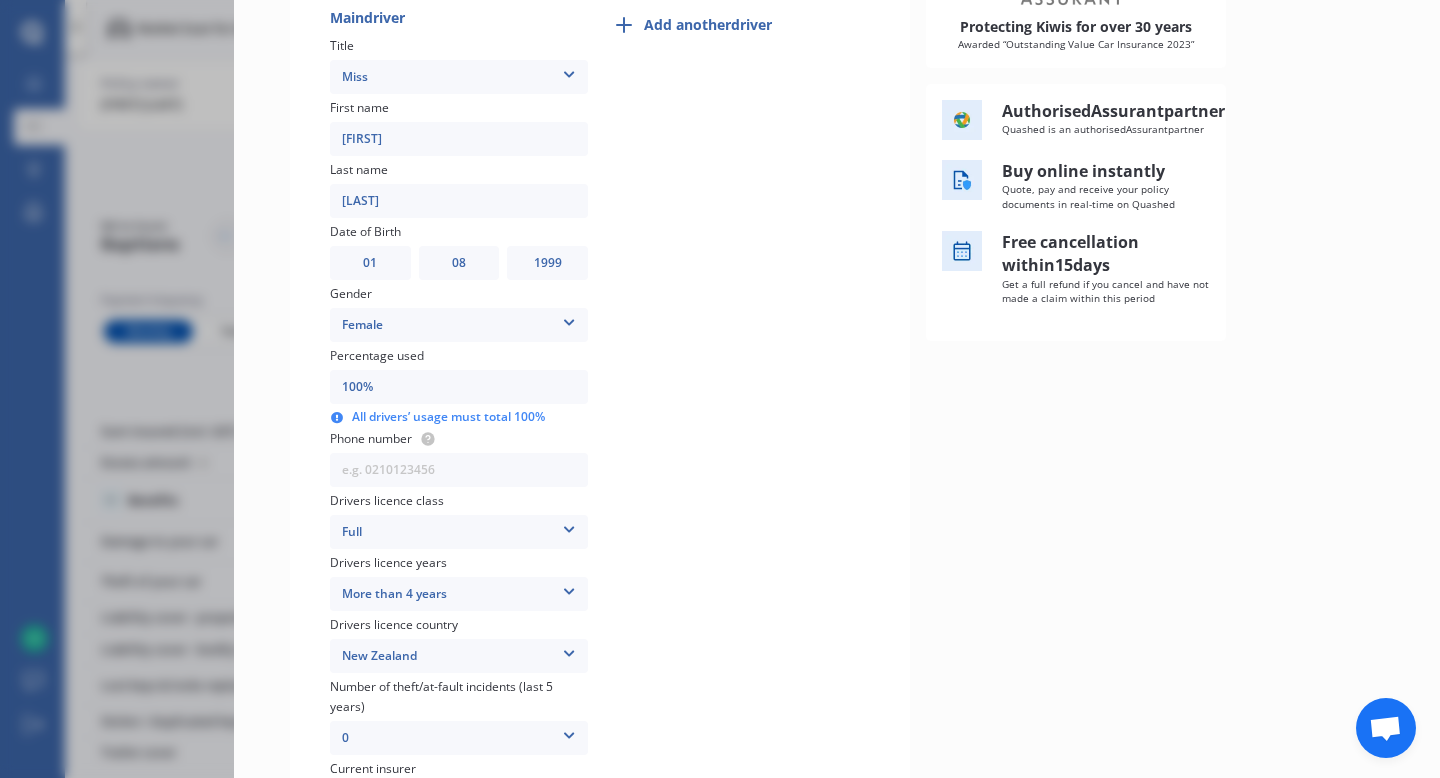 scroll, scrollTop: 525, scrollLeft: 0, axis: vertical 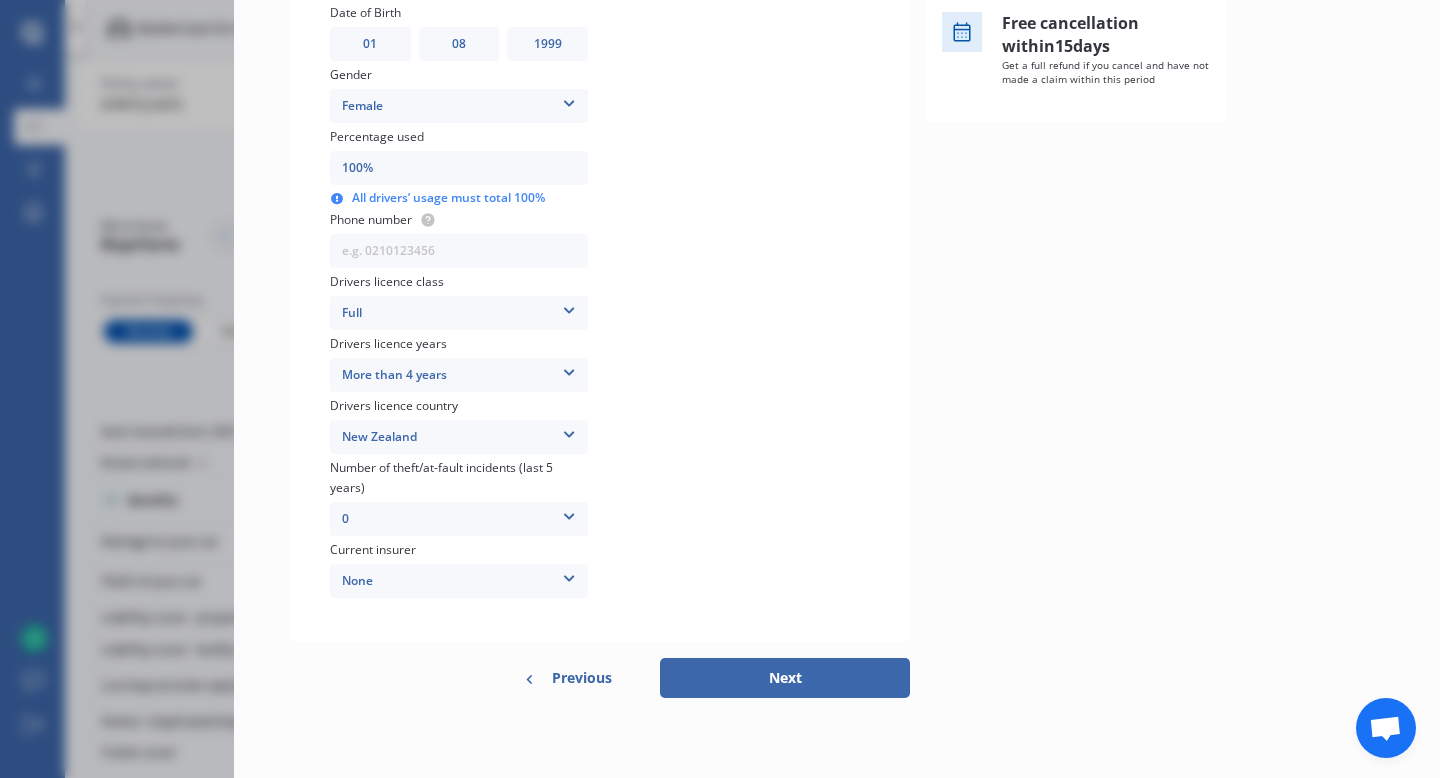 click on "Next" at bounding box center (785, 678) 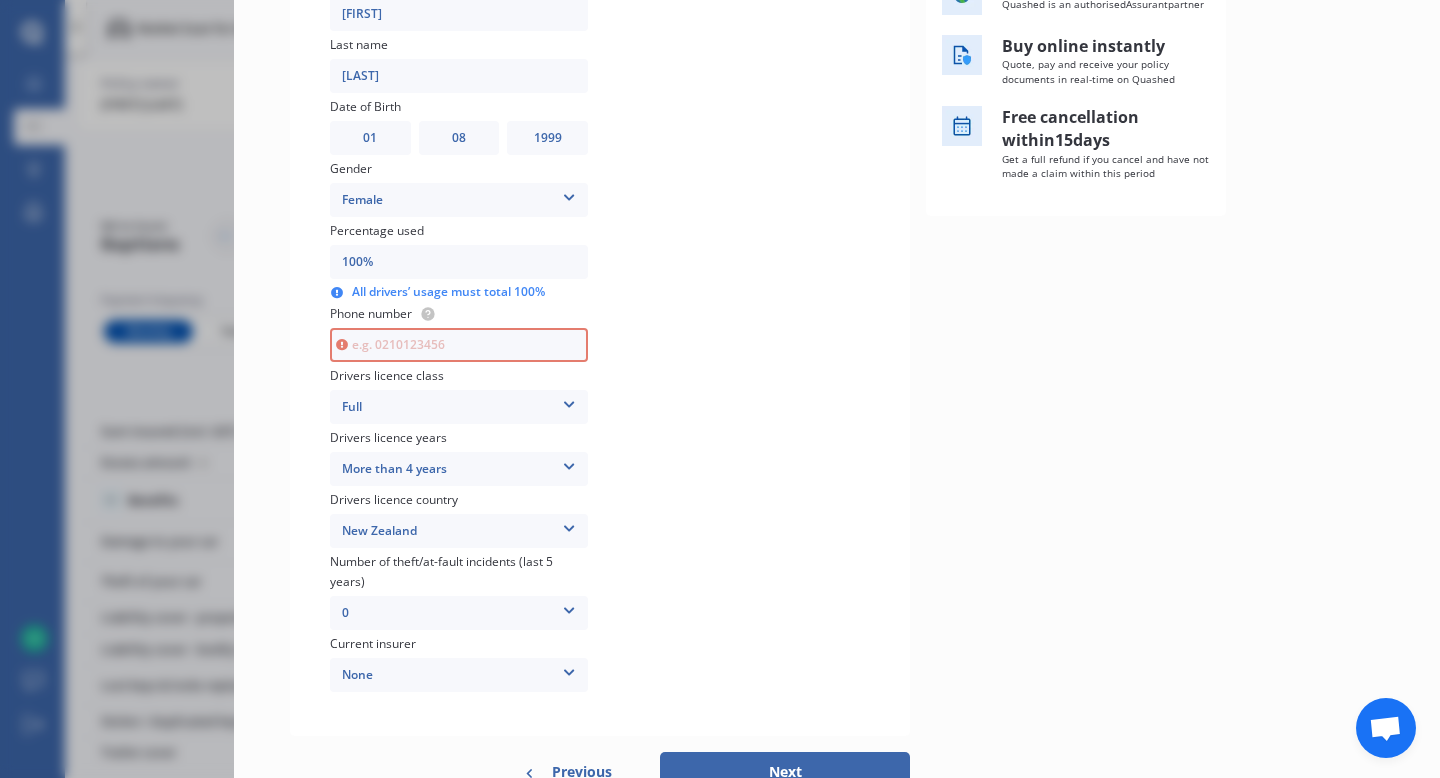 scroll, scrollTop: 377, scrollLeft: 0, axis: vertical 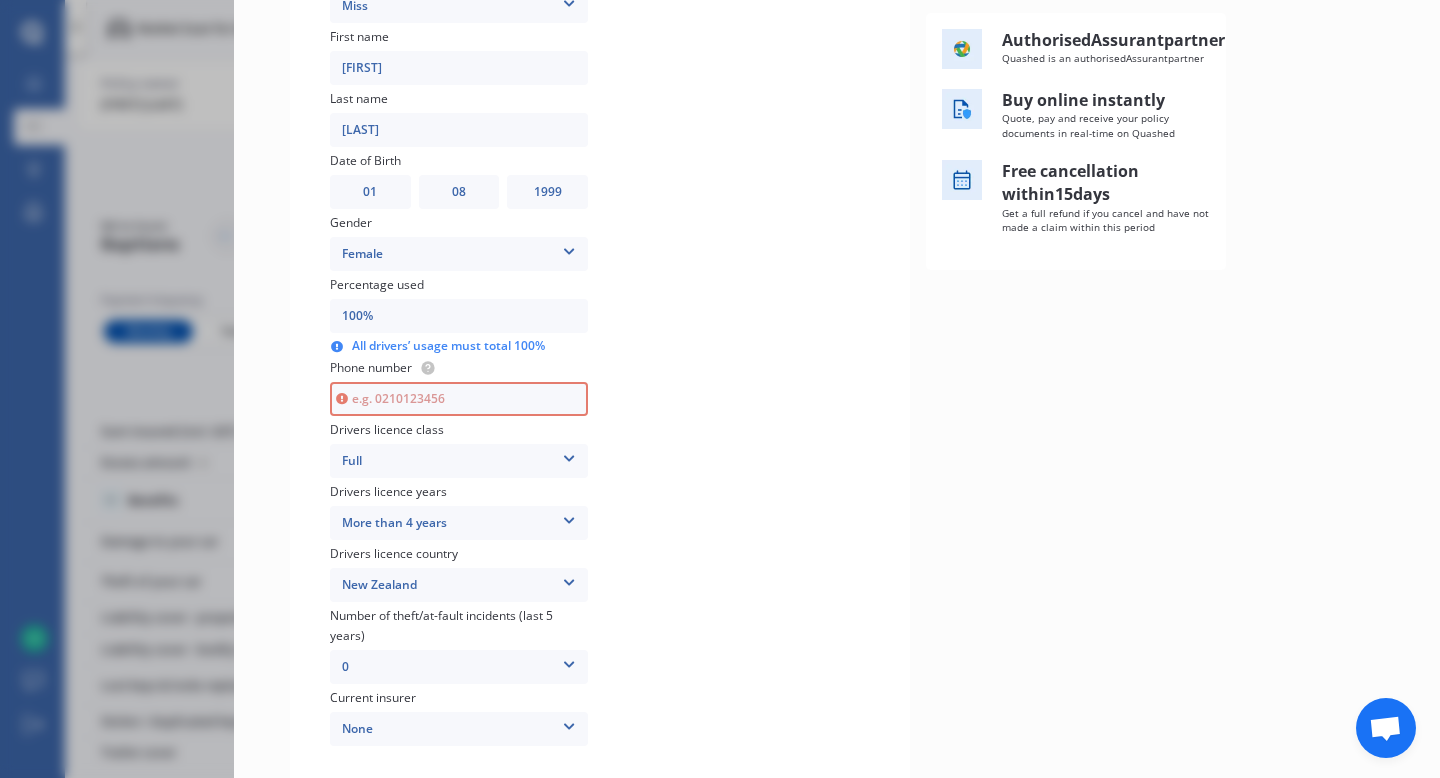 click at bounding box center [459, 399] 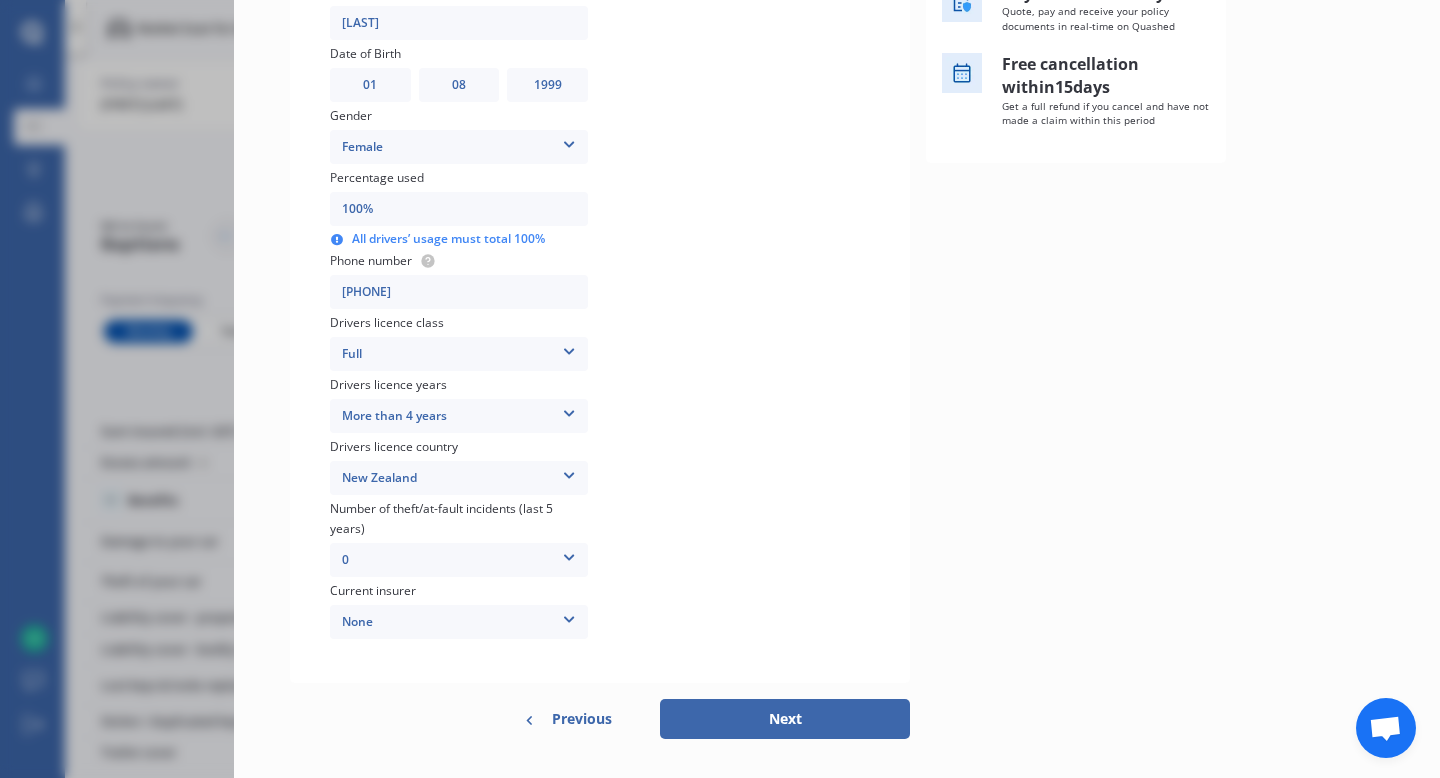 scroll, scrollTop: 525, scrollLeft: 0, axis: vertical 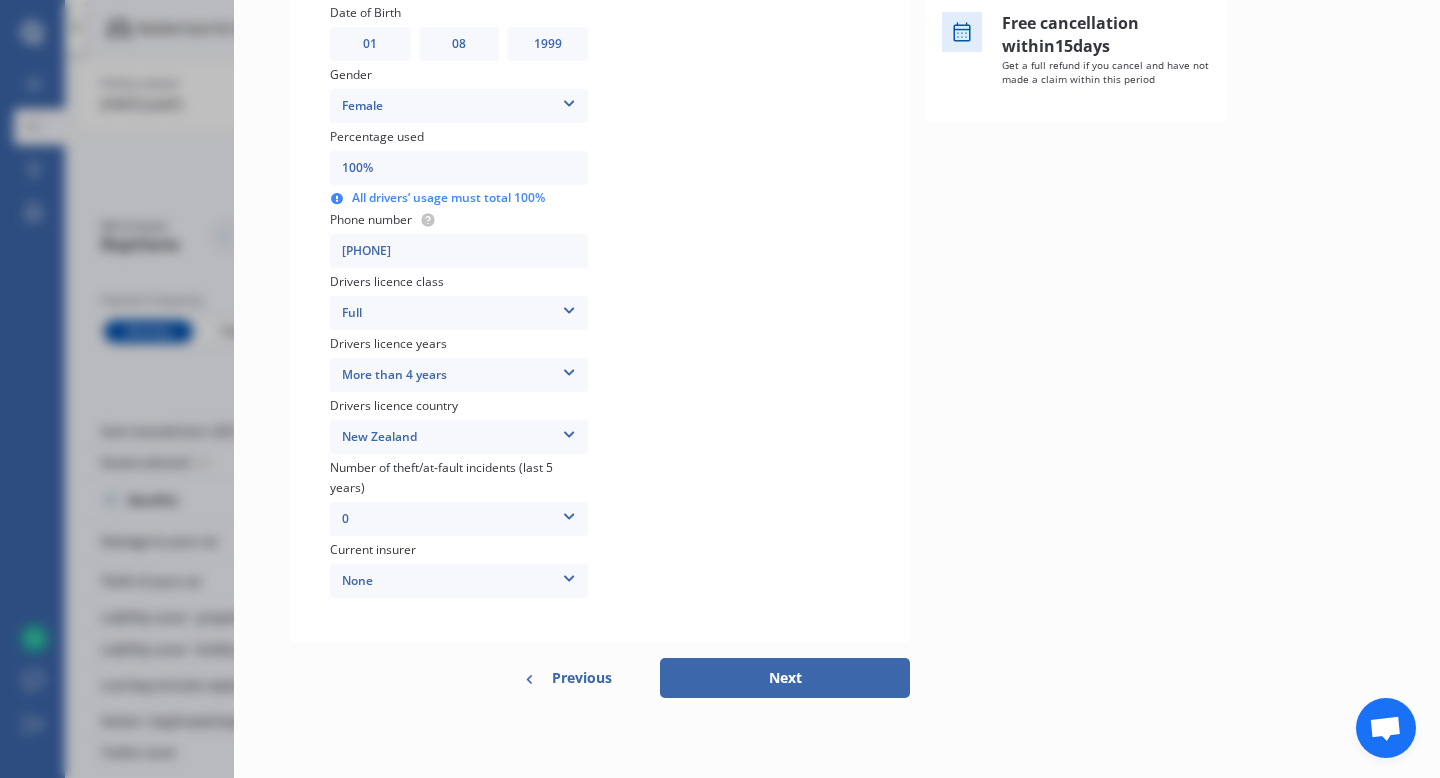 type on "0272815714" 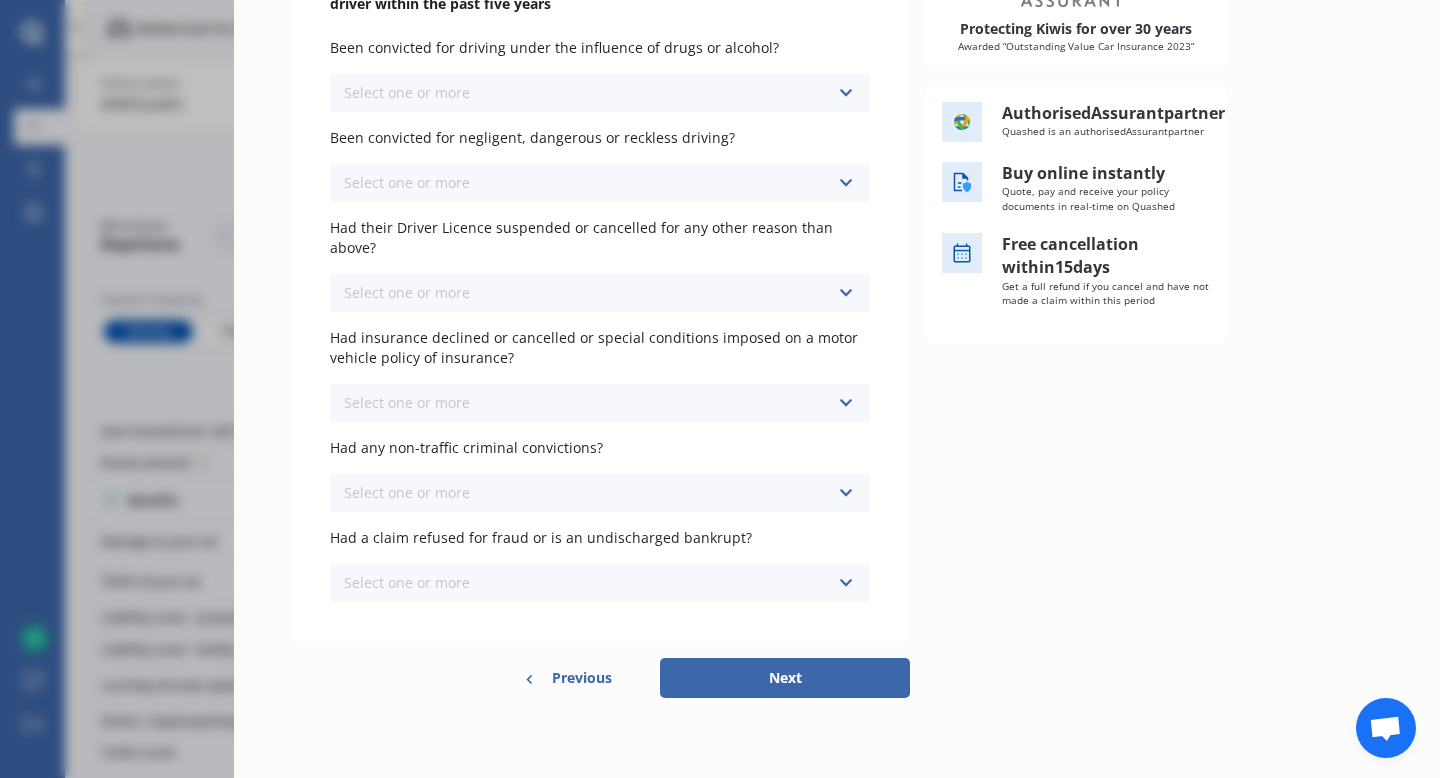 scroll, scrollTop: 0, scrollLeft: 0, axis: both 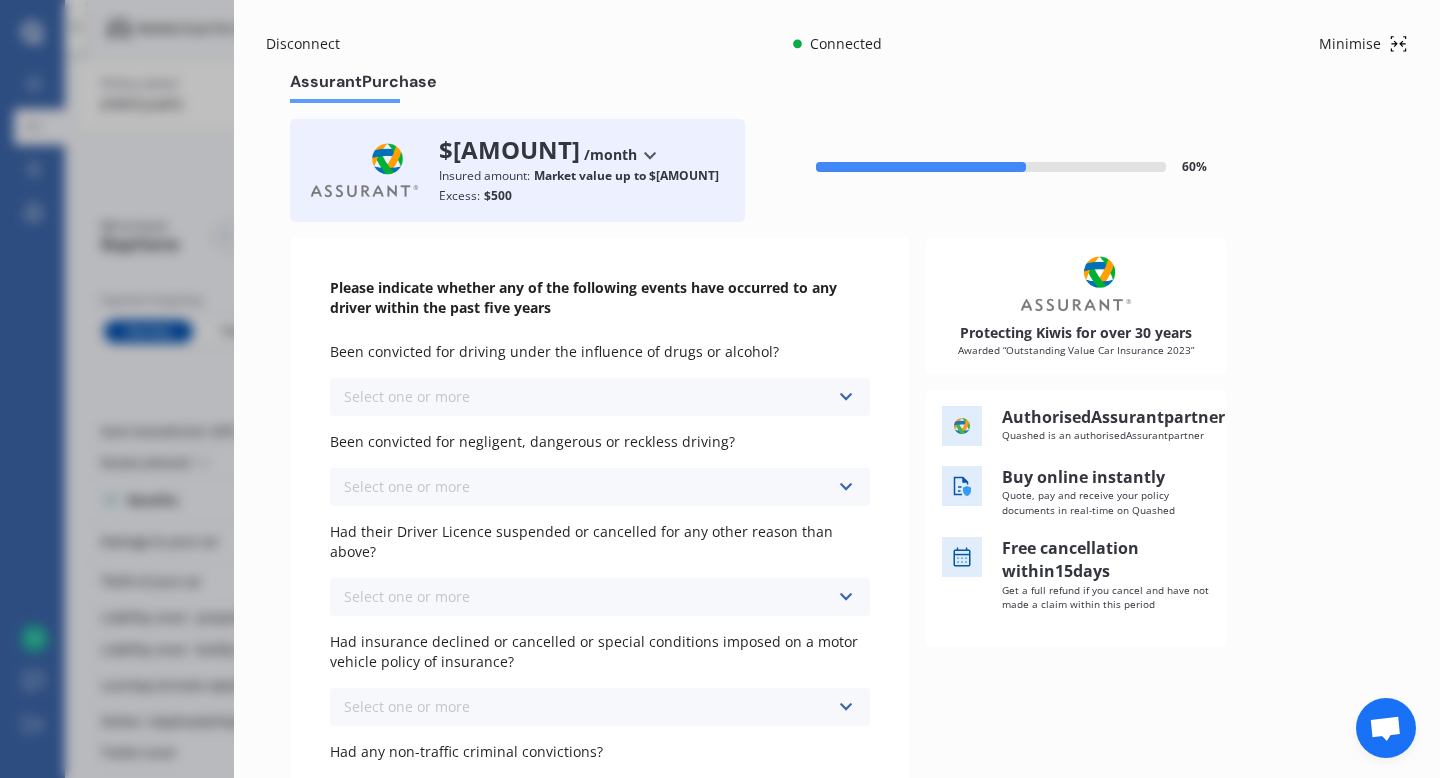 click on "Select one or more Never, or over 5 years ago Last year 1 to 2 years ago 2 to 3 years ago 3 to 5 years ago" at bounding box center [600, 397] 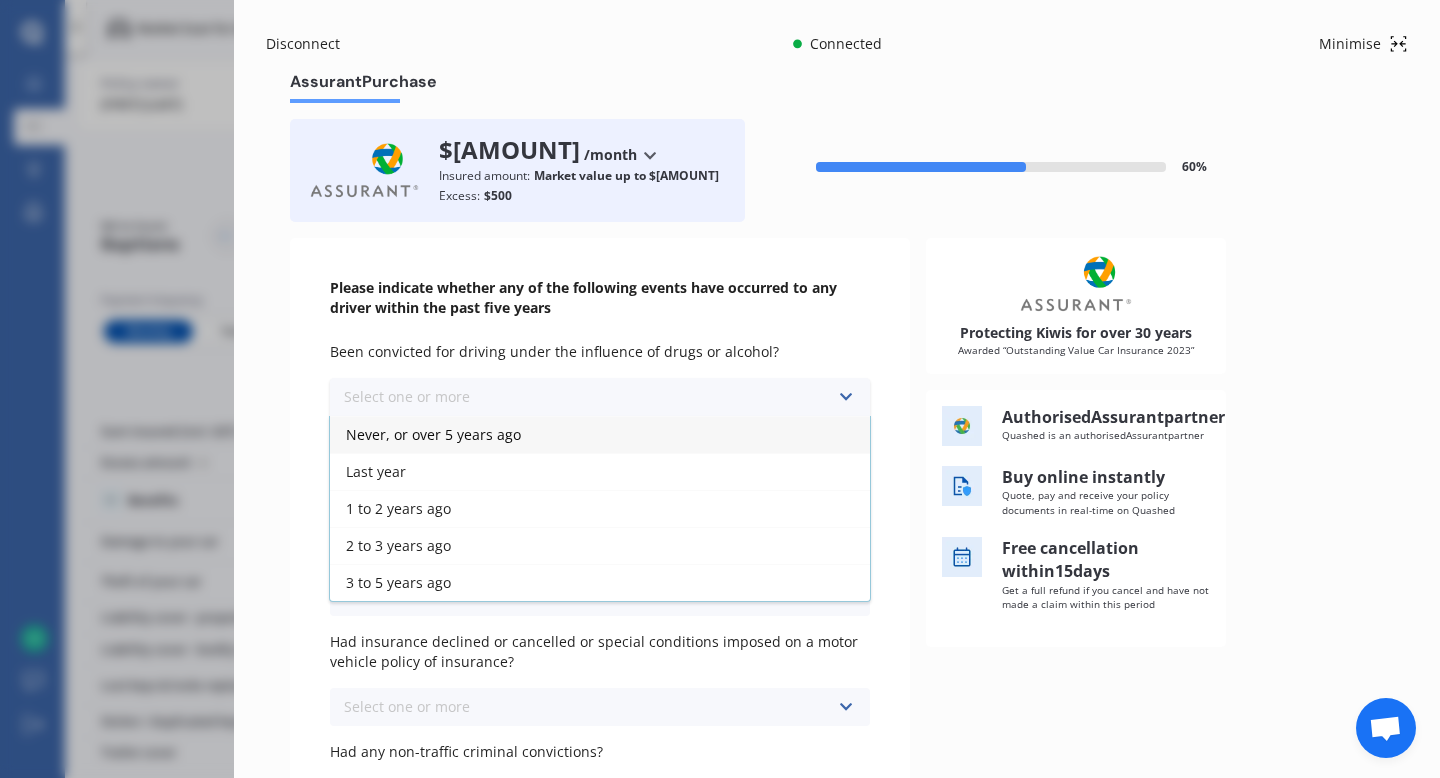 click on "Never, or over 5 years ago" at bounding box center [433, 434] 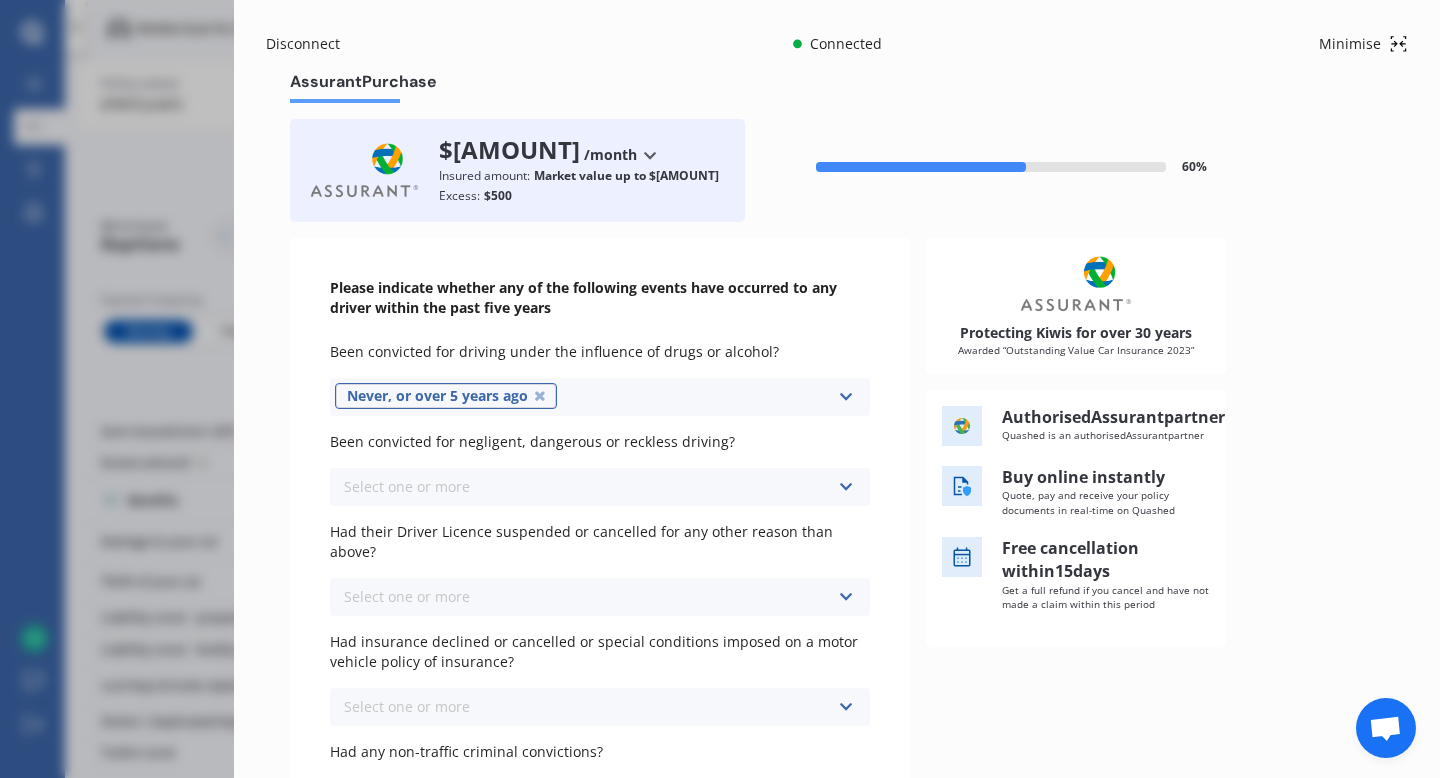 click on "Select one or more Never, or over 5 years ago Last year 1 to 2 years ago 2 to 3 years ago 3 to 5 years ago" at bounding box center [600, 397] 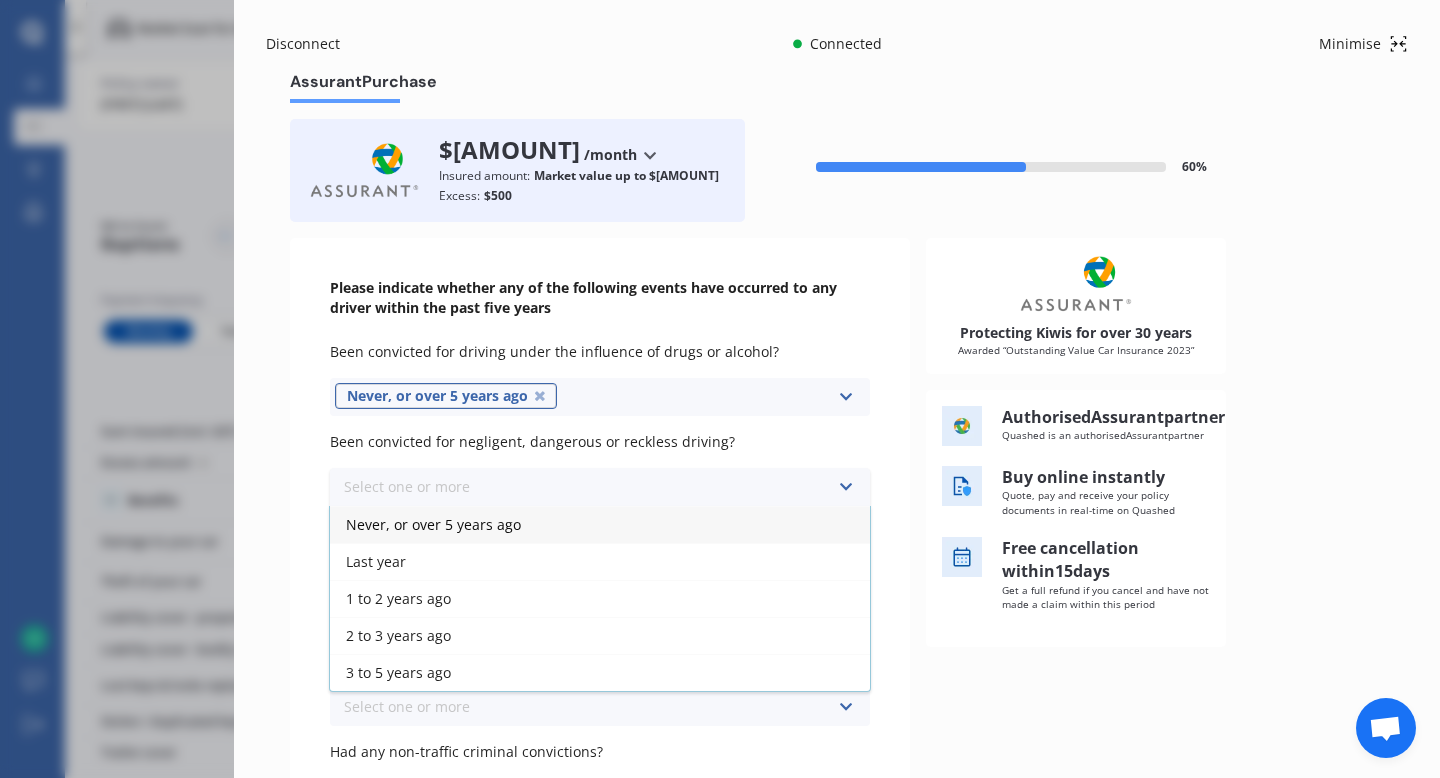 click on "Never, or over 5 years ago" at bounding box center [600, 524] 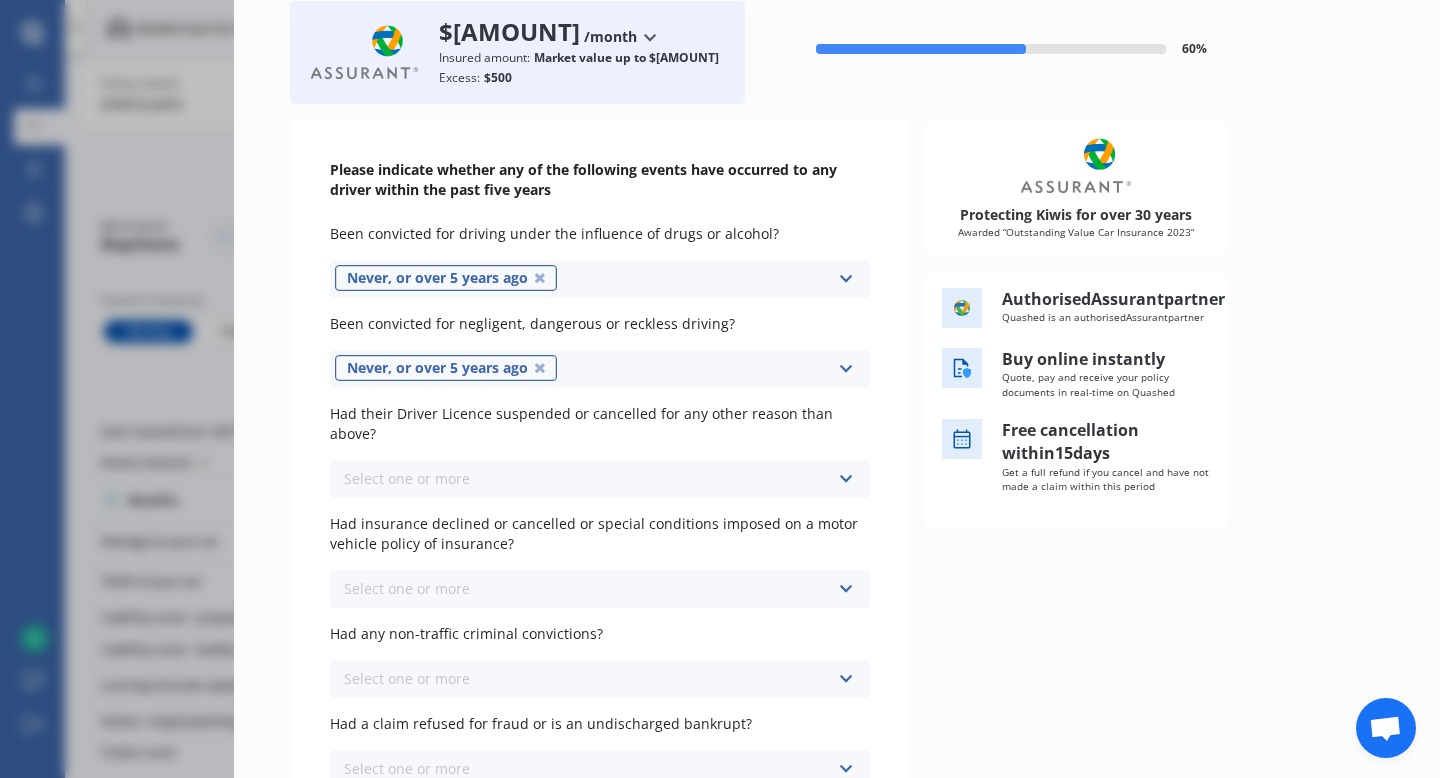 scroll, scrollTop: 127, scrollLeft: 0, axis: vertical 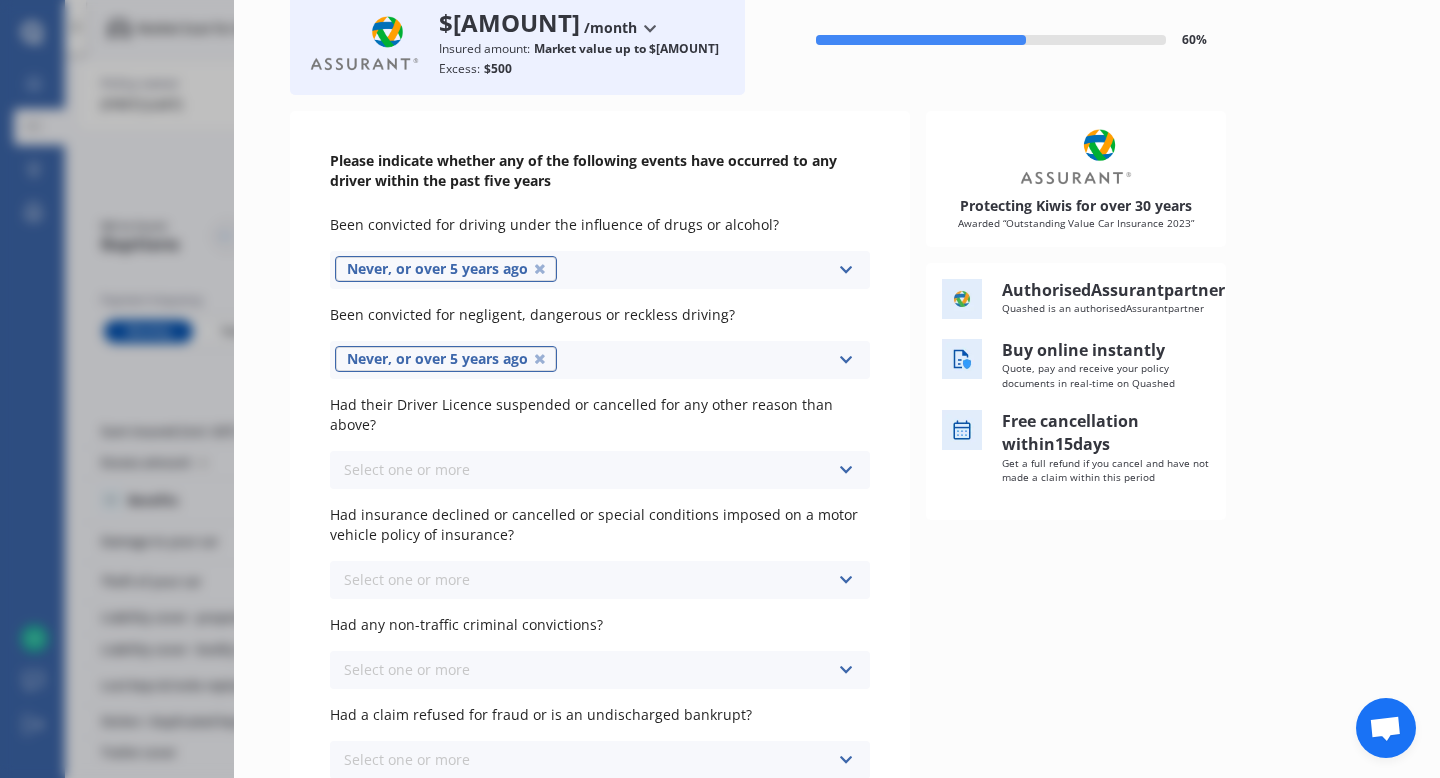click on "Select one or more Never, or over 5 years ago Last year 1 to 2 years ago 2 to 3 years ago 3 to 5 years ago" at bounding box center [600, 270] 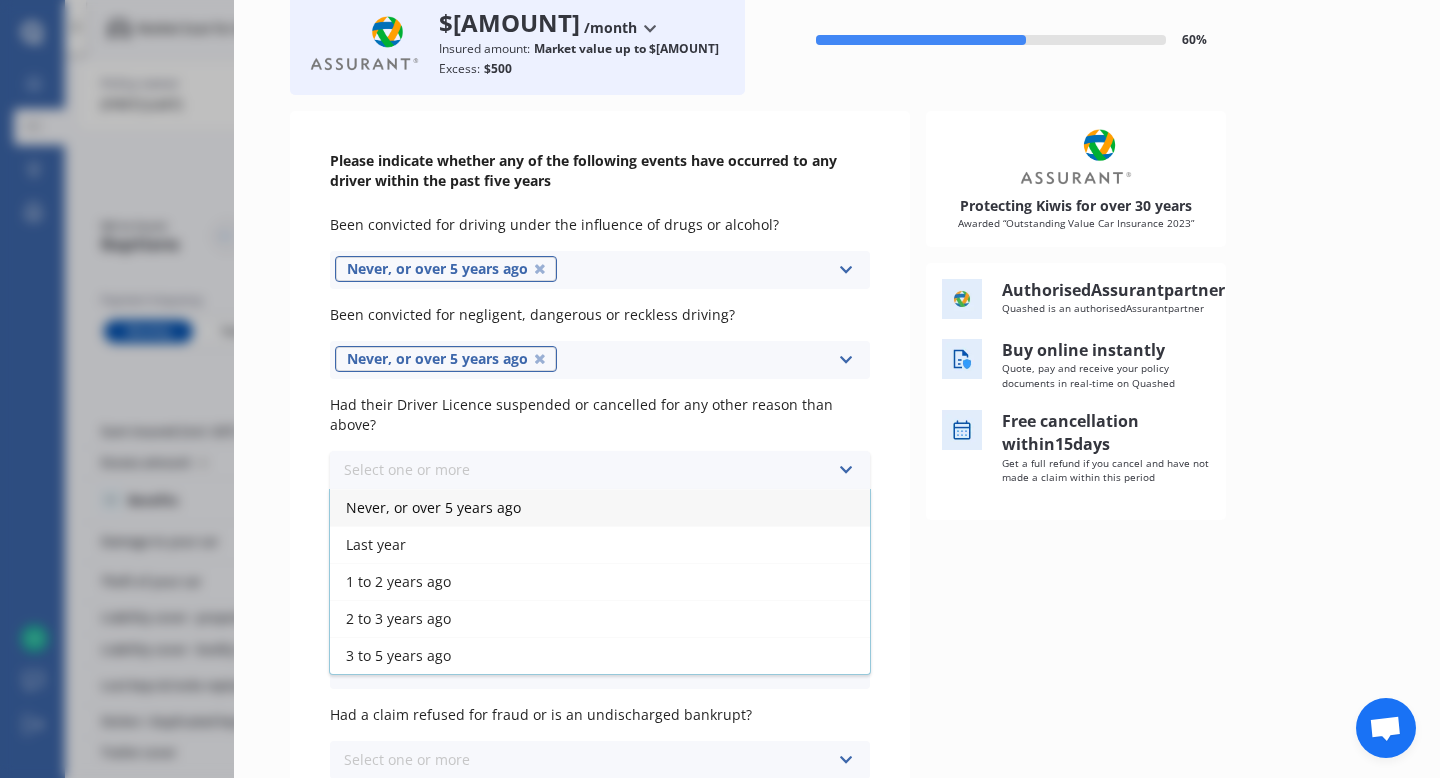 click on "Never, or over 5 years ago" at bounding box center (600, 507) 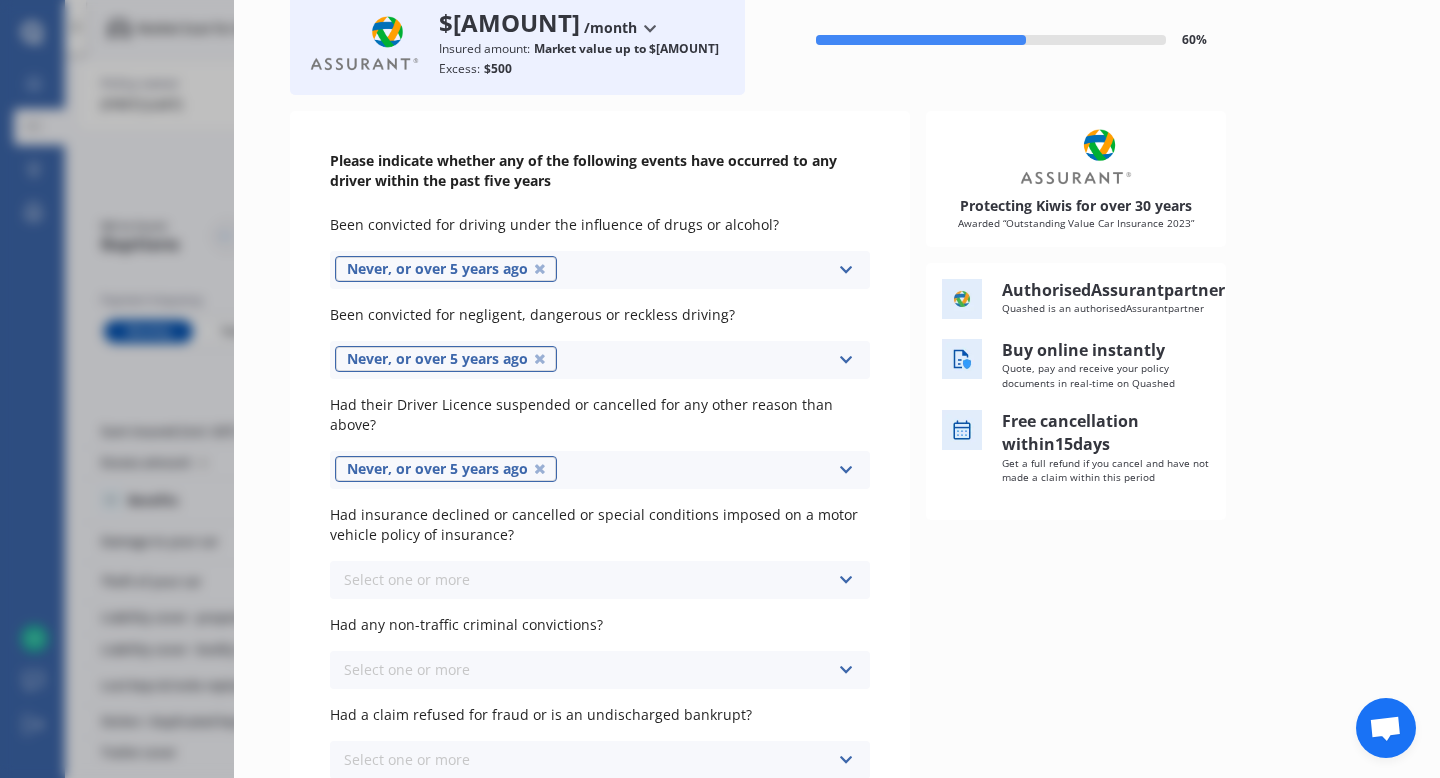 scroll, scrollTop: 284, scrollLeft: 0, axis: vertical 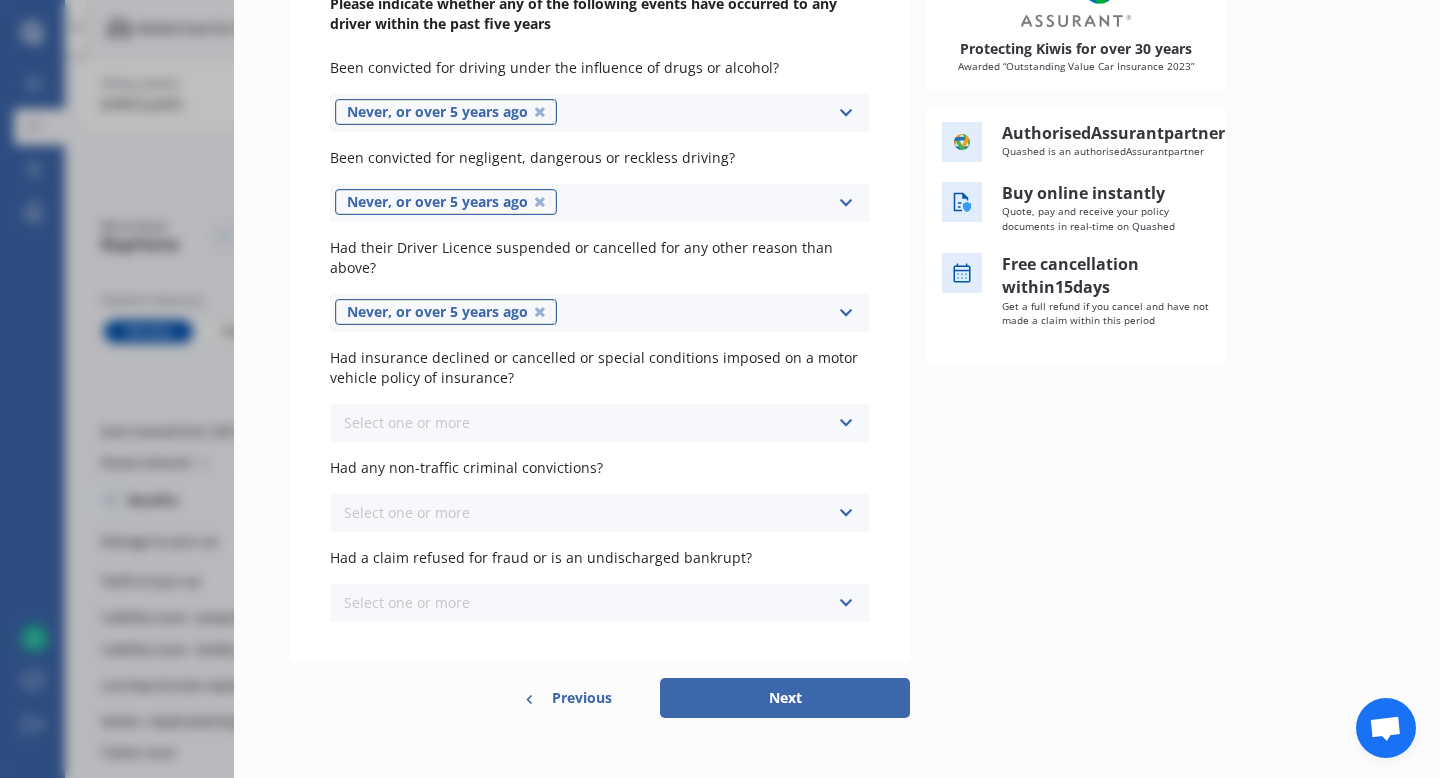 click on "Select one or more Never, or over 5 years ago Last year 1 to 2 years ago 2 to 3 years ago 3 to 5 years ago" at bounding box center (600, 113) 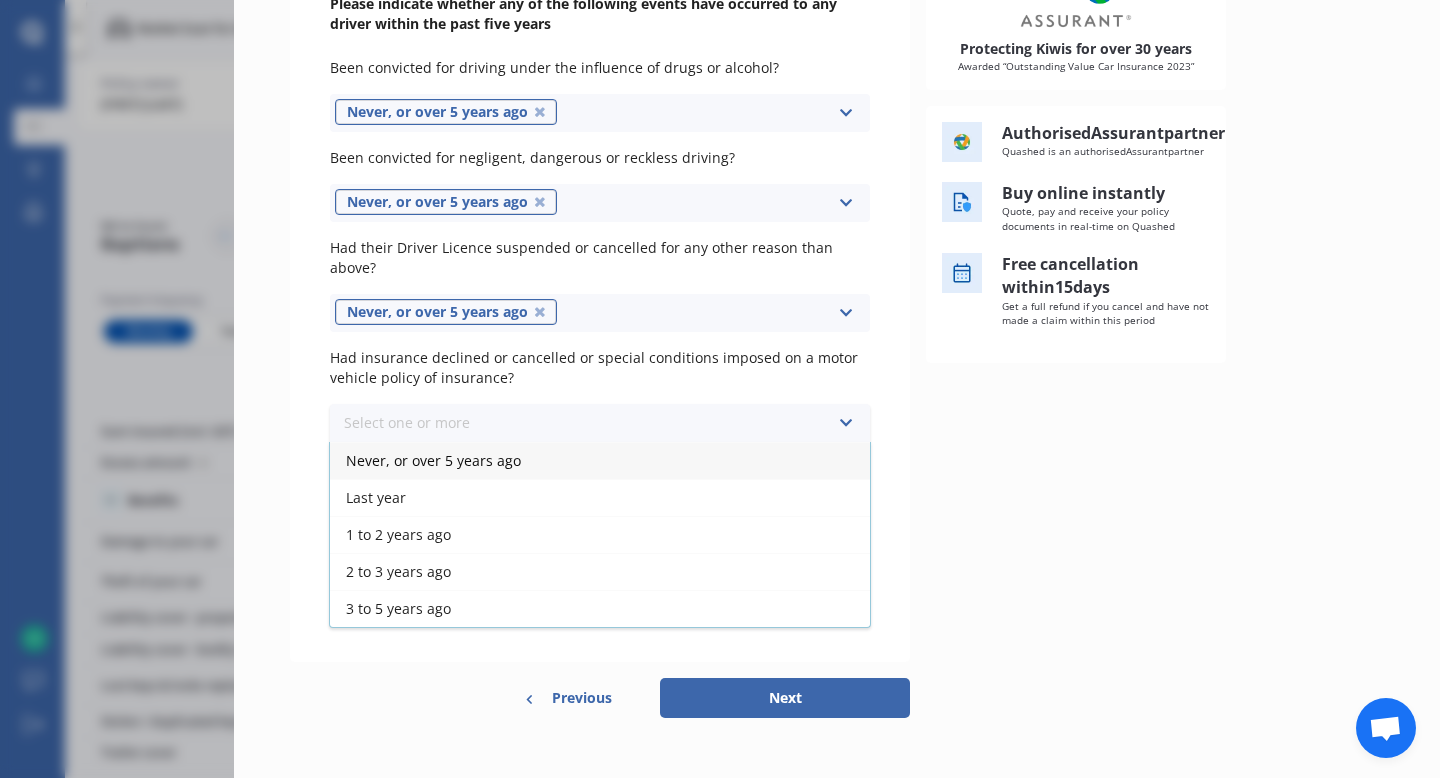 click on "Never, or over 5 years ago" at bounding box center [600, 460] 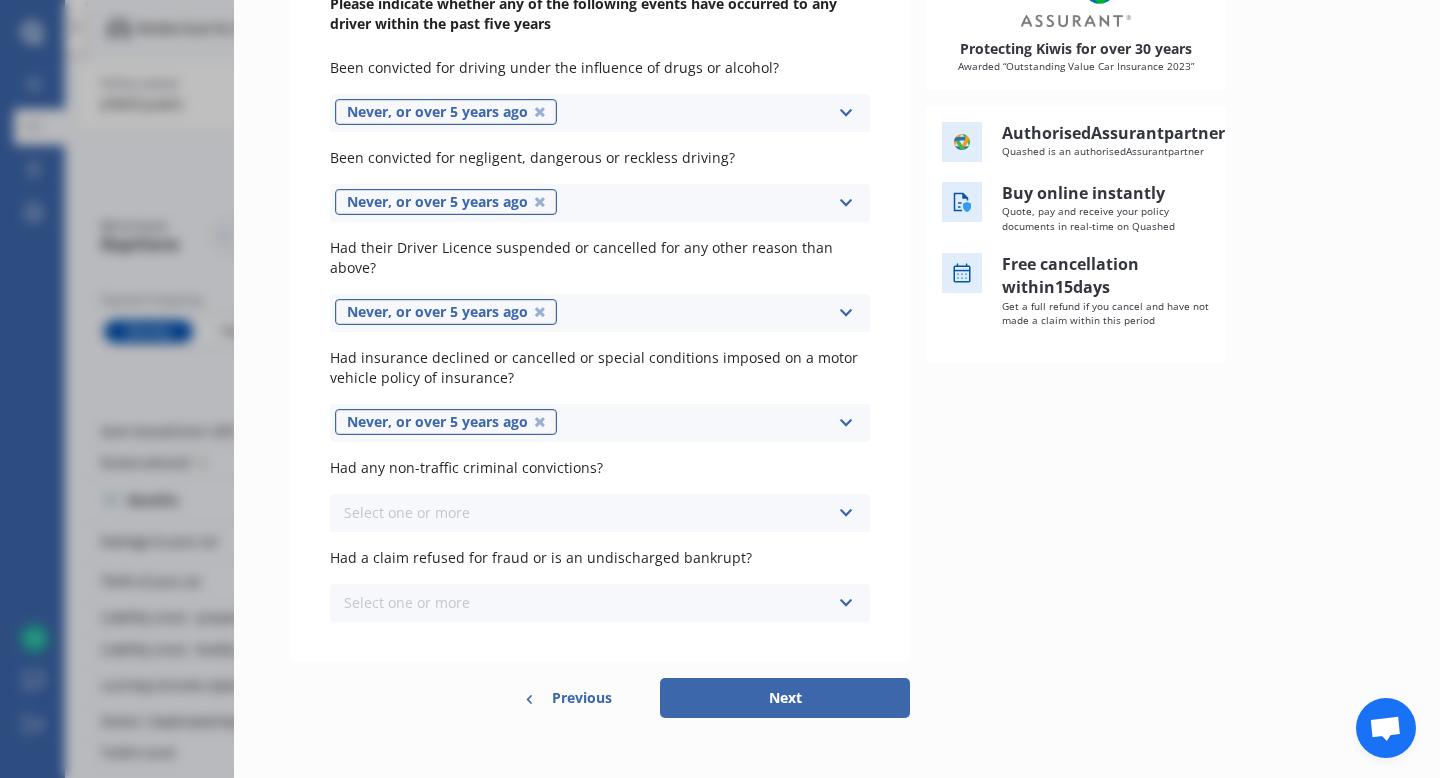 click on "Select one or more Never, or over 5 years ago Last year 1 to 2 years ago 2 to 3 years ago 3 to 5 years ago" at bounding box center (600, 113) 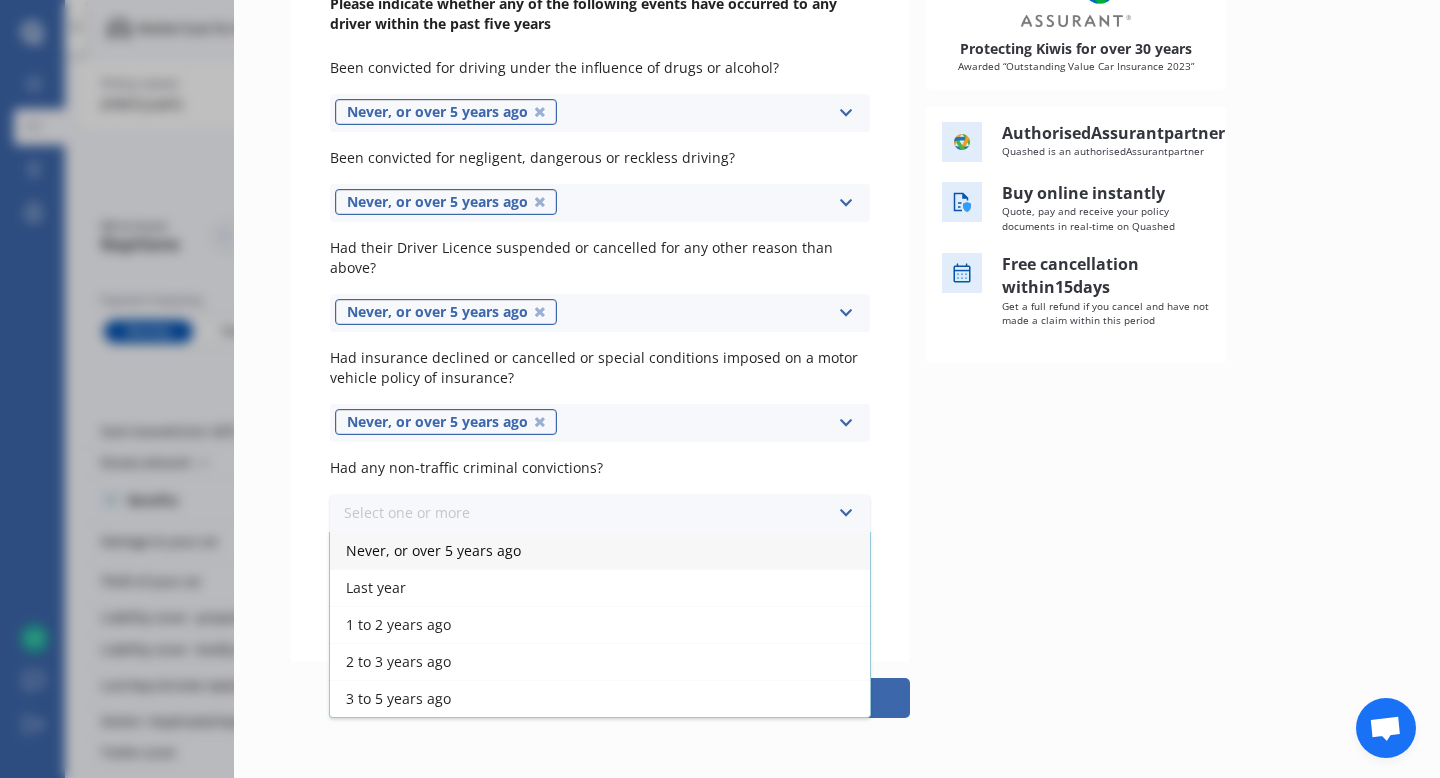 click on "Never, or over 5 years ago" at bounding box center (600, 550) 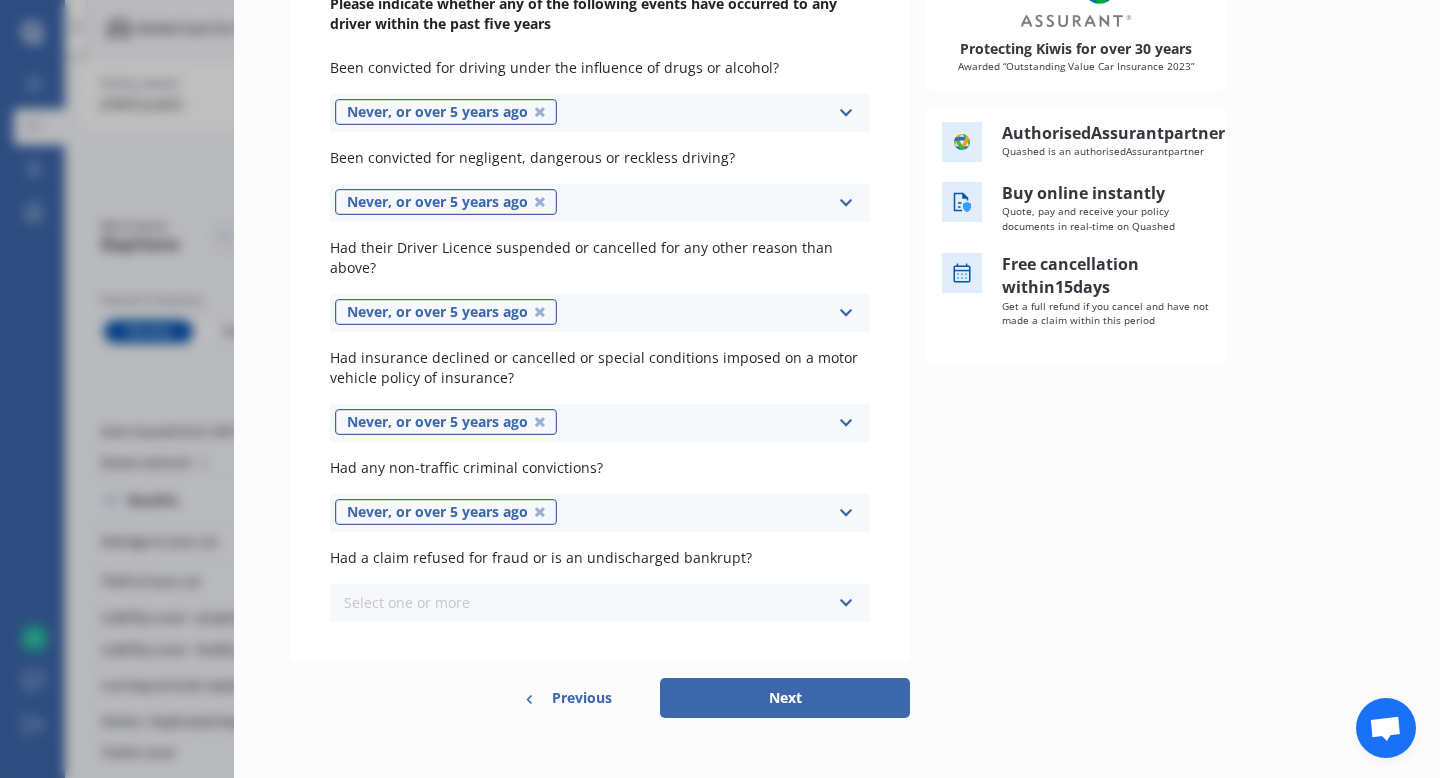 click on "Select one or more Never, or over 5 years ago Last year 1 to 2 years ago 2 to 3 years ago 3 to 5 years ago" at bounding box center [600, 113] 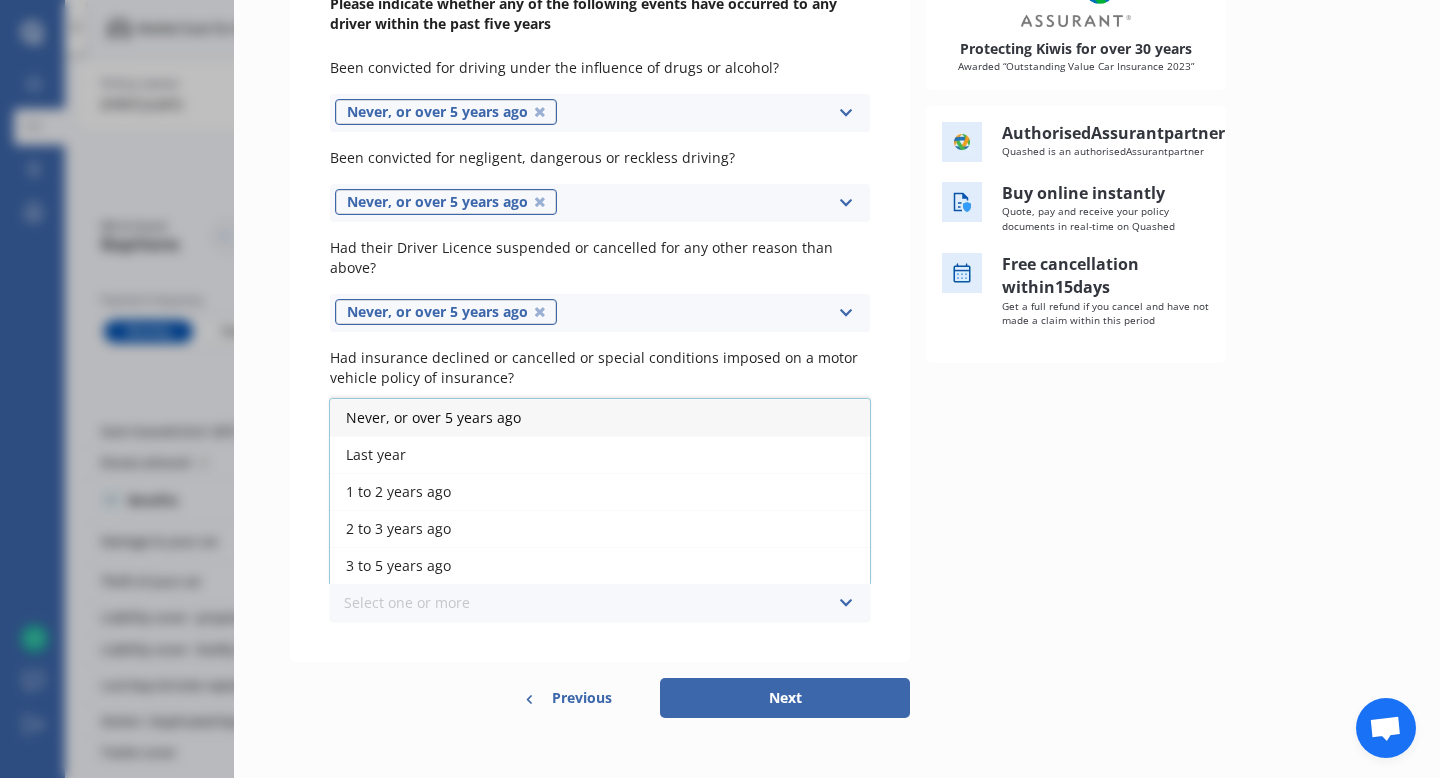 click on "Never, or over 5 years ago" at bounding box center (600, 417) 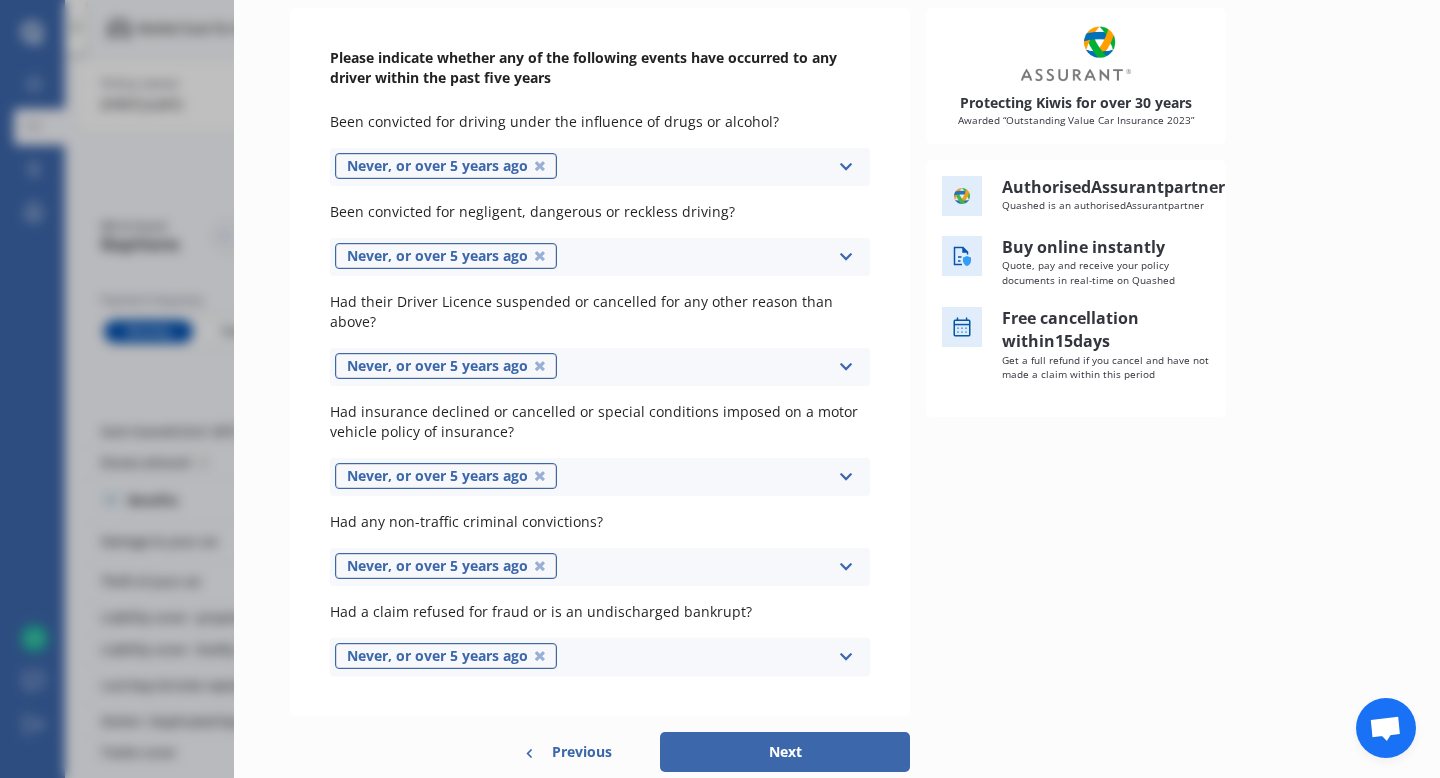 scroll, scrollTop: 284, scrollLeft: 0, axis: vertical 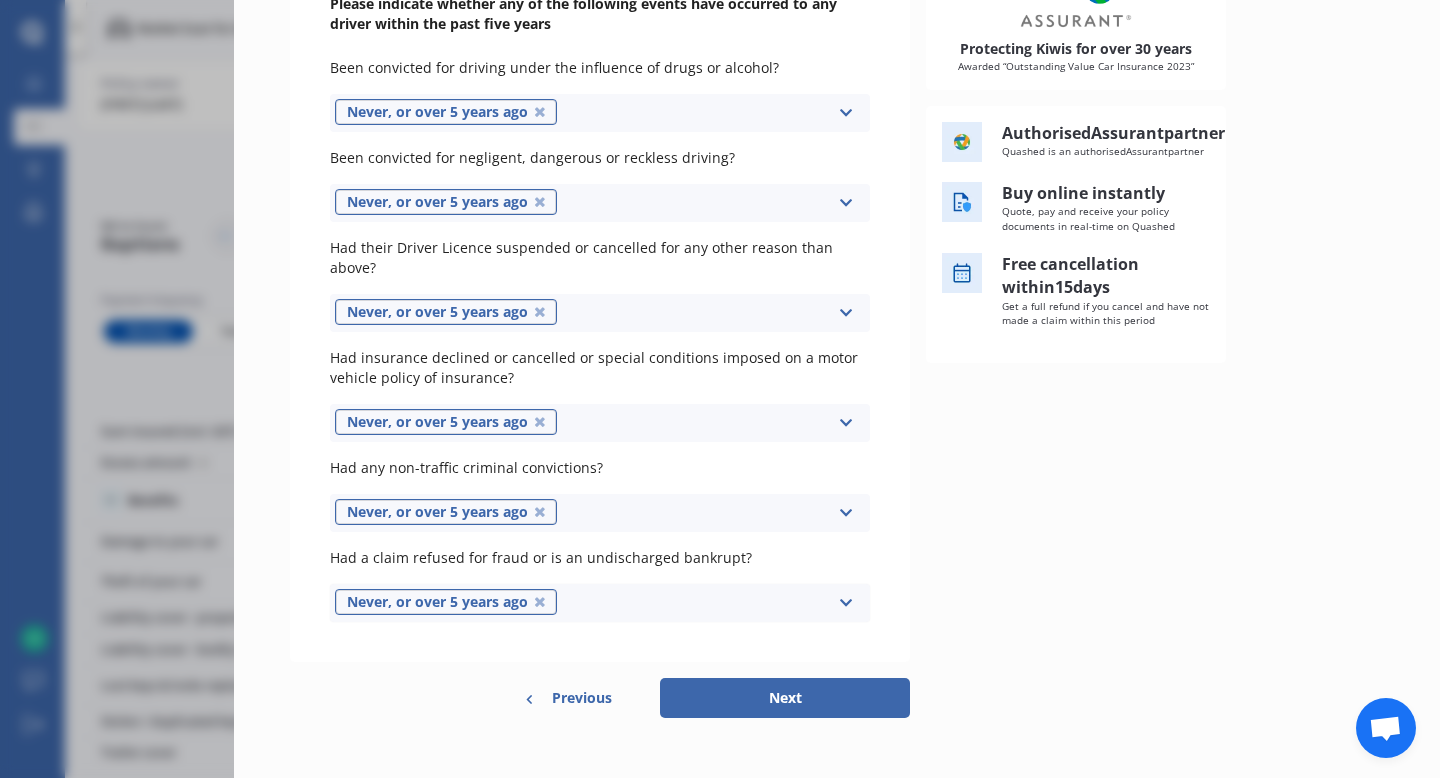 click on "Next" at bounding box center [785, 698] 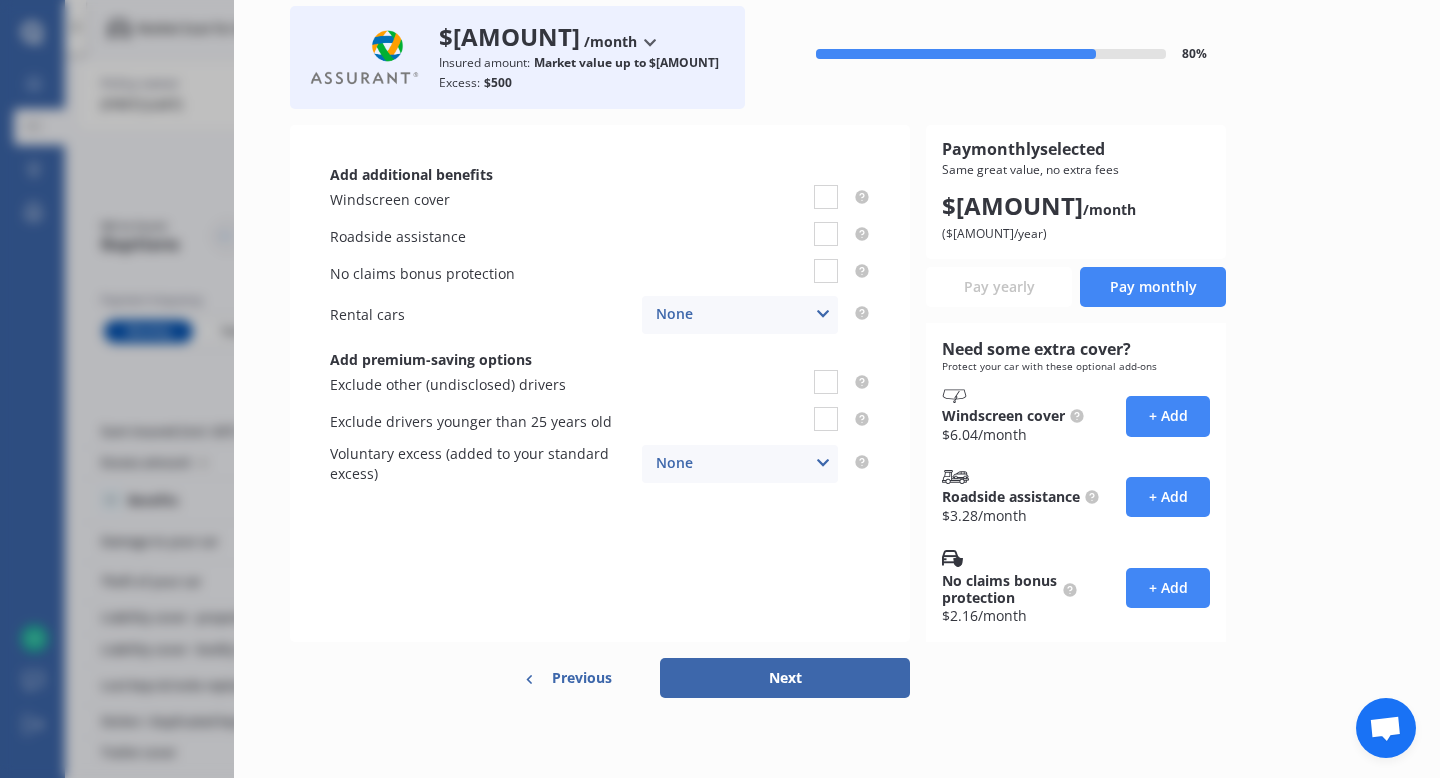 scroll, scrollTop: 0, scrollLeft: 0, axis: both 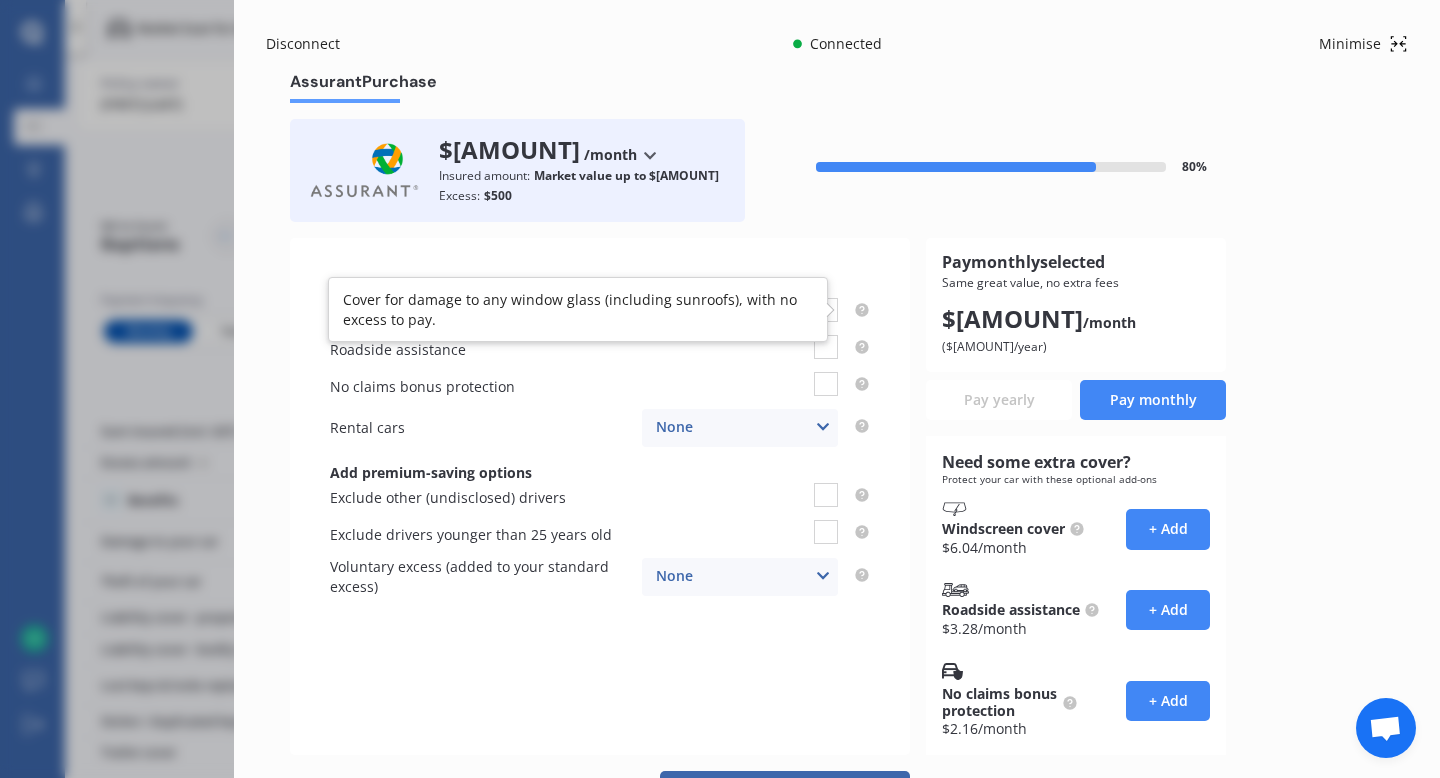 click at bounding box center [854, 310] 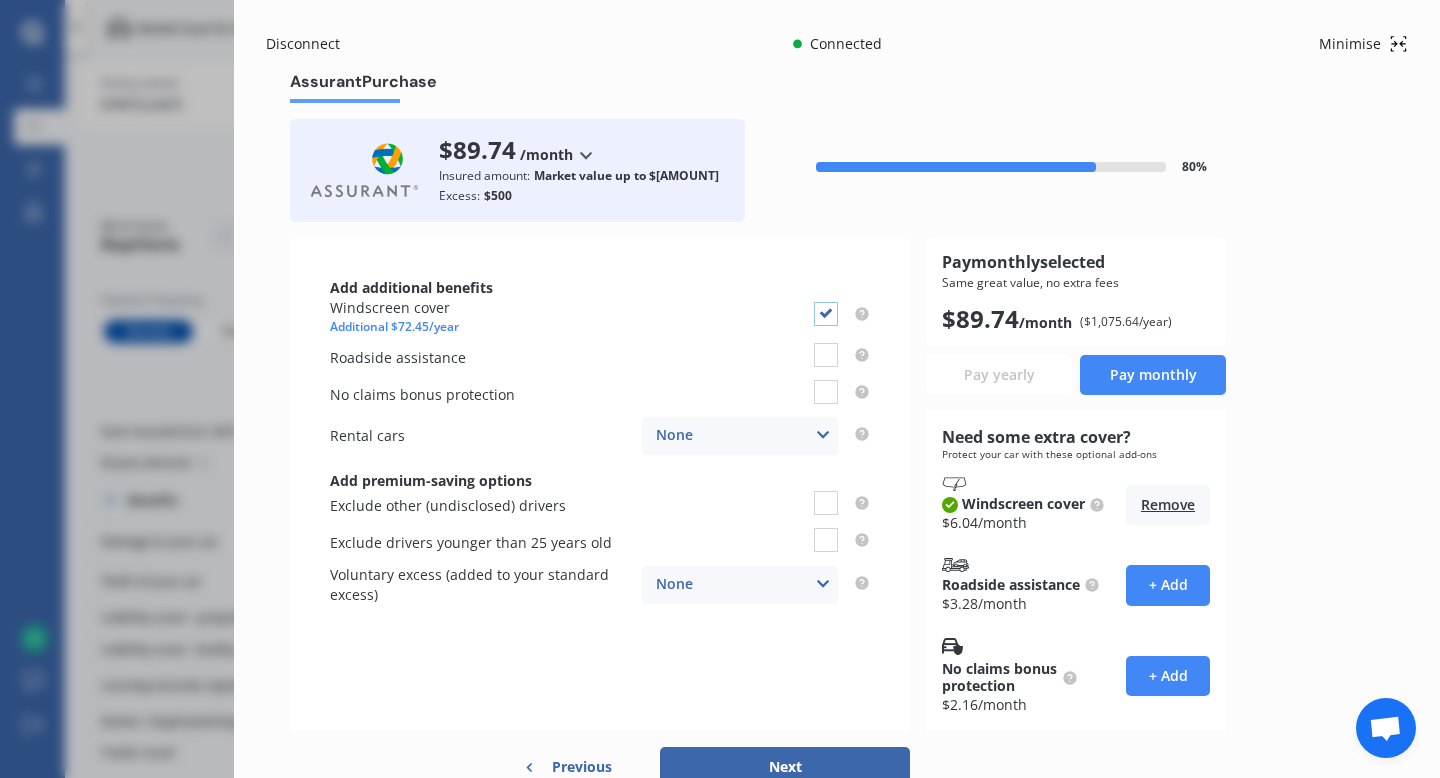click at bounding box center [826, 302] 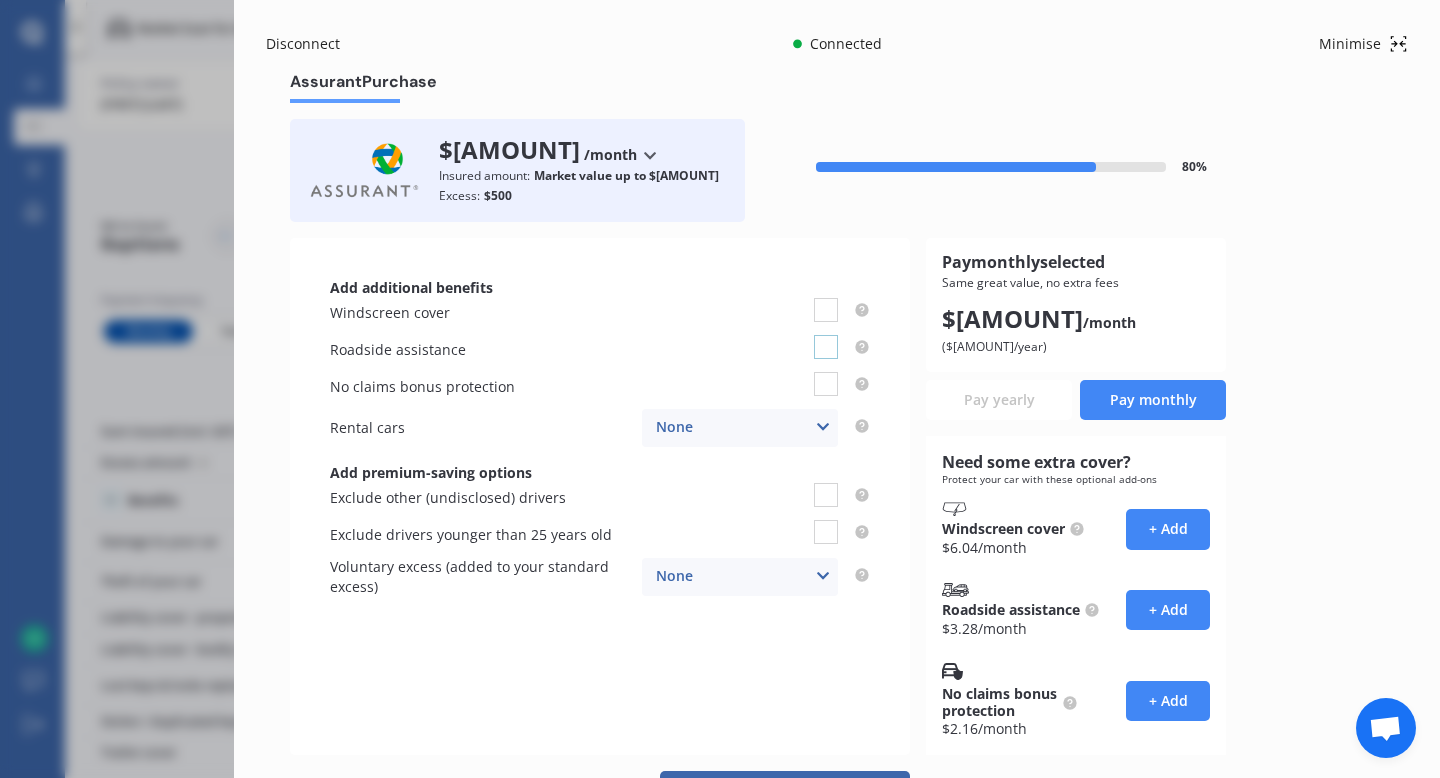 click at bounding box center [826, 298] 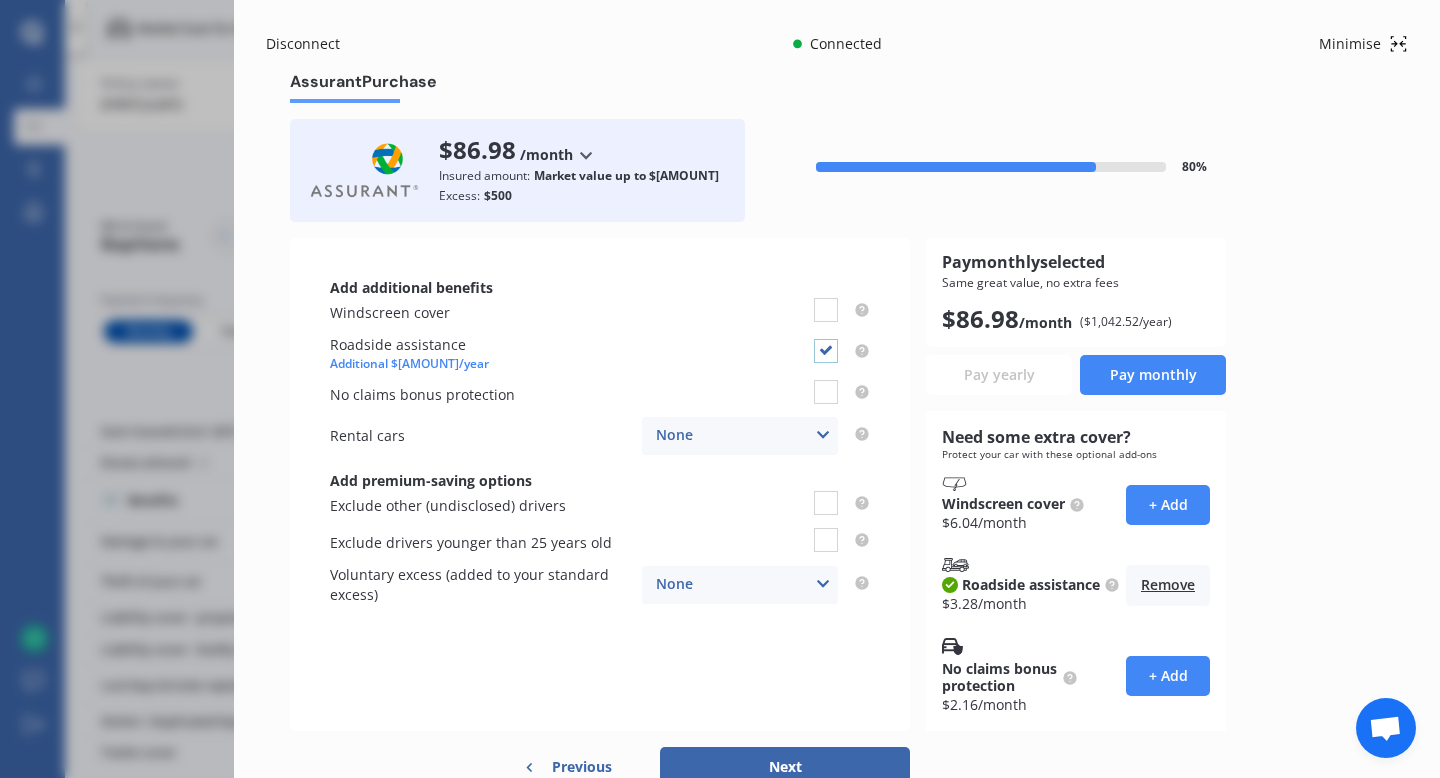 click at bounding box center (826, 339) 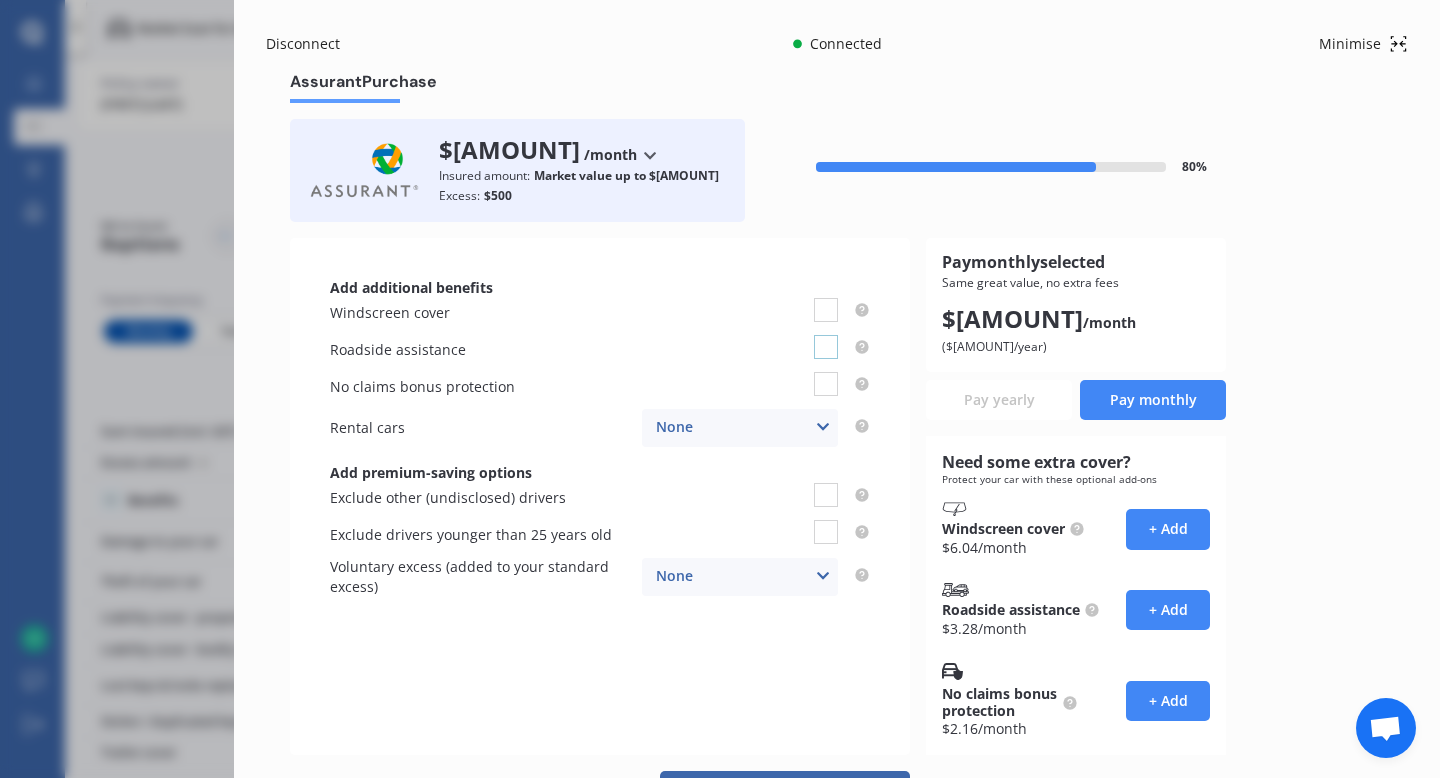 click at bounding box center (826, 298) 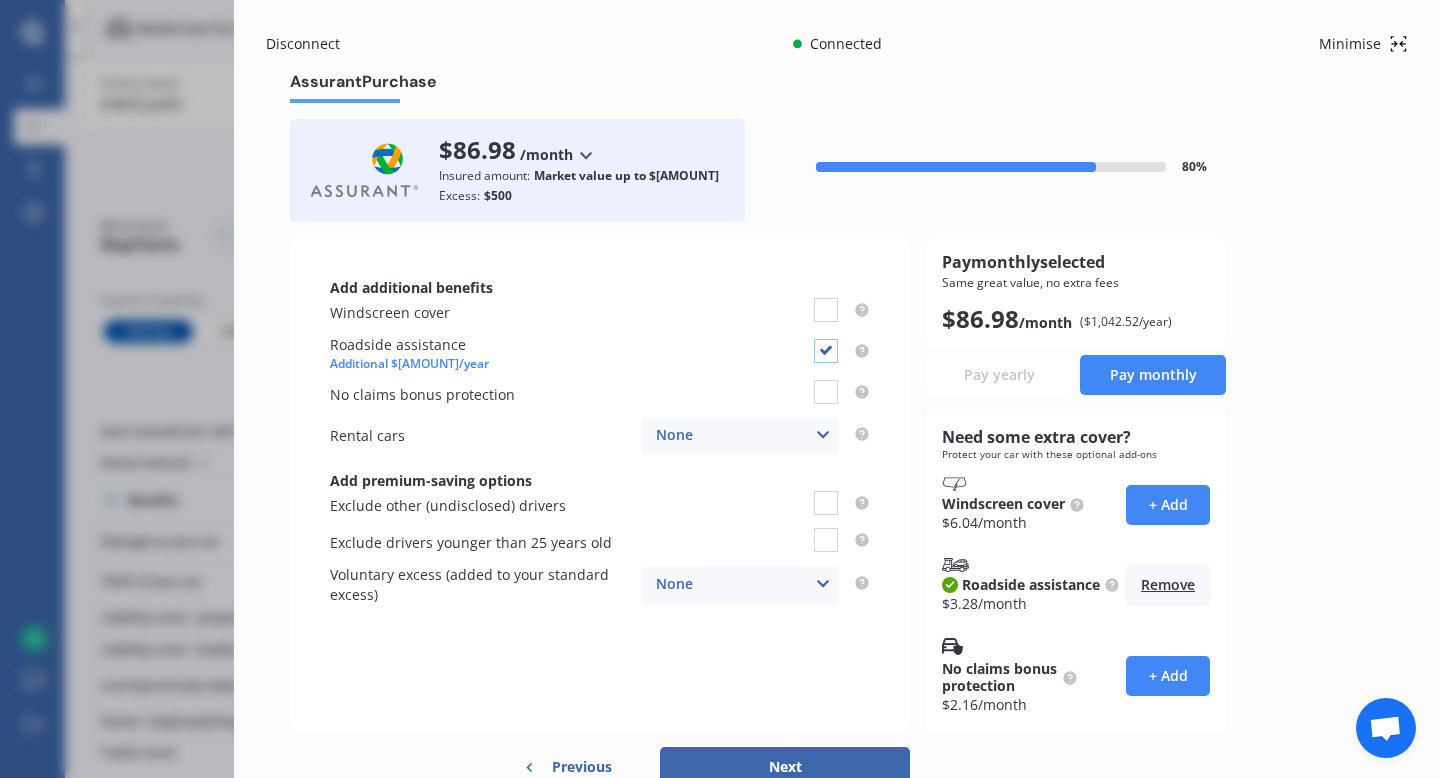 scroll, scrollTop: 89, scrollLeft: 0, axis: vertical 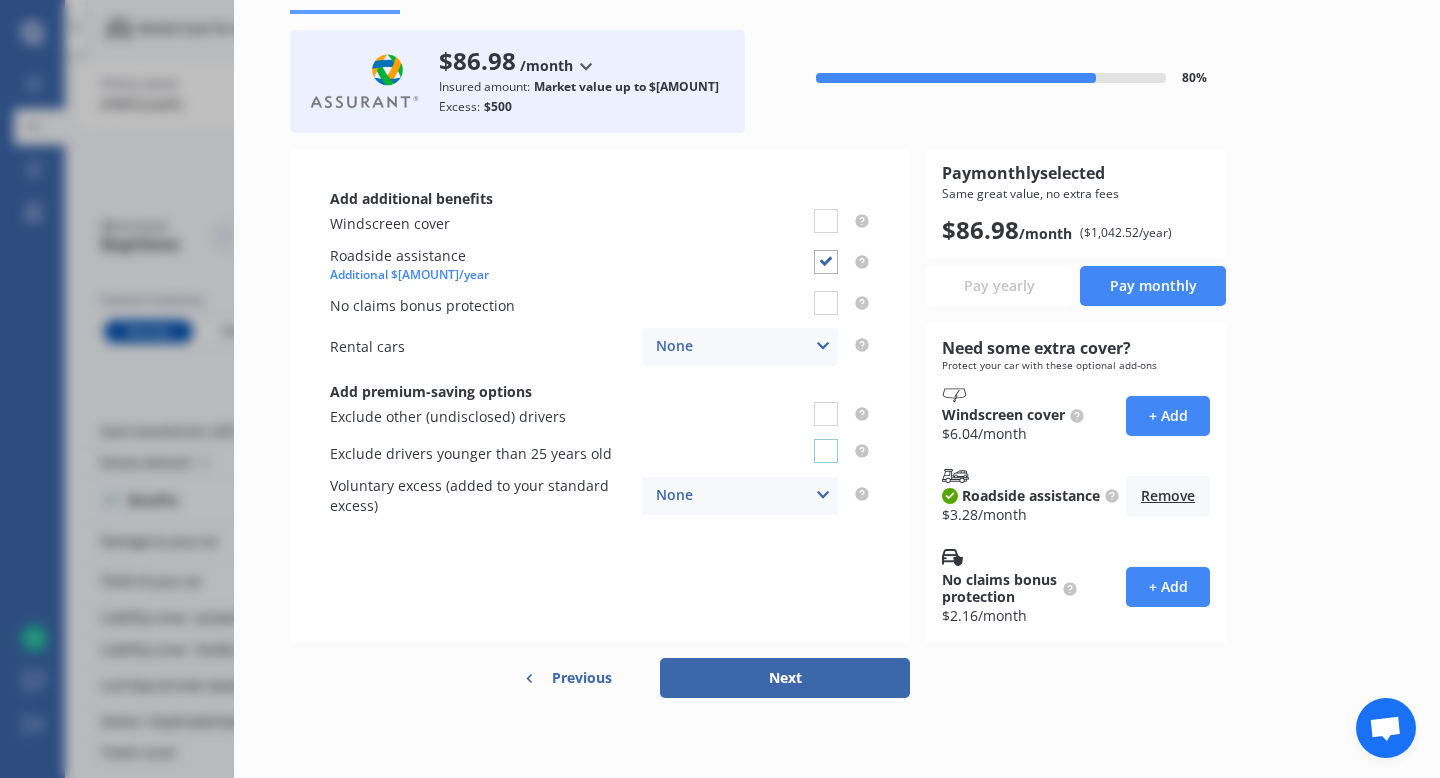 click at bounding box center (826, 209) 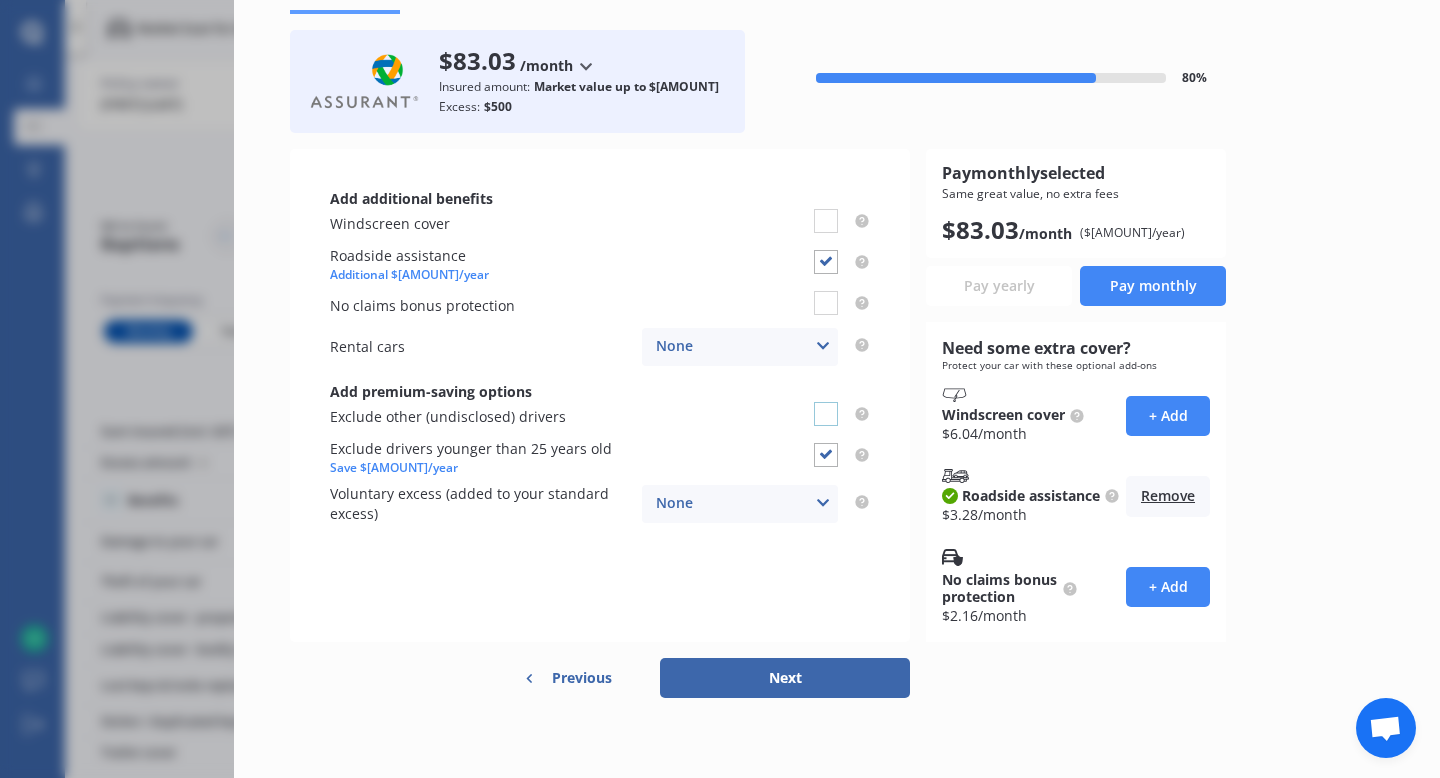 click at bounding box center (826, 209) 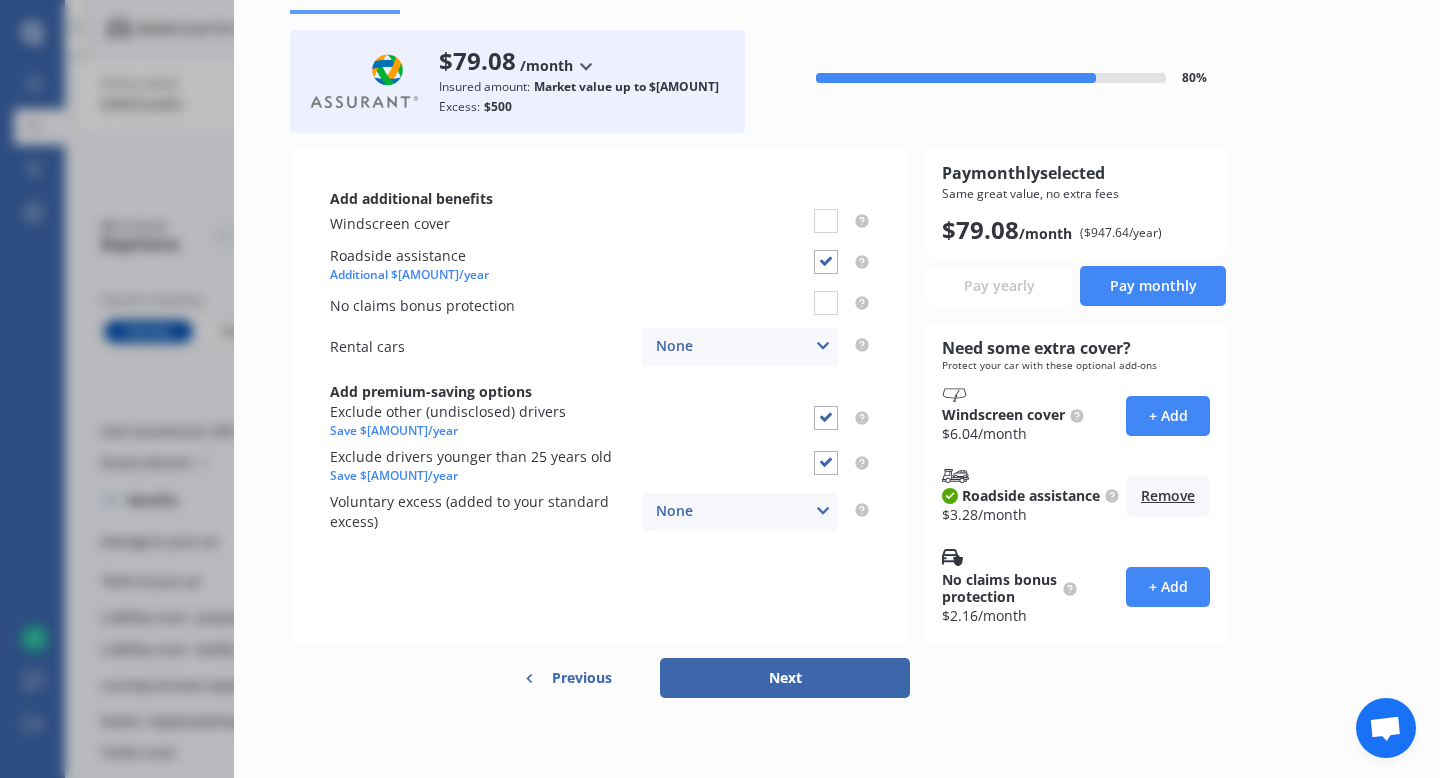 click on "+ Add" at bounding box center [1168, 587] 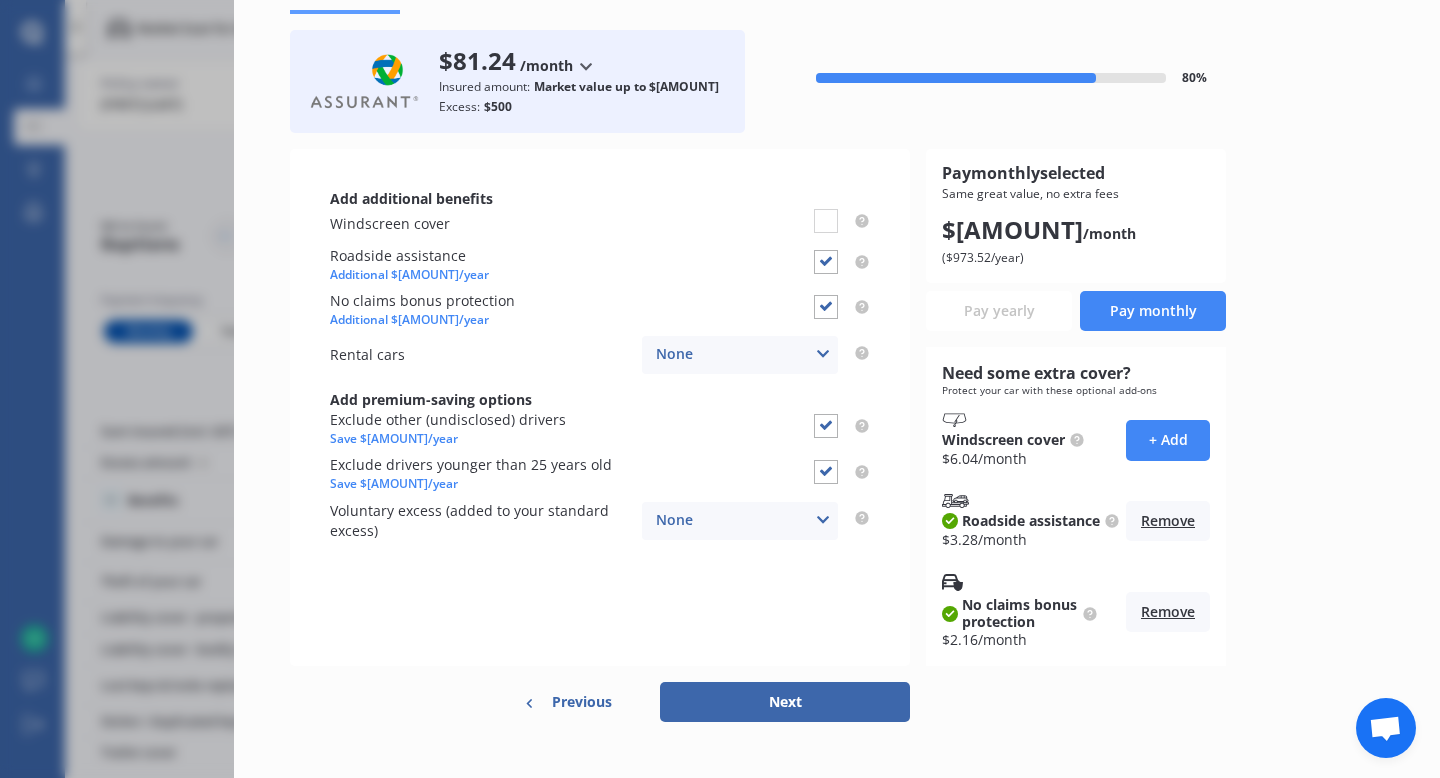 click on "Remove" at bounding box center [1168, 612] 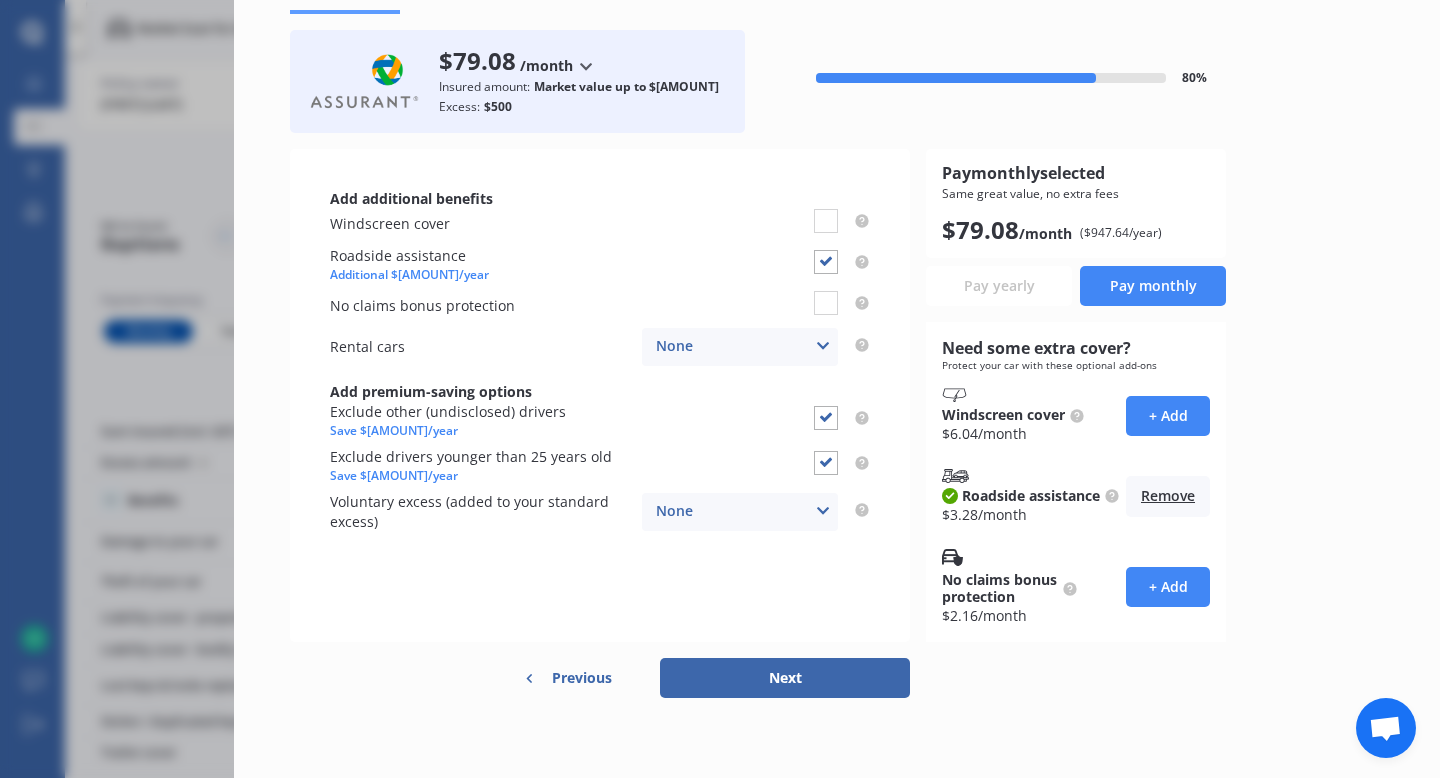 click on "Next" at bounding box center [785, 678] 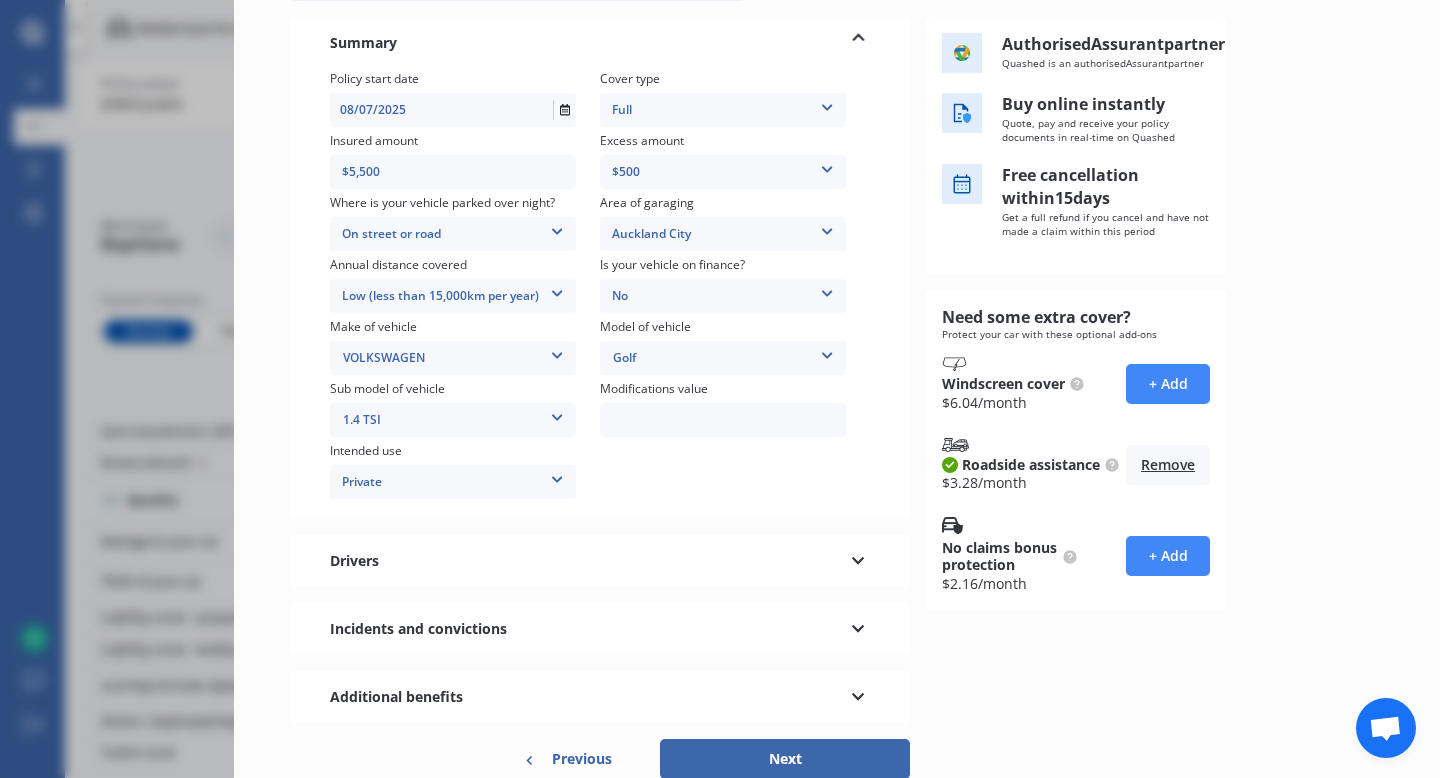 scroll, scrollTop: 302, scrollLeft: 0, axis: vertical 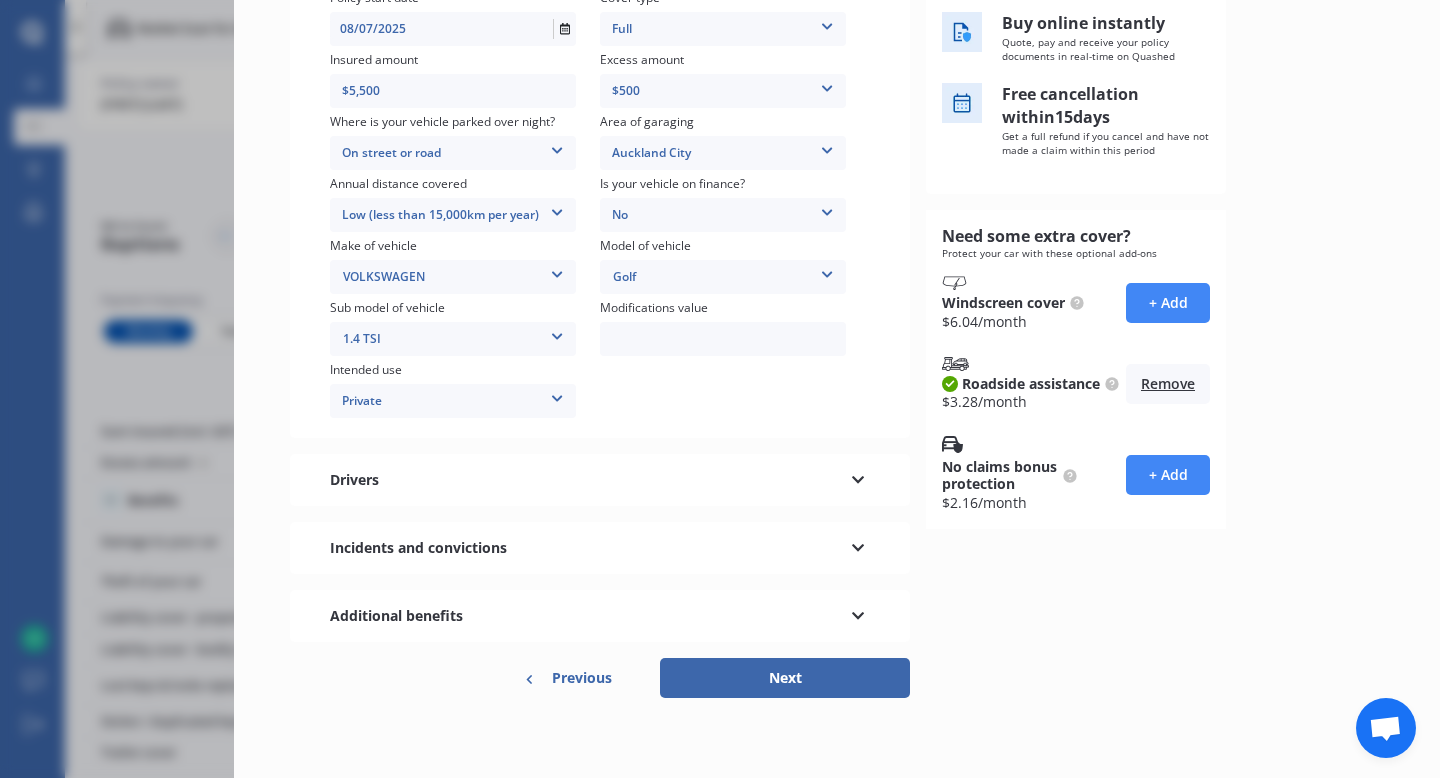 click on "Next" at bounding box center (785, 678) 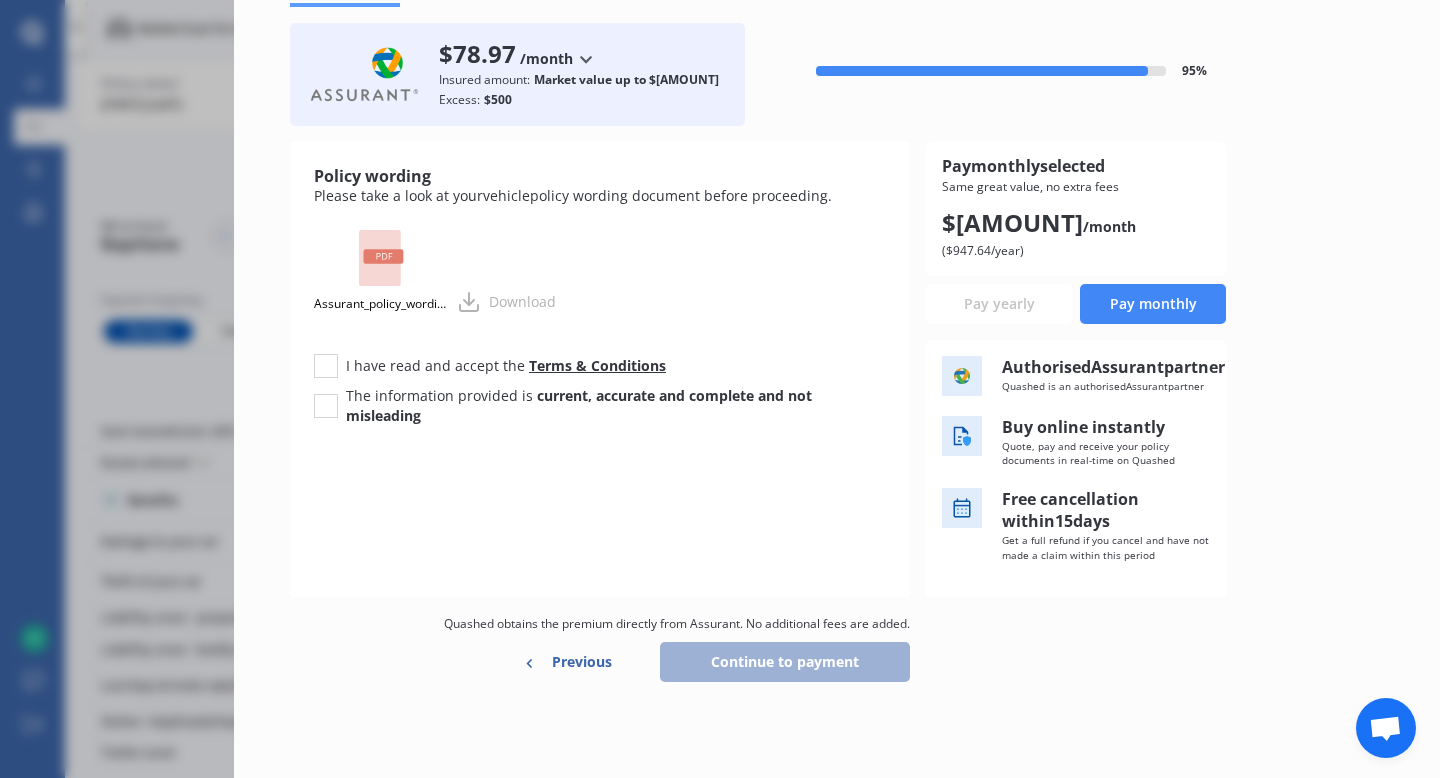 scroll, scrollTop: 0, scrollLeft: 0, axis: both 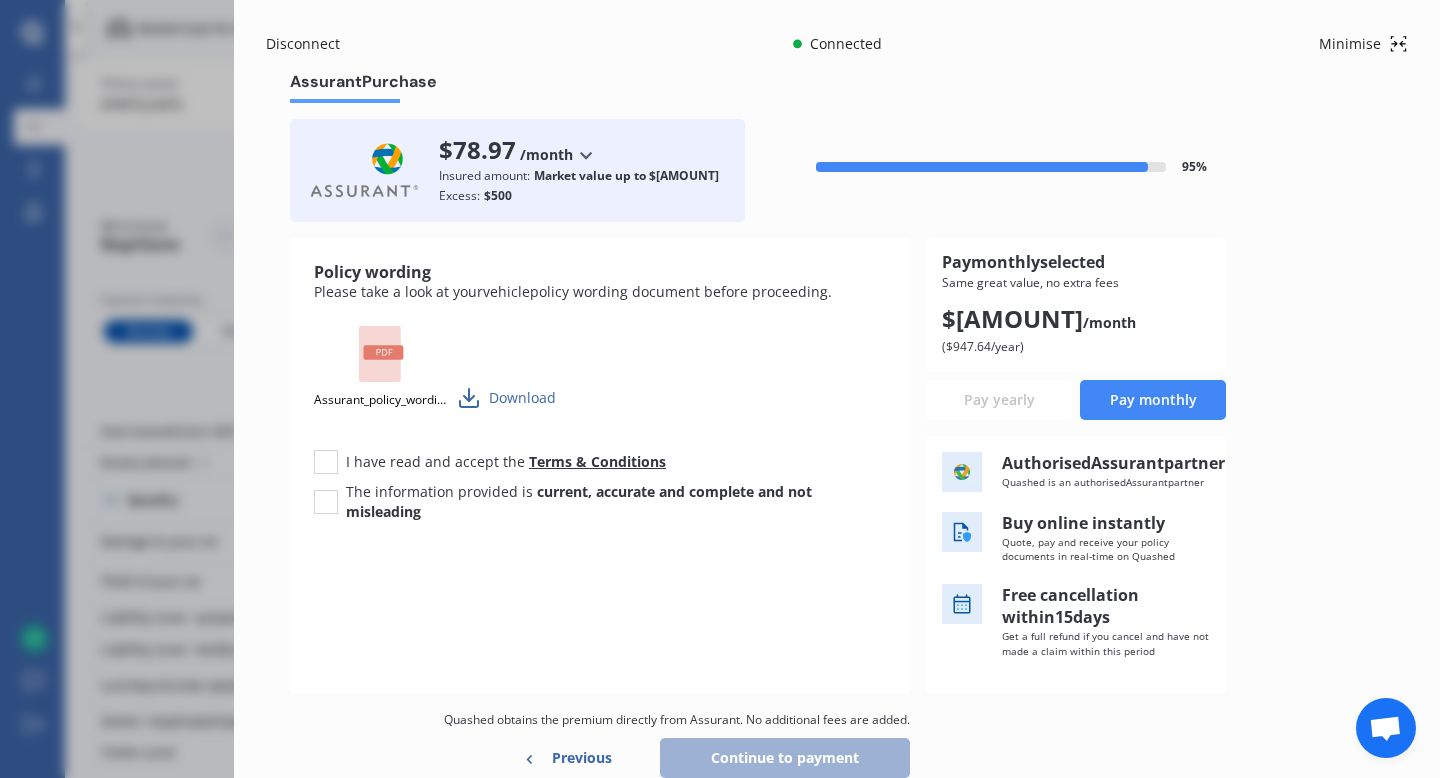 click on "Download" at bounding box center (506, 398) 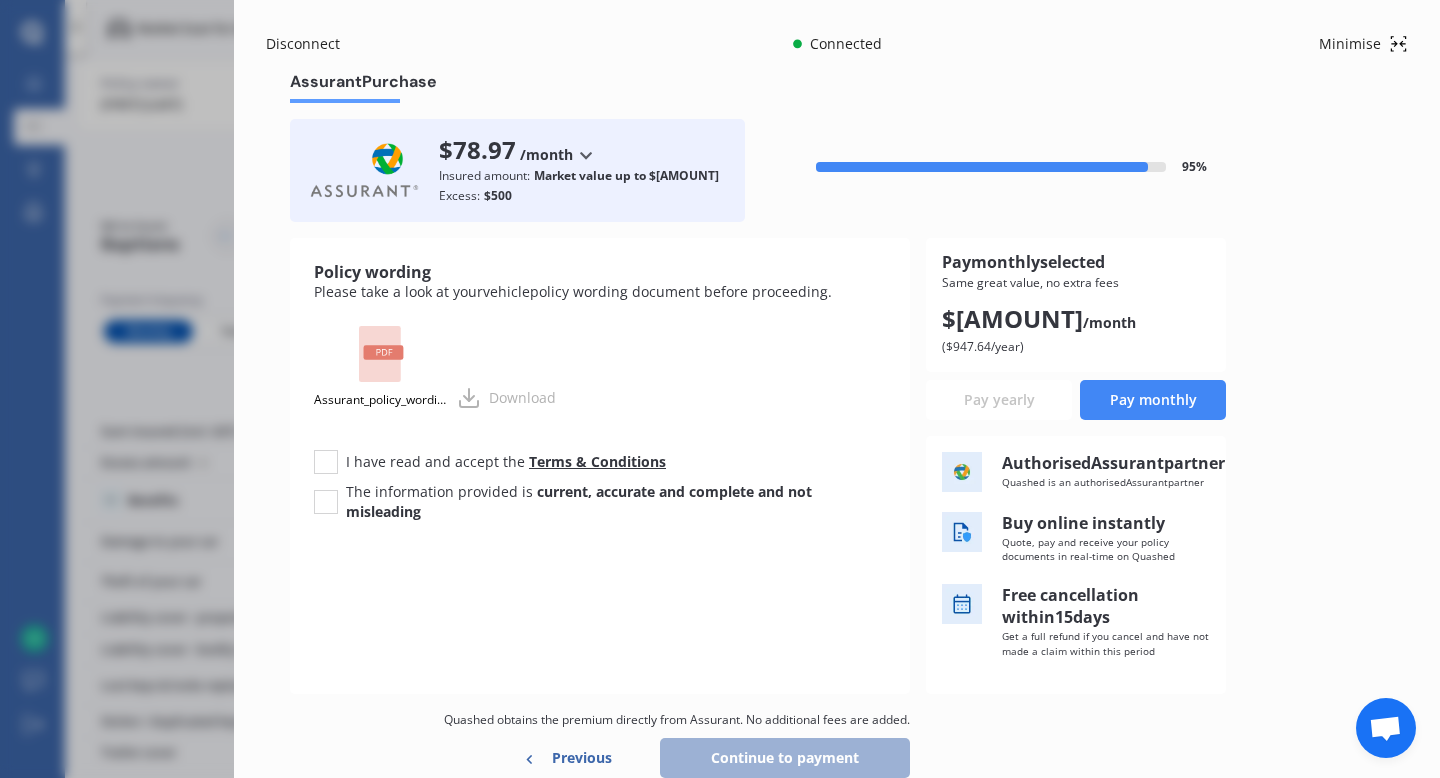 scroll, scrollTop: 91, scrollLeft: 0, axis: vertical 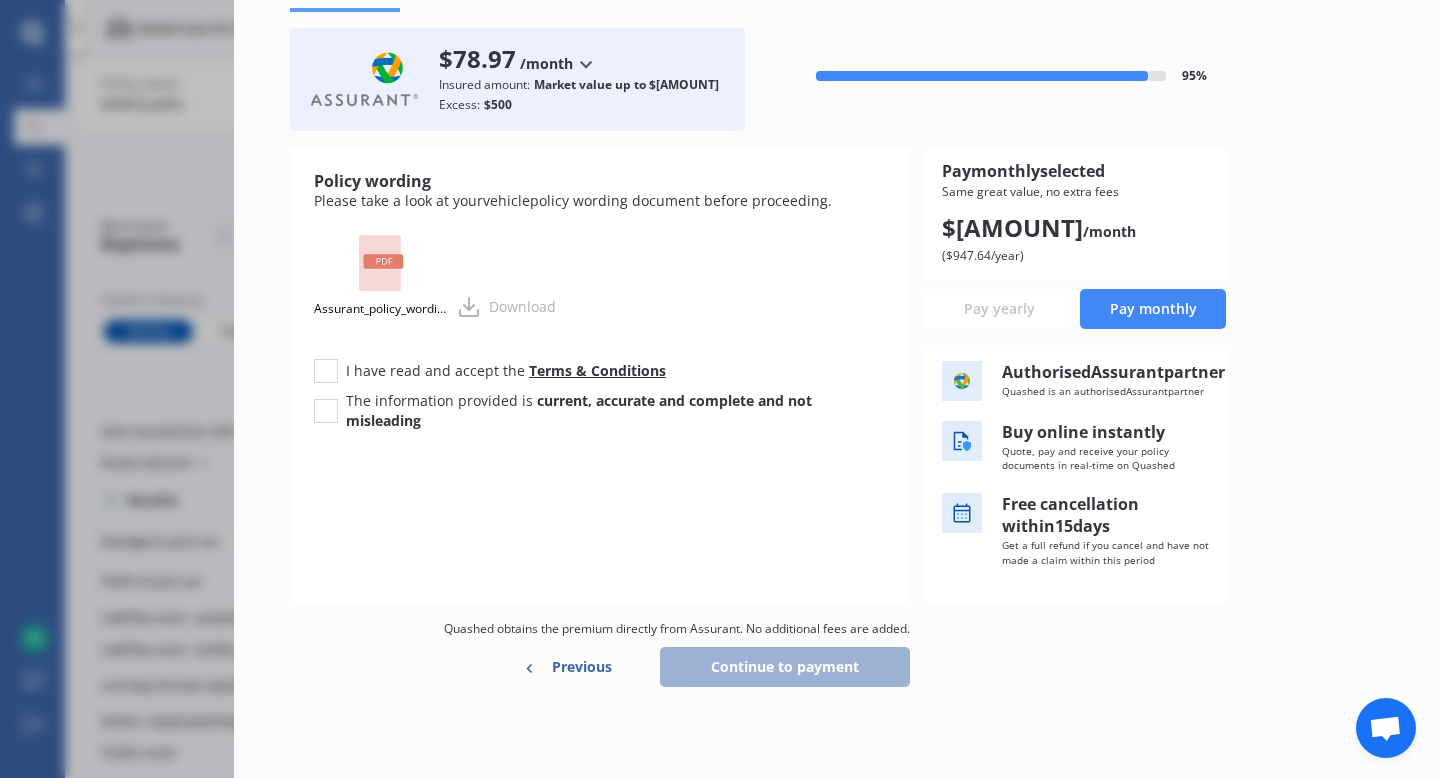 click on "I have read and accept the   Terms & Conditions" at bounding box center (506, 371) 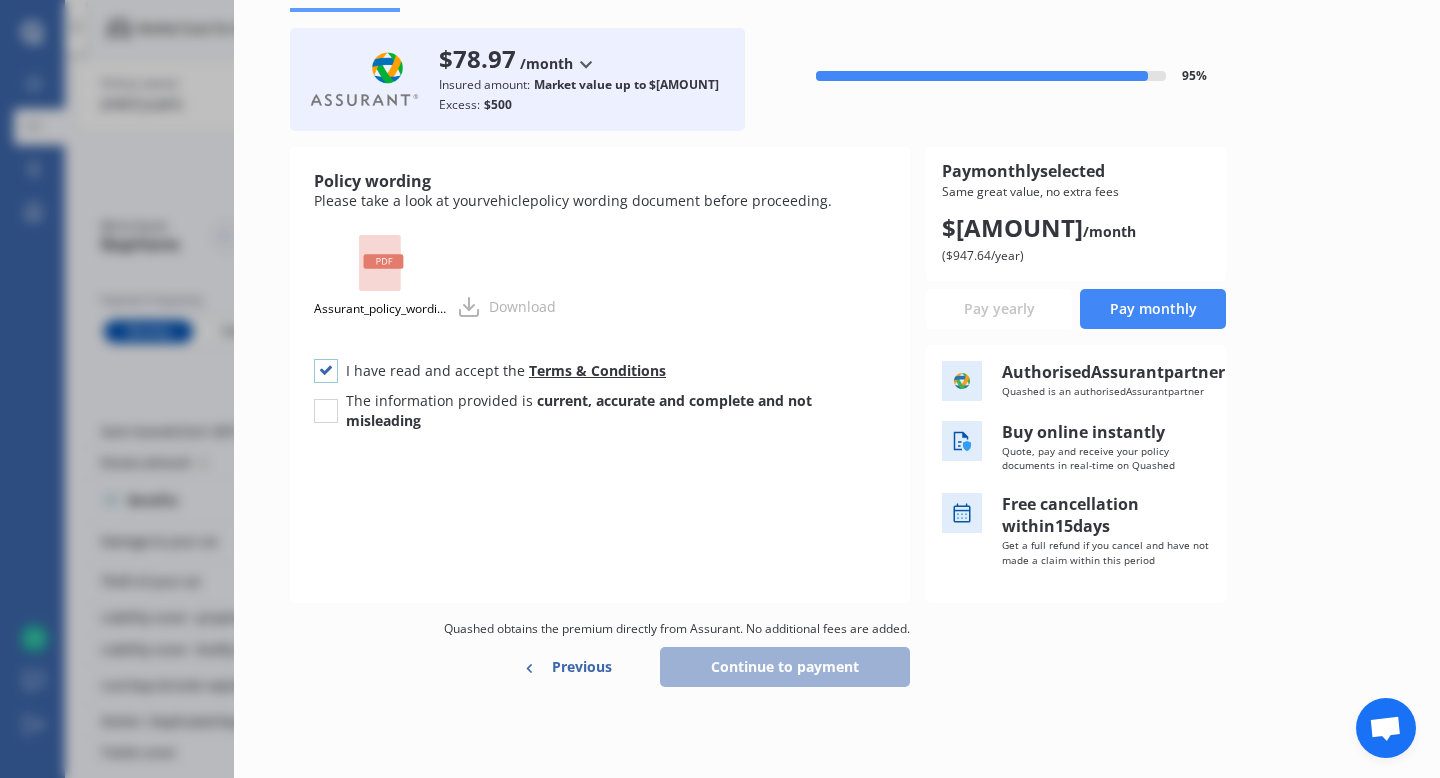 checkbox on "true" 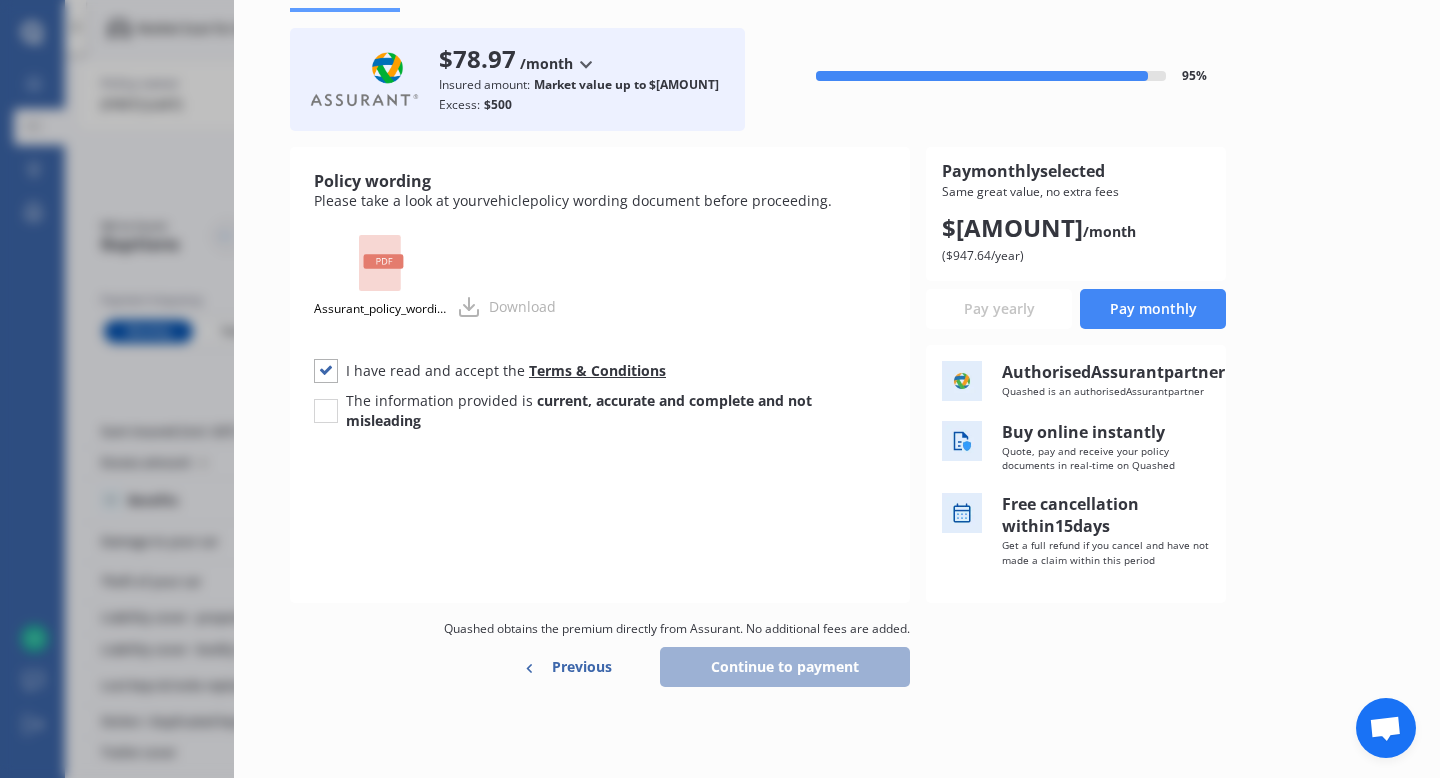 click on "The information provided is   current, accurate and complete and not misleading" at bounding box center [600, 411] 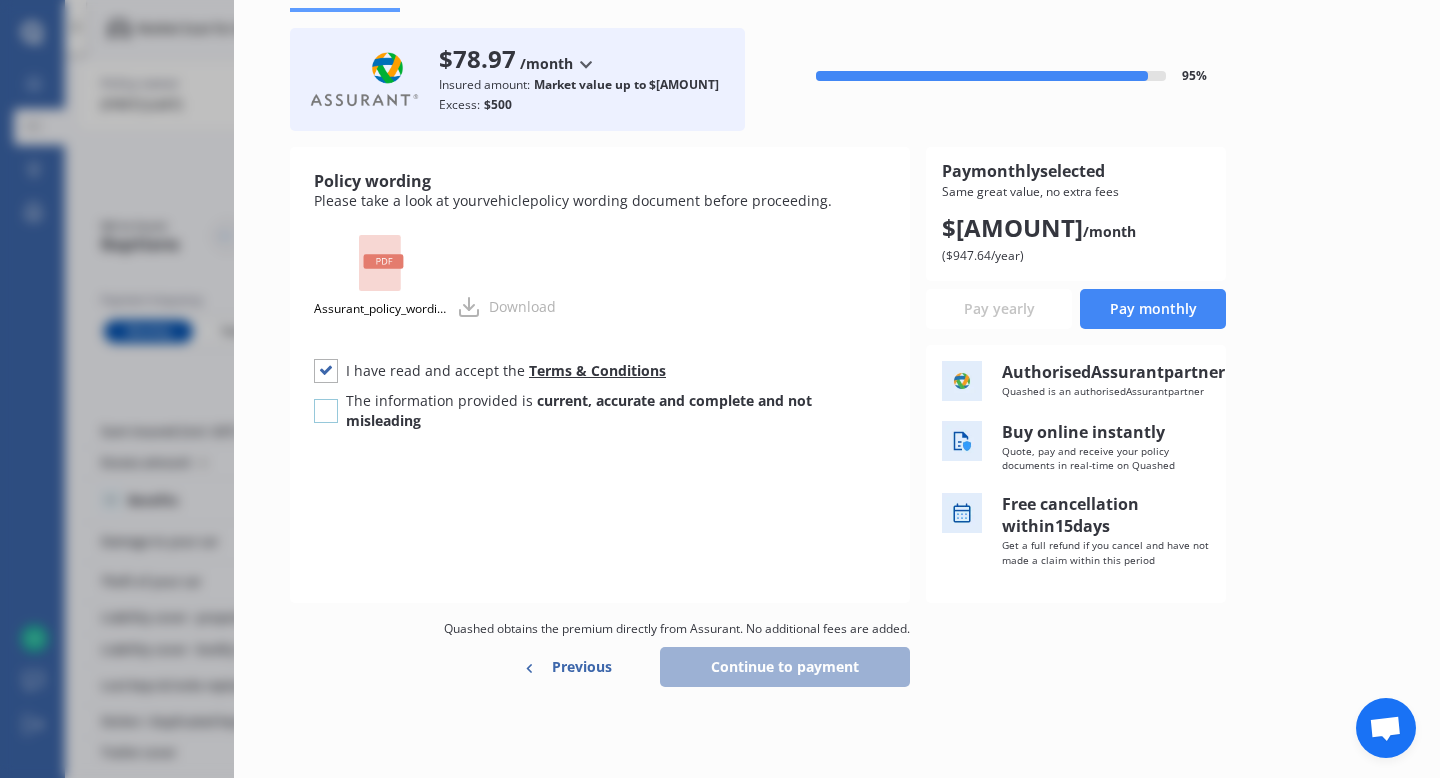 checkbox on "true" 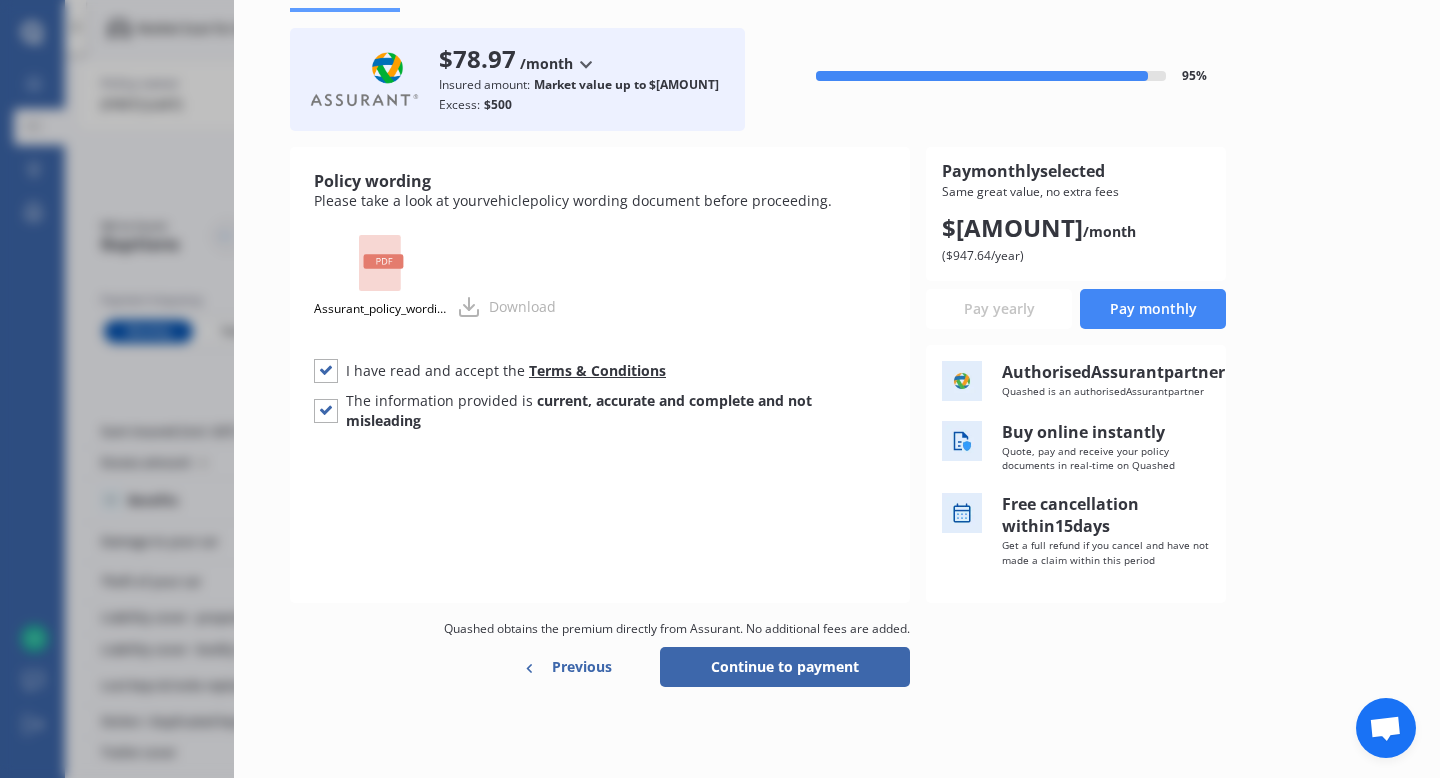 click on "Continue to payment" at bounding box center (785, 667) 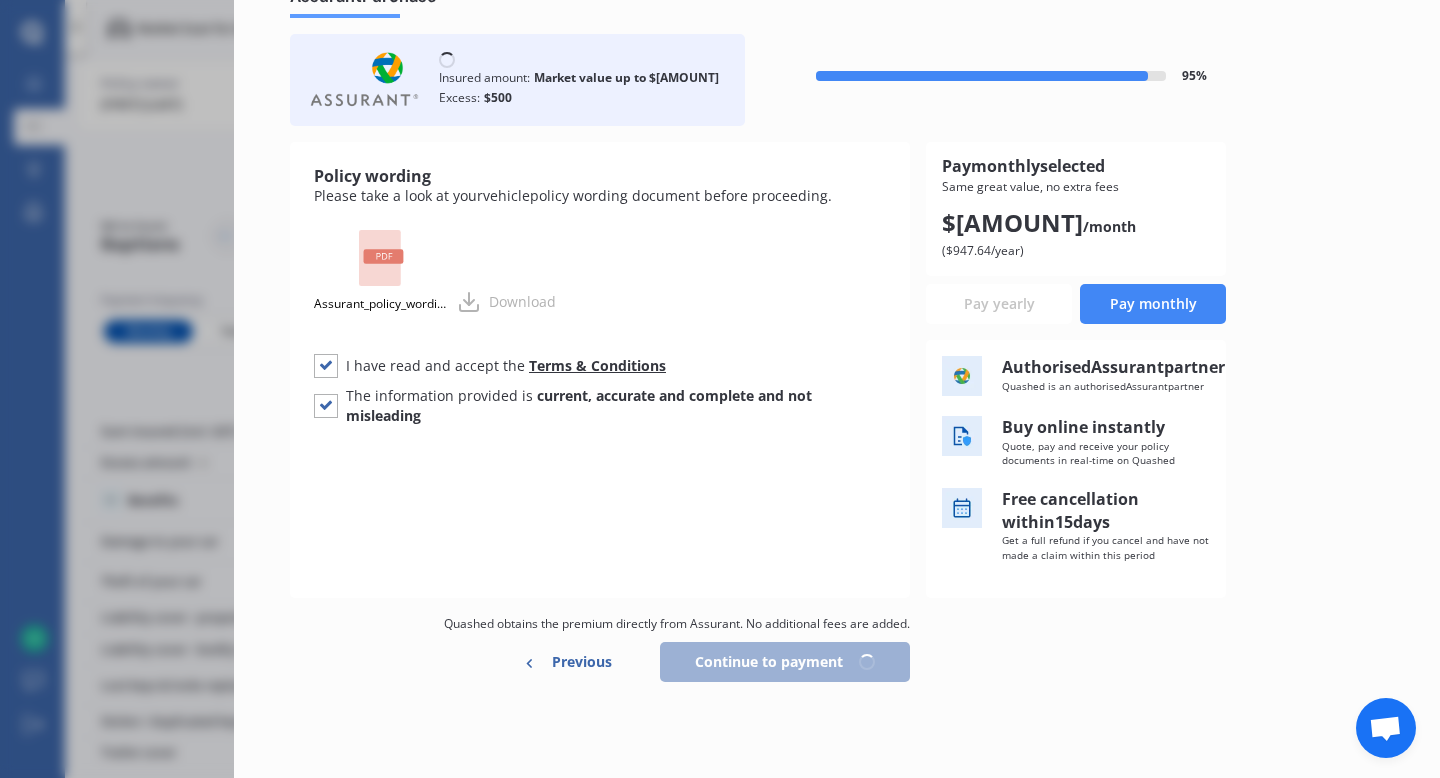 scroll, scrollTop: 80, scrollLeft: 0, axis: vertical 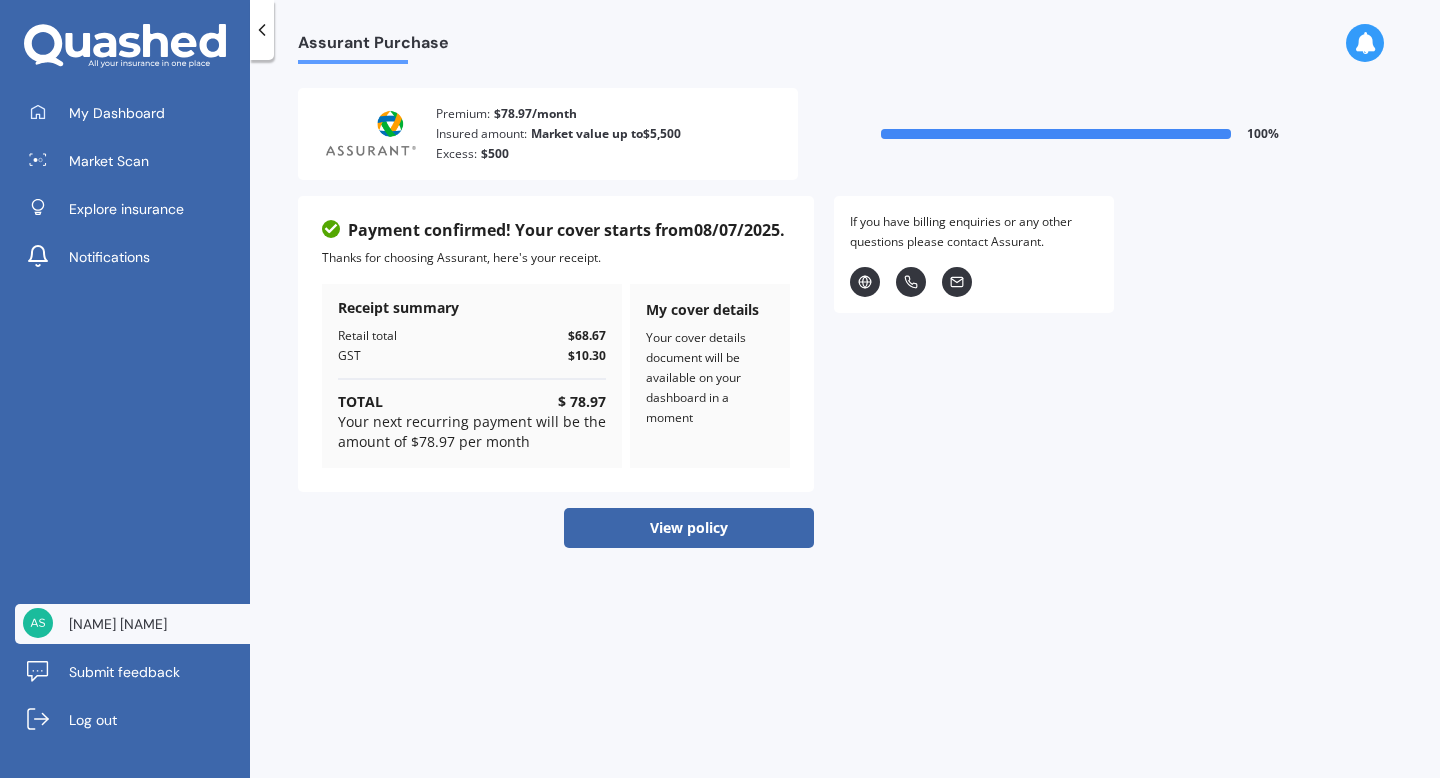 click on "[NAME] [NAME]" at bounding box center [132, 624] 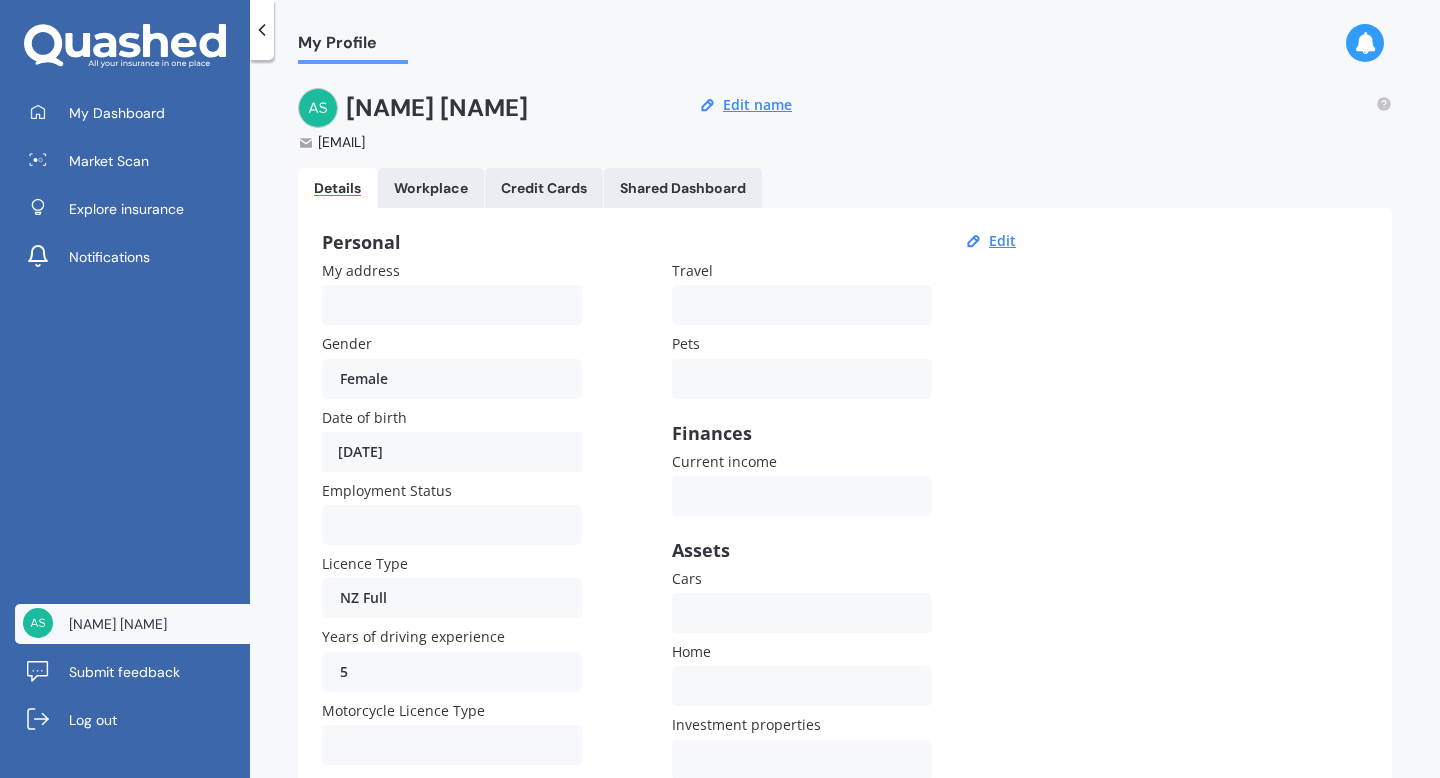 scroll, scrollTop: 152, scrollLeft: 0, axis: vertical 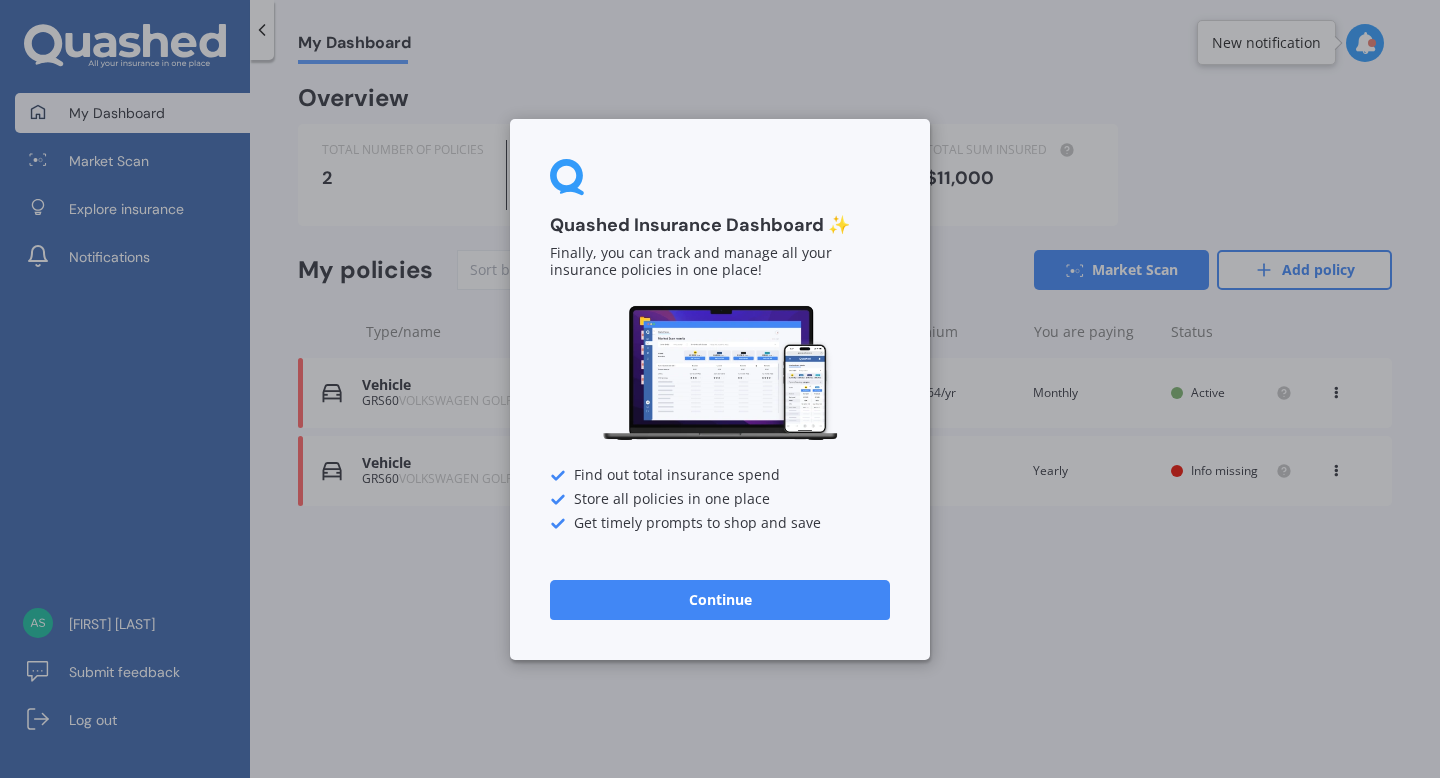 click on "Continue" at bounding box center [720, 599] 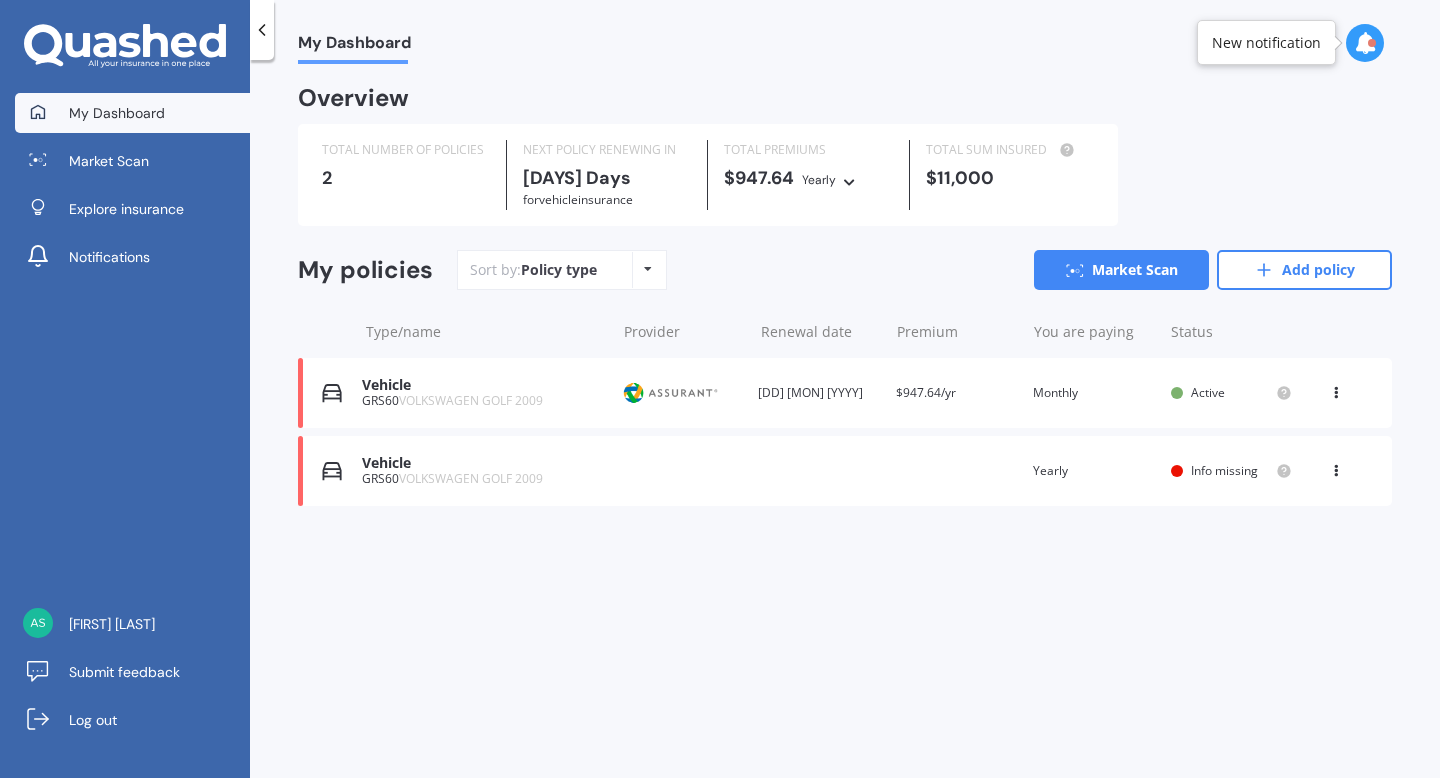 click at bounding box center (1336, 467) 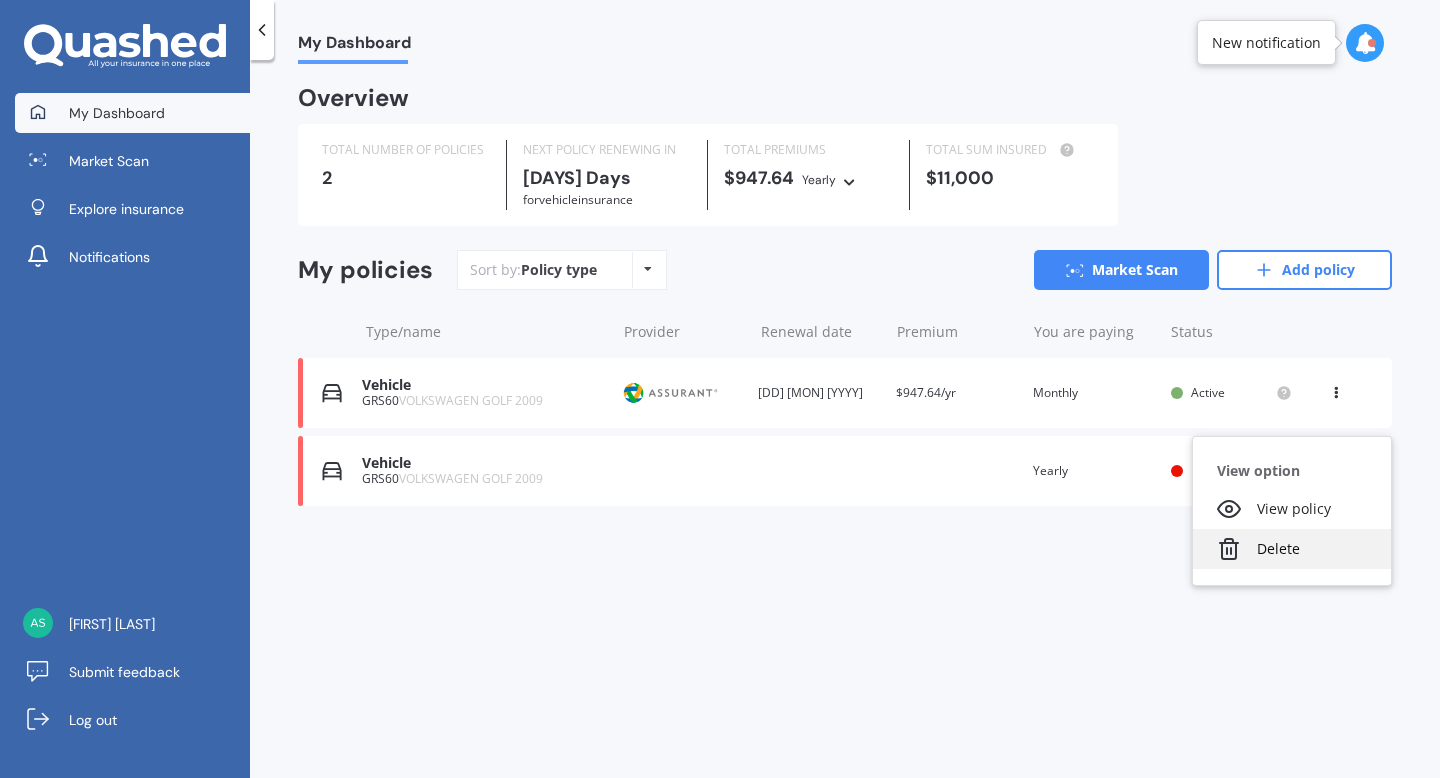 click on "Delete" at bounding box center [1292, 549] 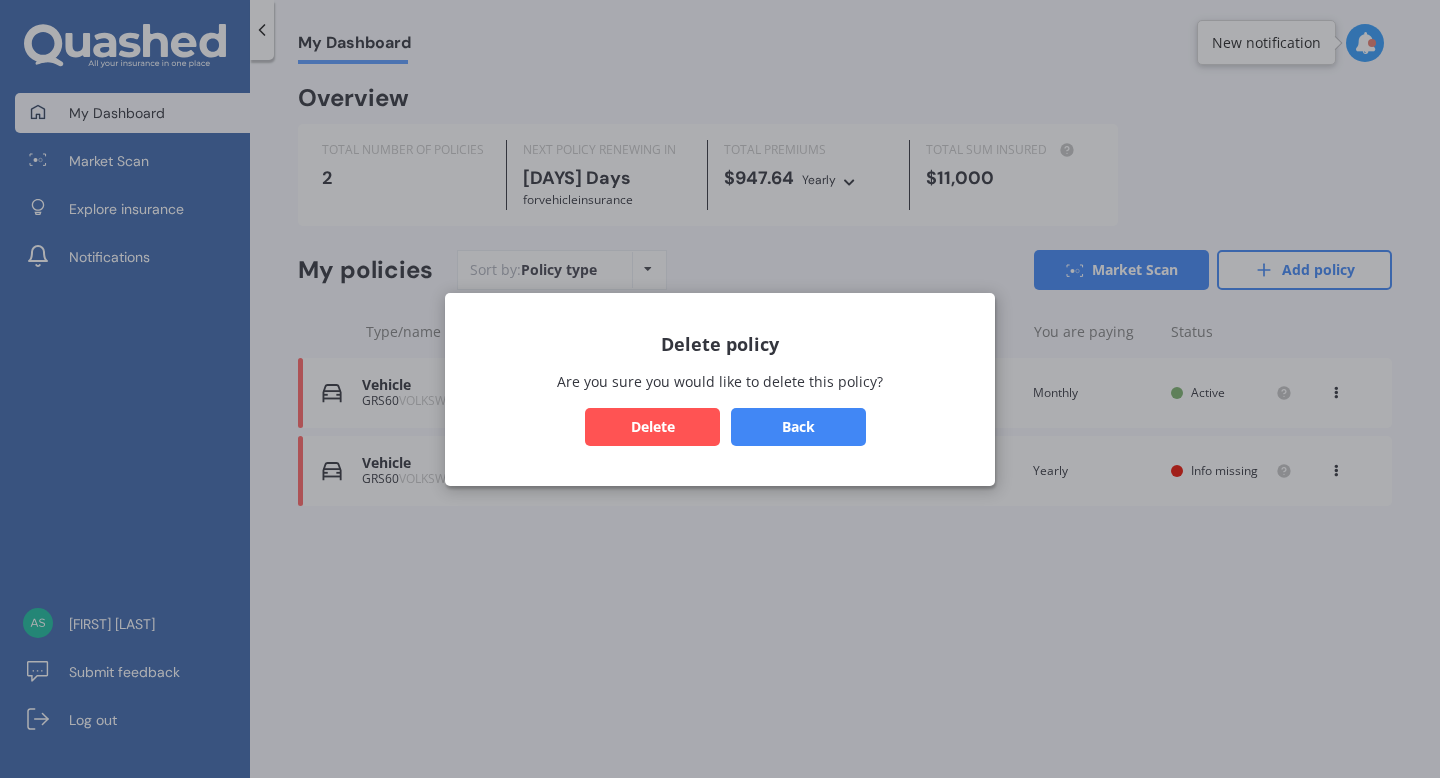 click on "Delete" at bounding box center [652, 426] 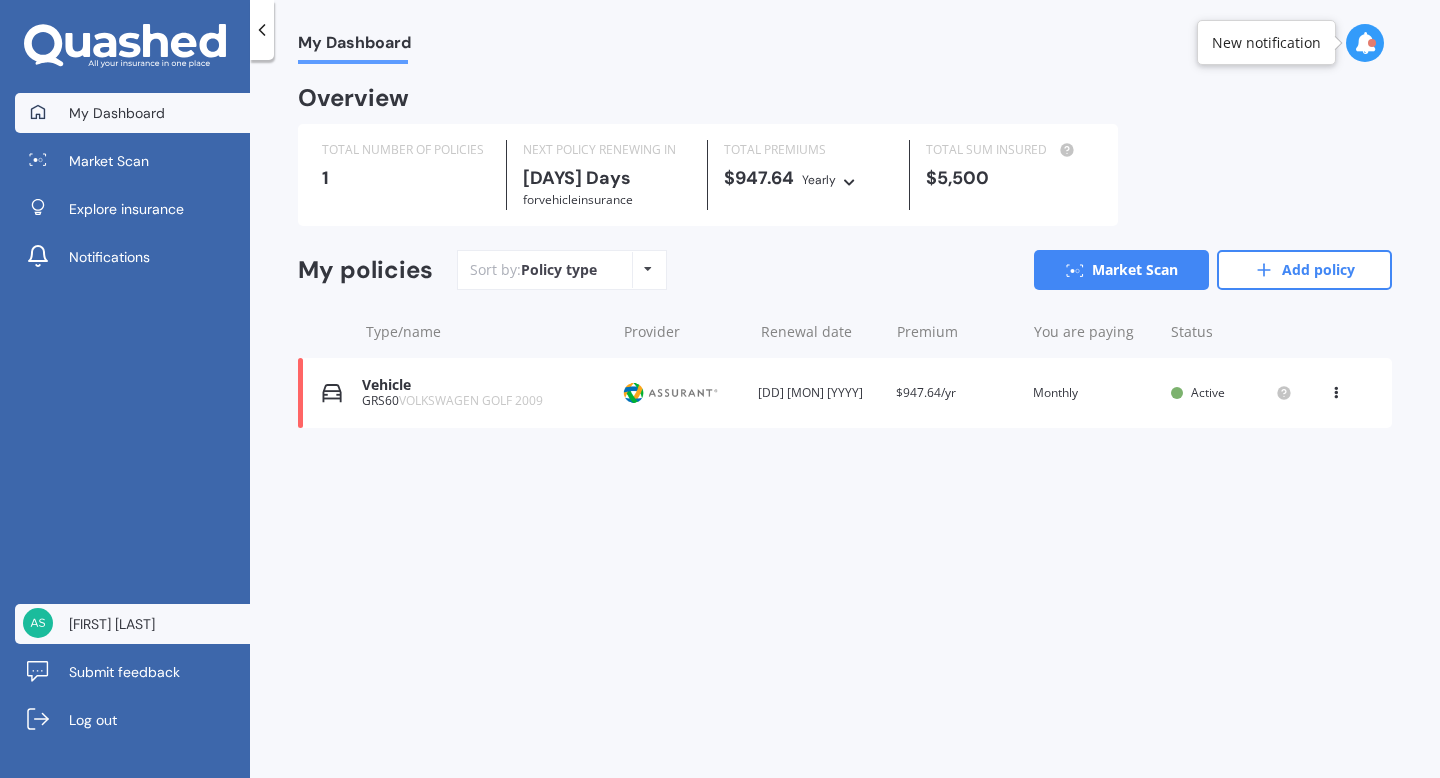 click on "[FIRST] [LAST]" at bounding box center [112, 624] 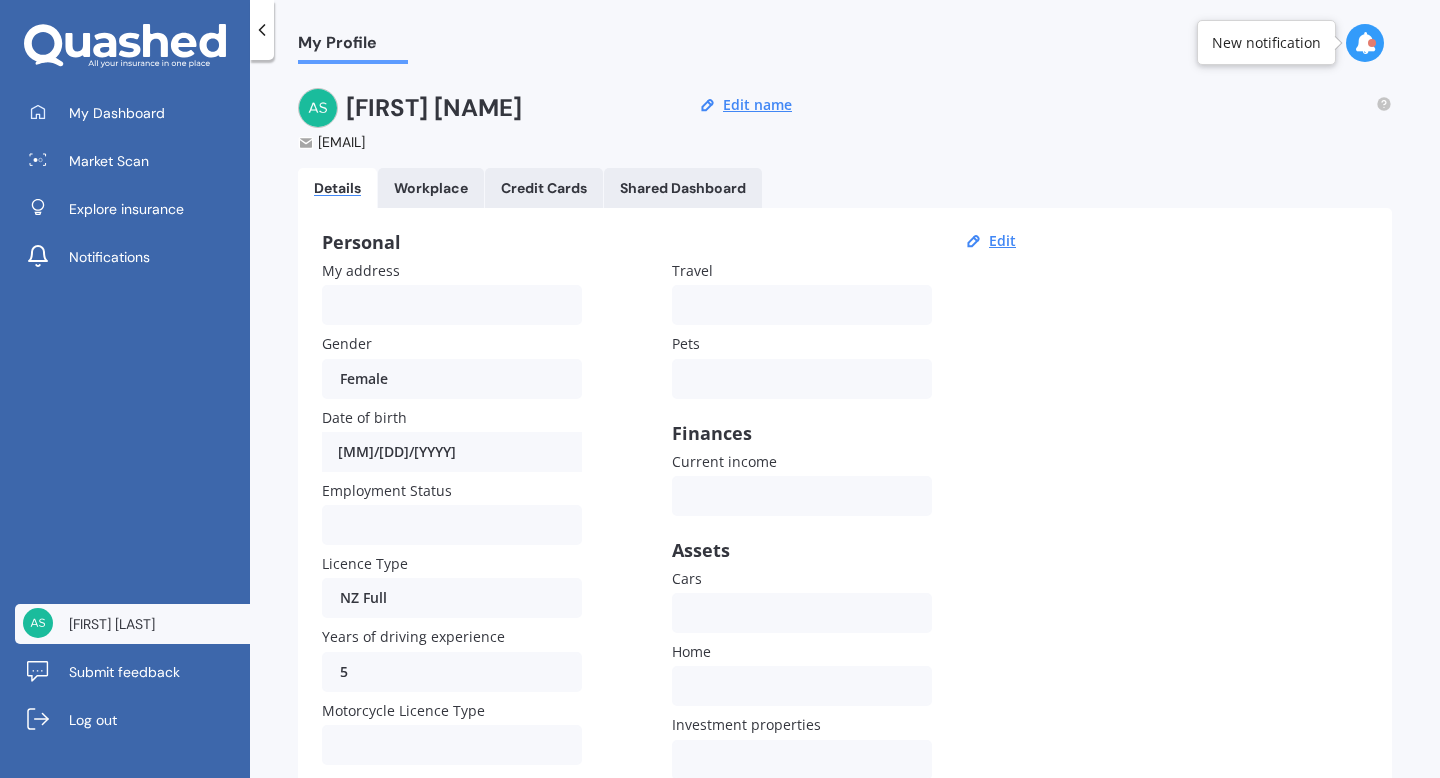 click on "[EMAIL]" at bounding box center (478, 142) 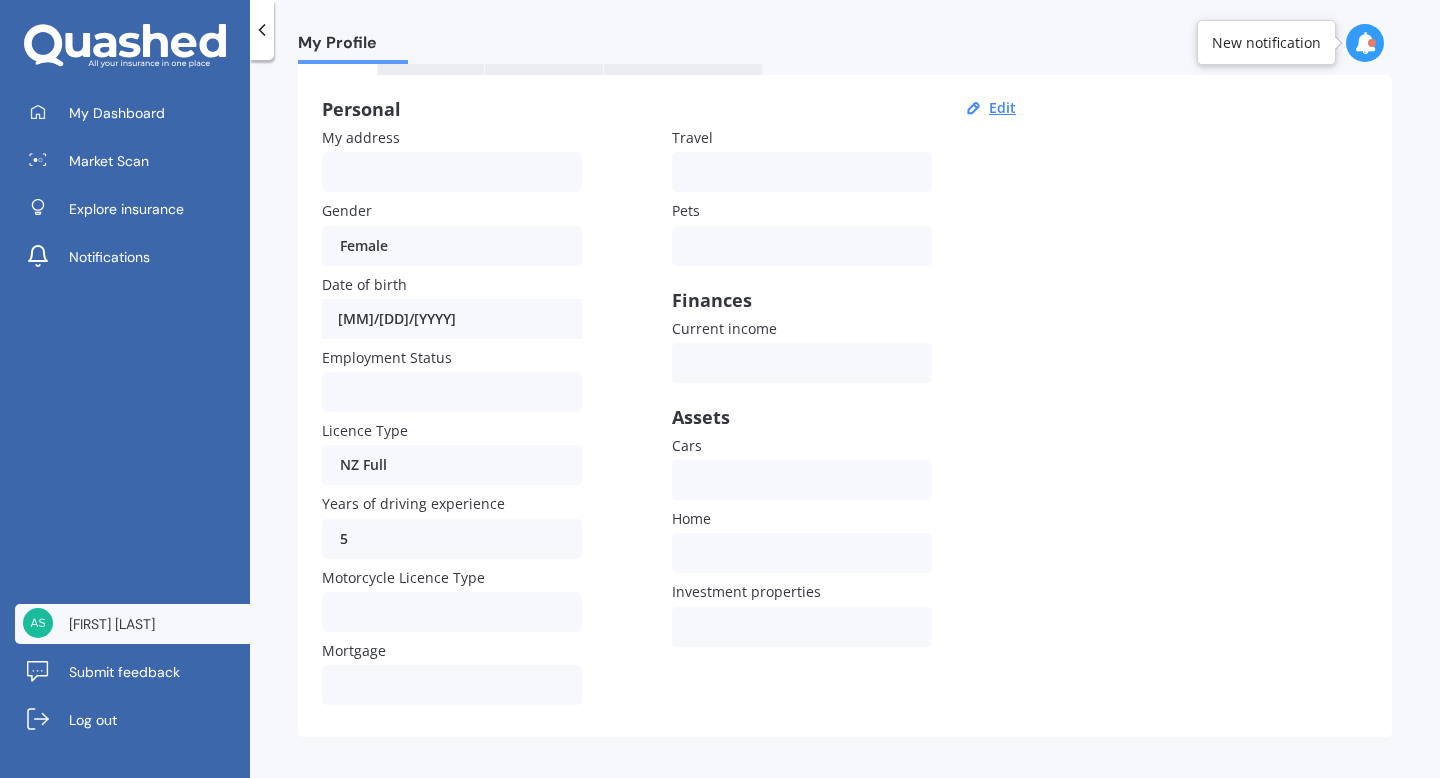 scroll, scrollTop: 0, scrollLeft: 0, axis: both 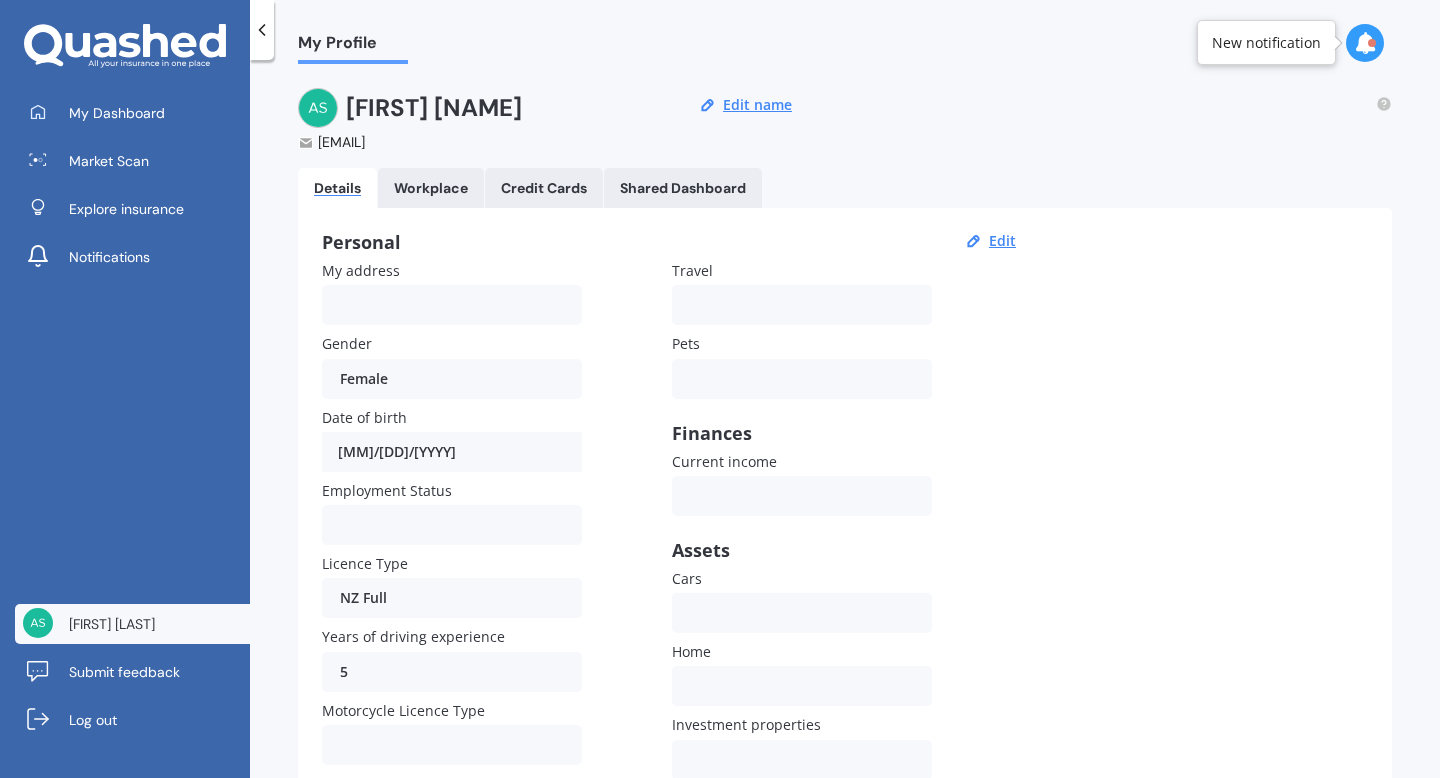 click on "Workplace" at bounding box center (431, 188) 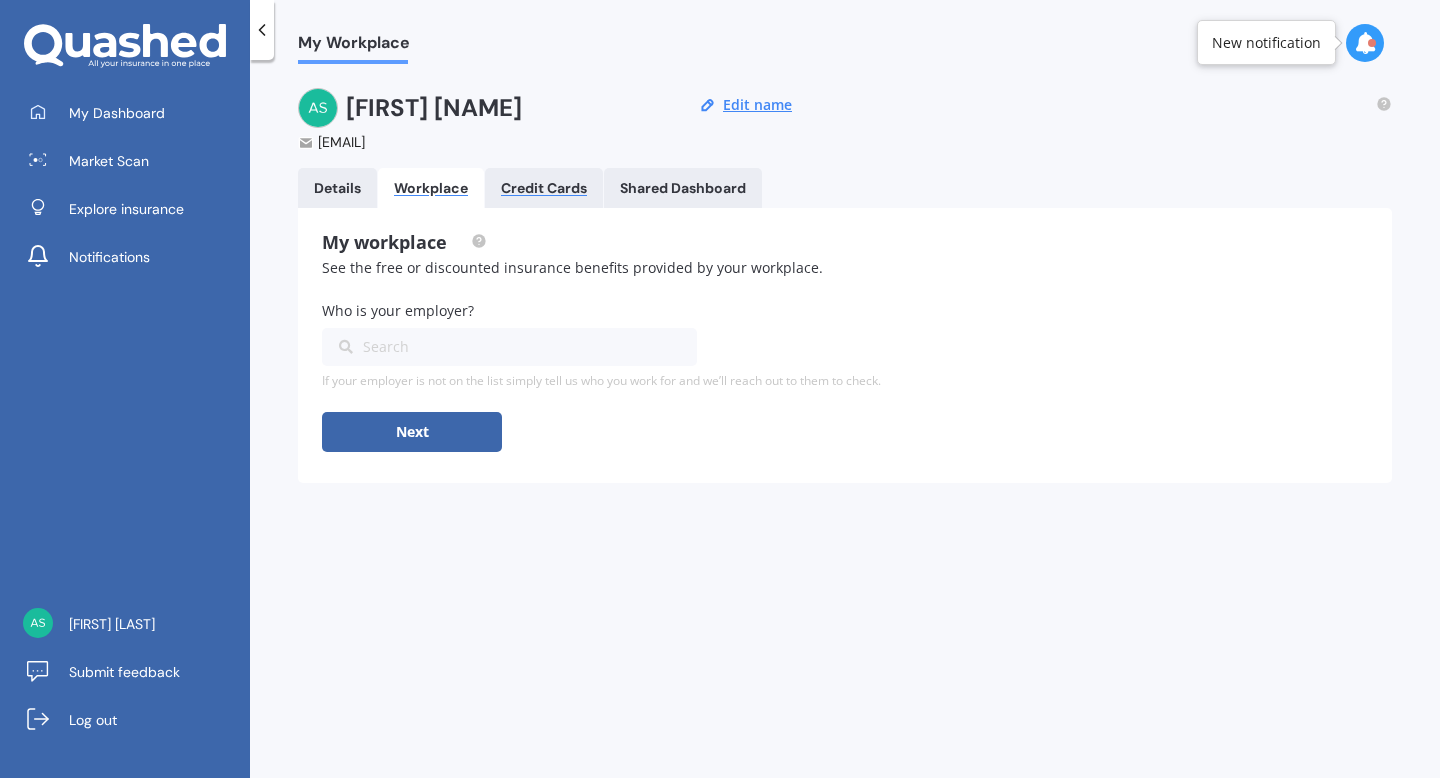 click on "Credit Cards" at bounding box center (544, 188) 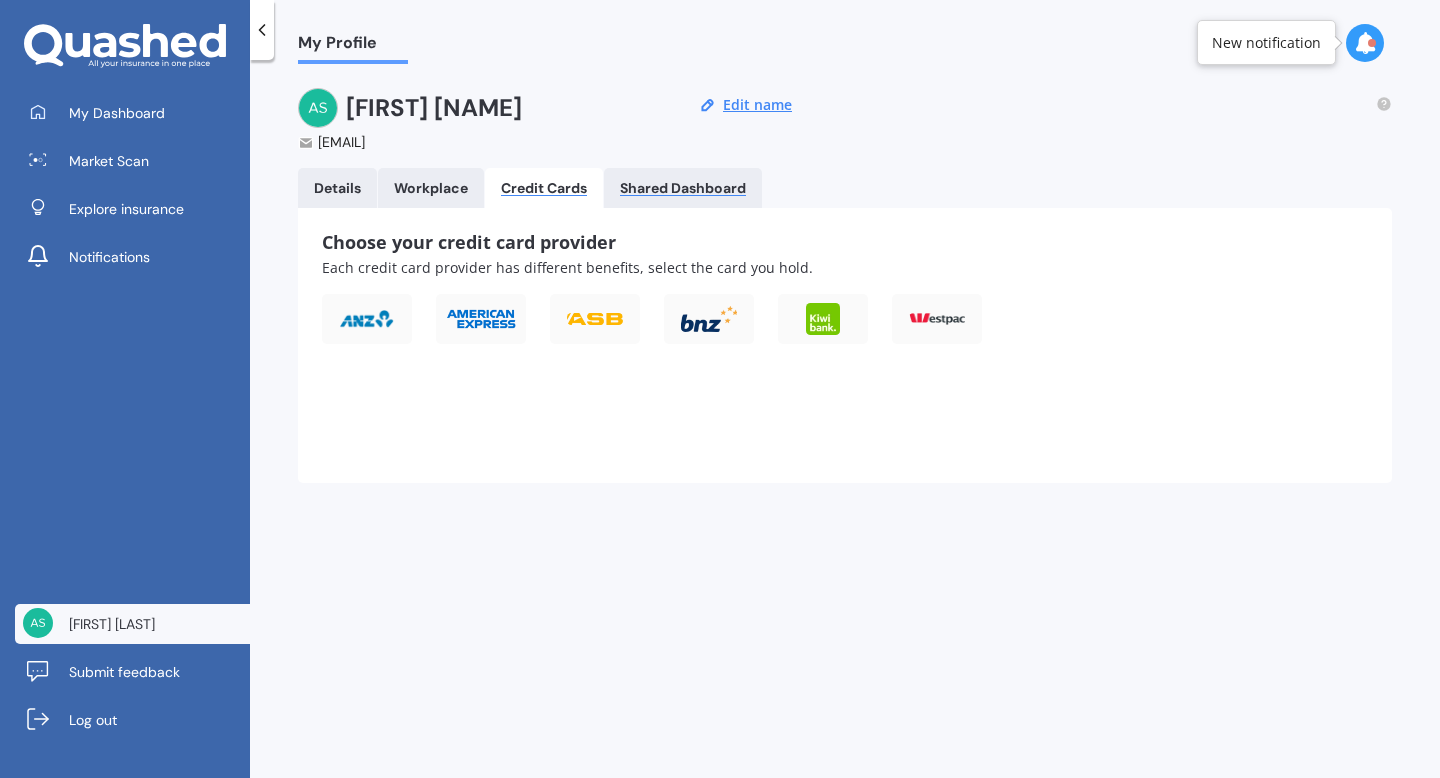 click on "Shared Dashboard" at bounding box center [683, 188] 